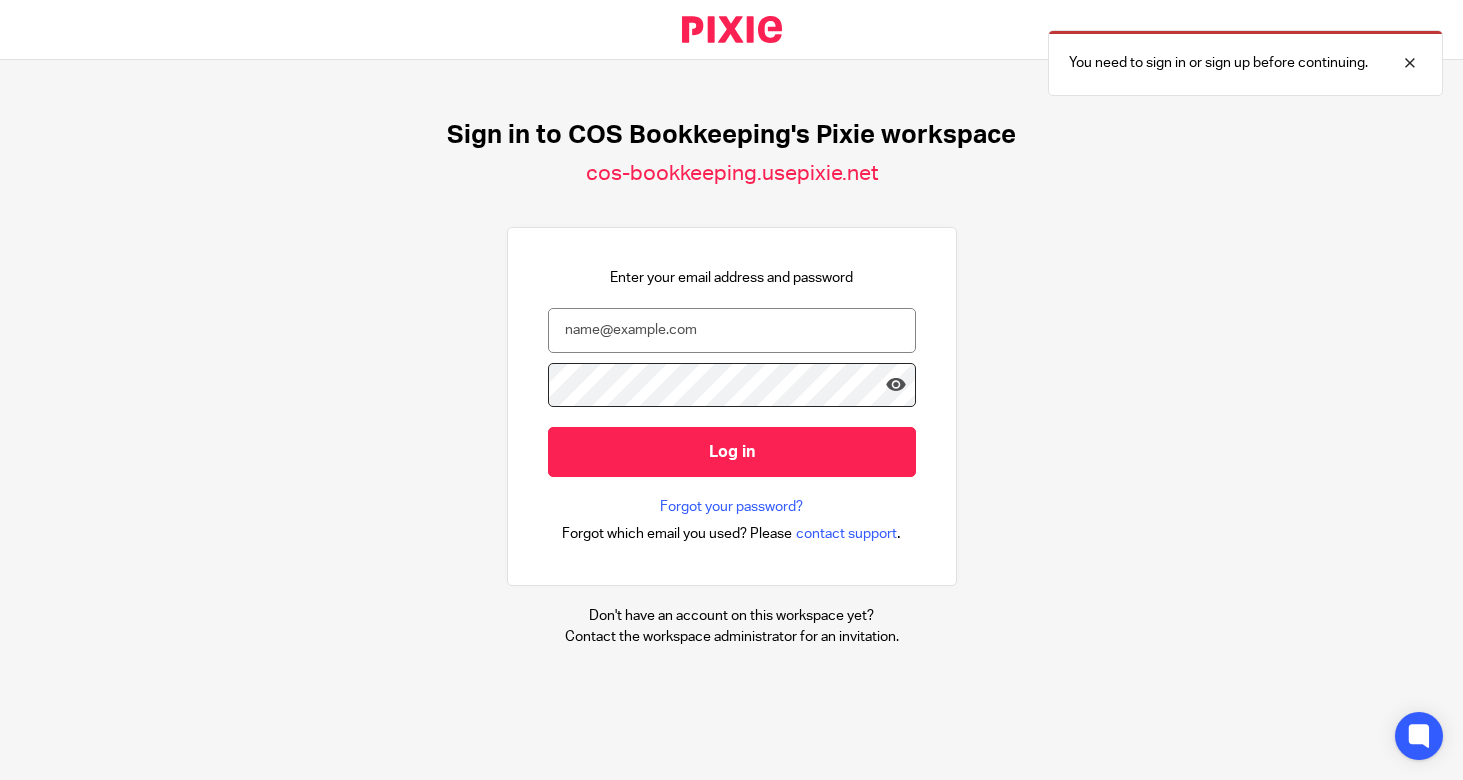 click at bounding box center (732, 330) 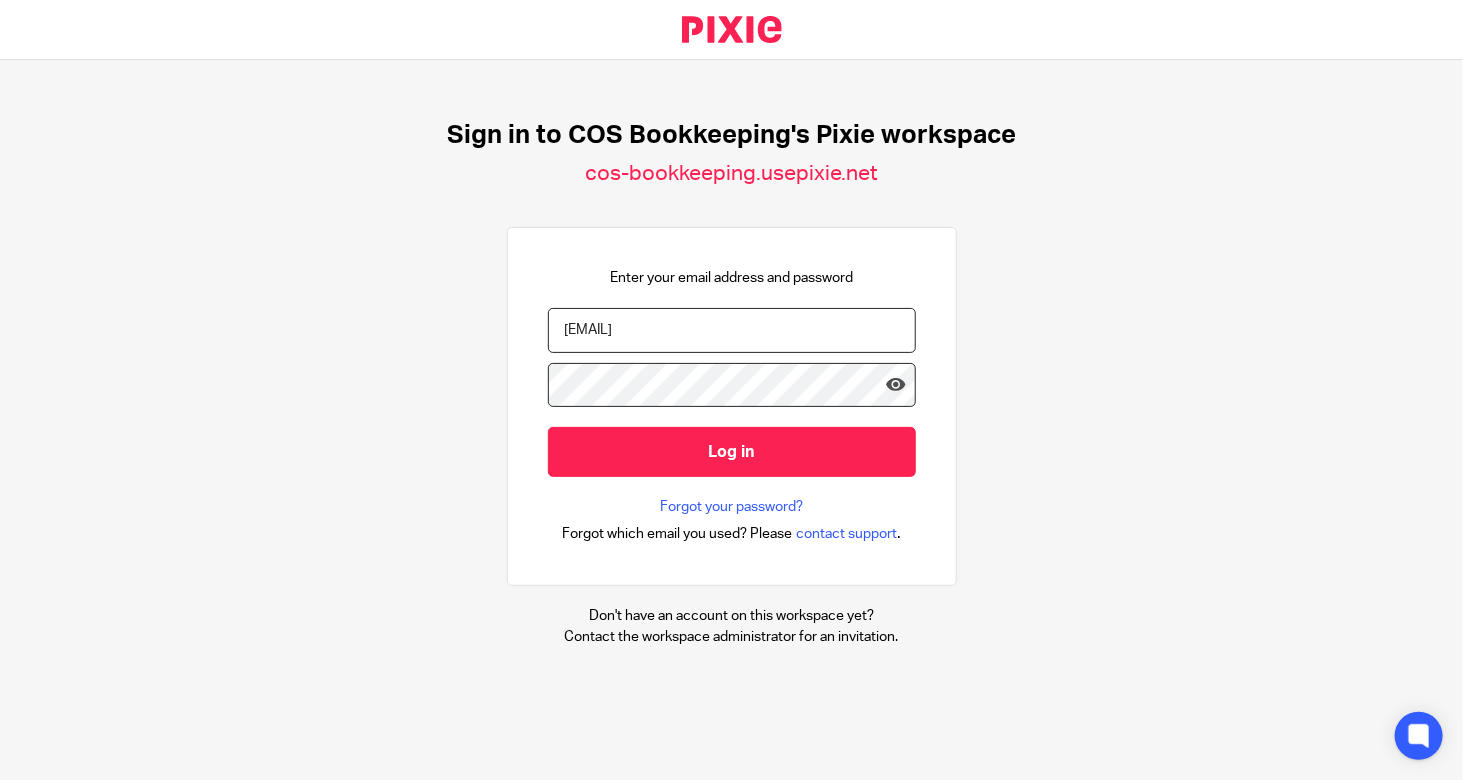 type on "[EMAIL]" 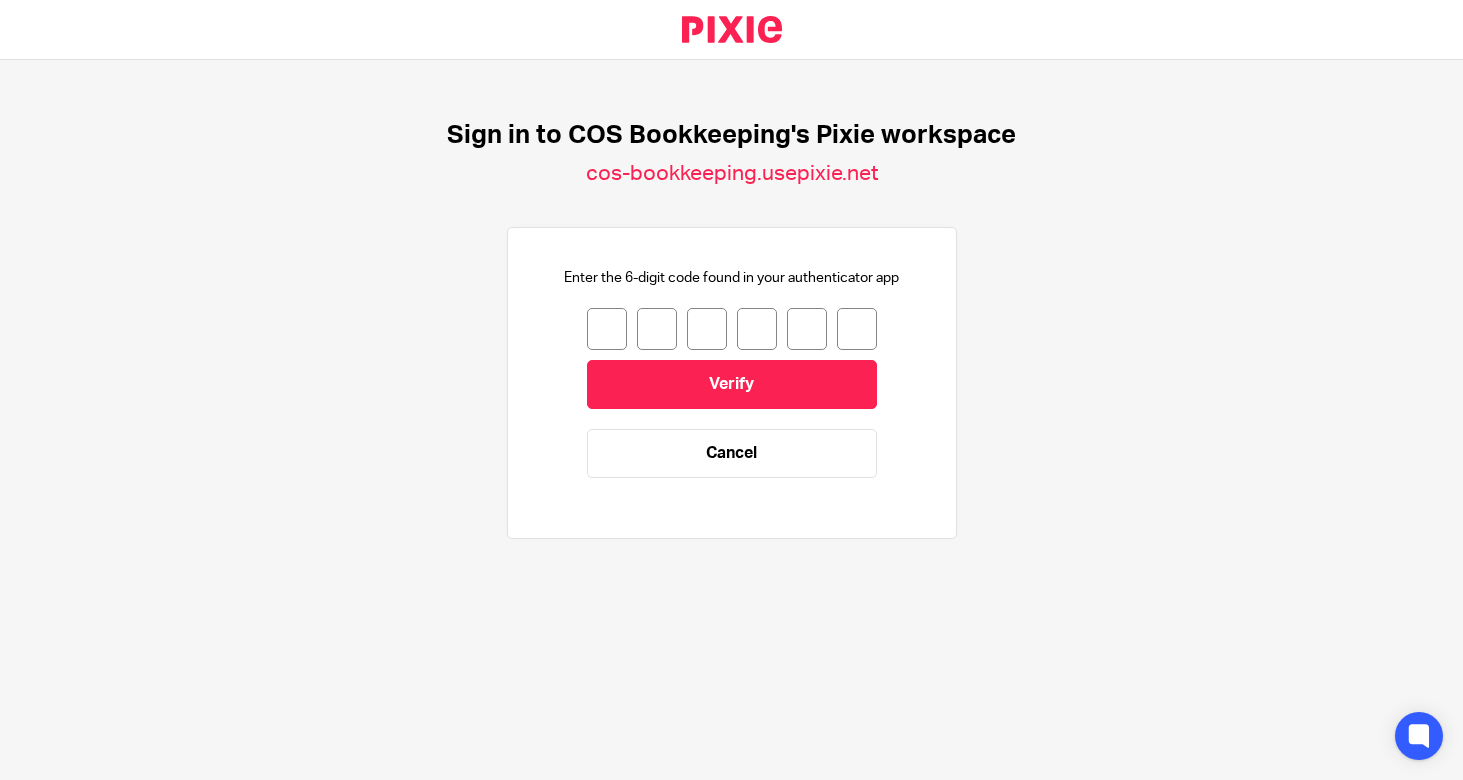 scroll, scrollTop: 0, scrollLeft: 0, axis: both 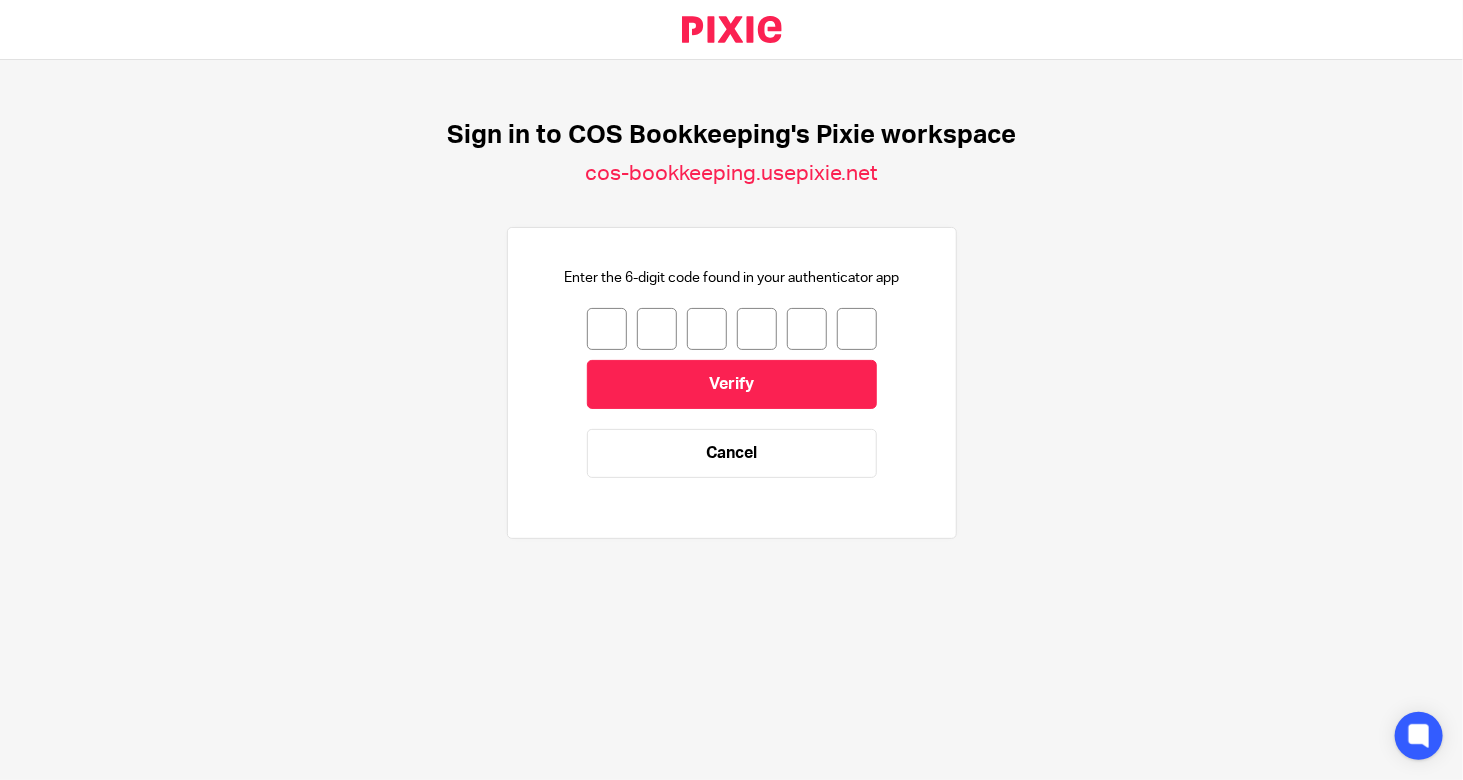 click at bounding box center [607, 329] 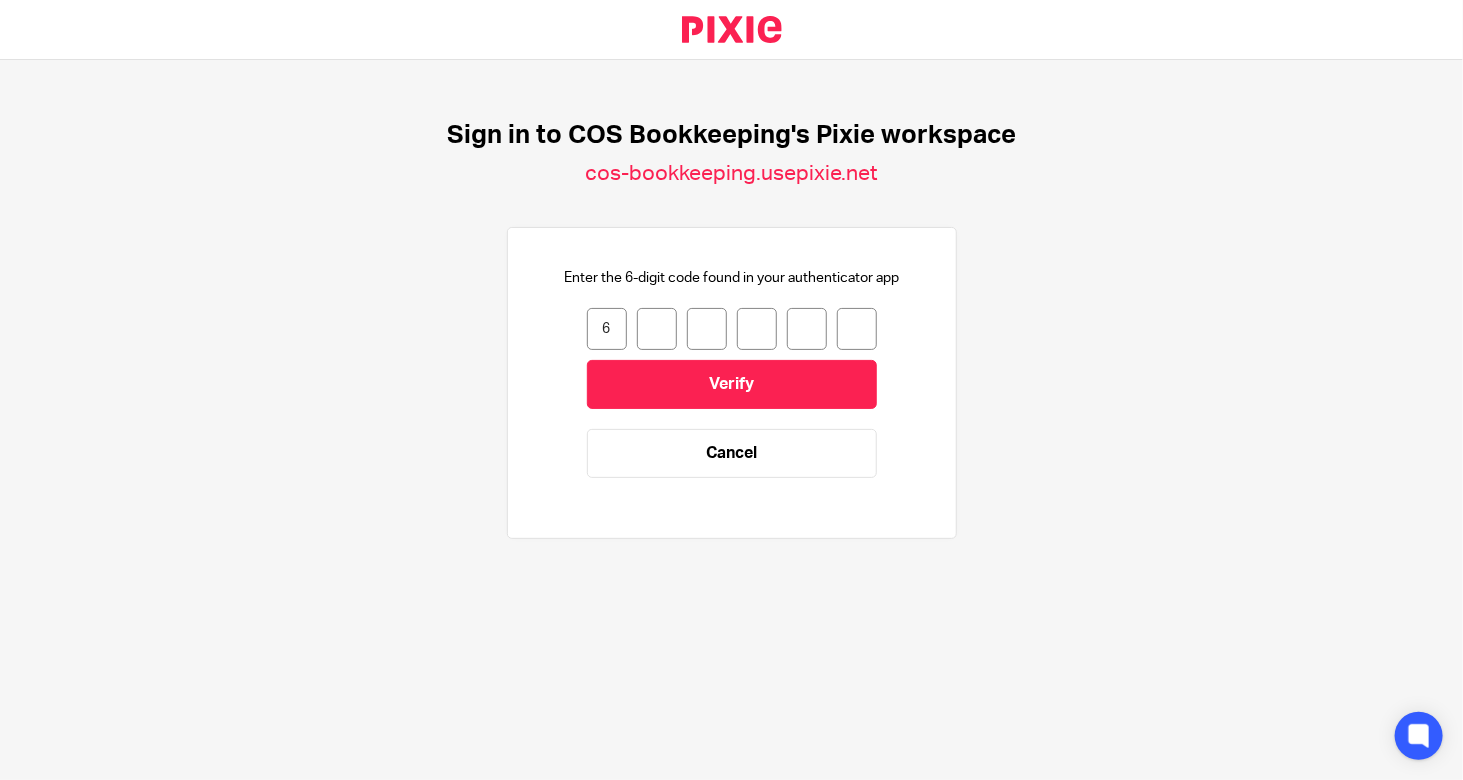 type on "7" 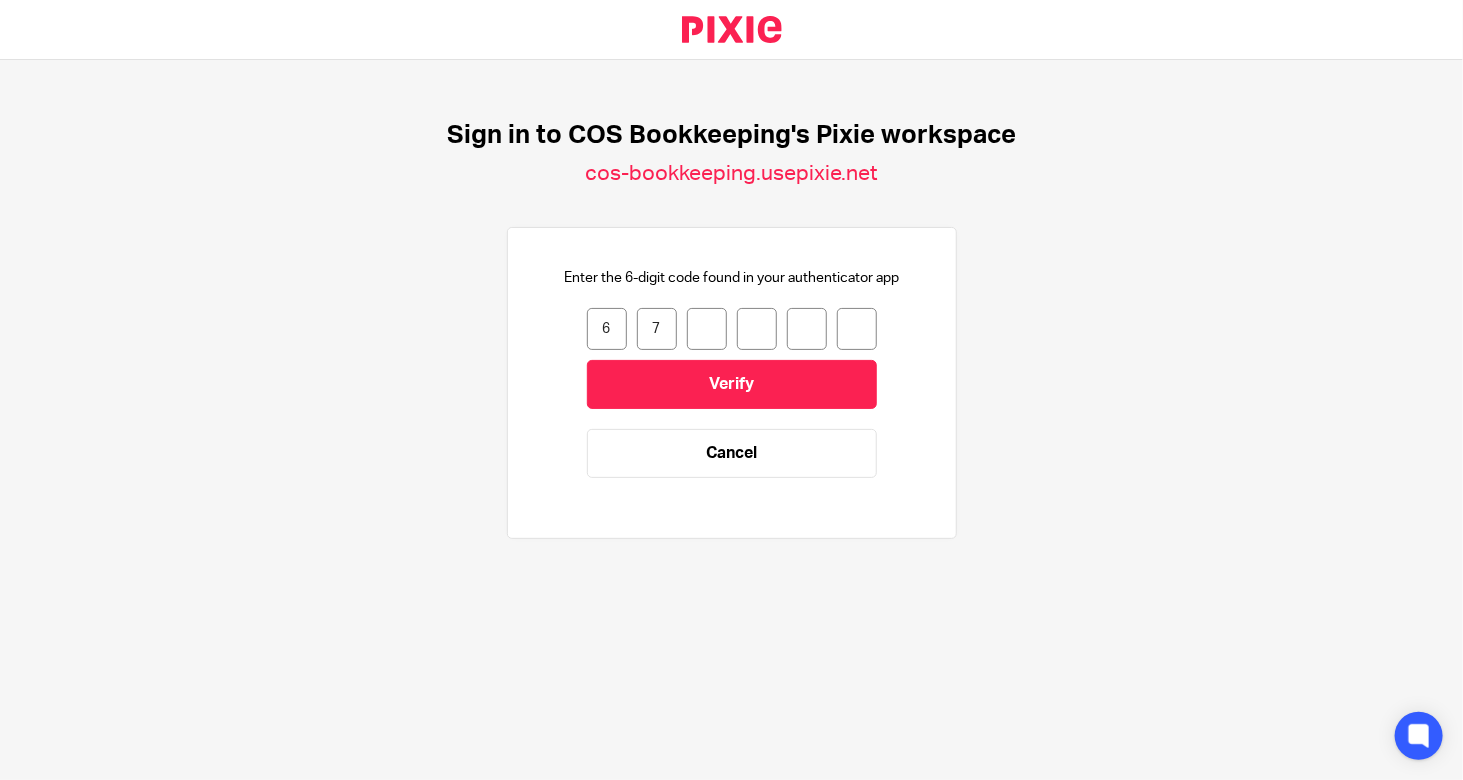 type on "1" 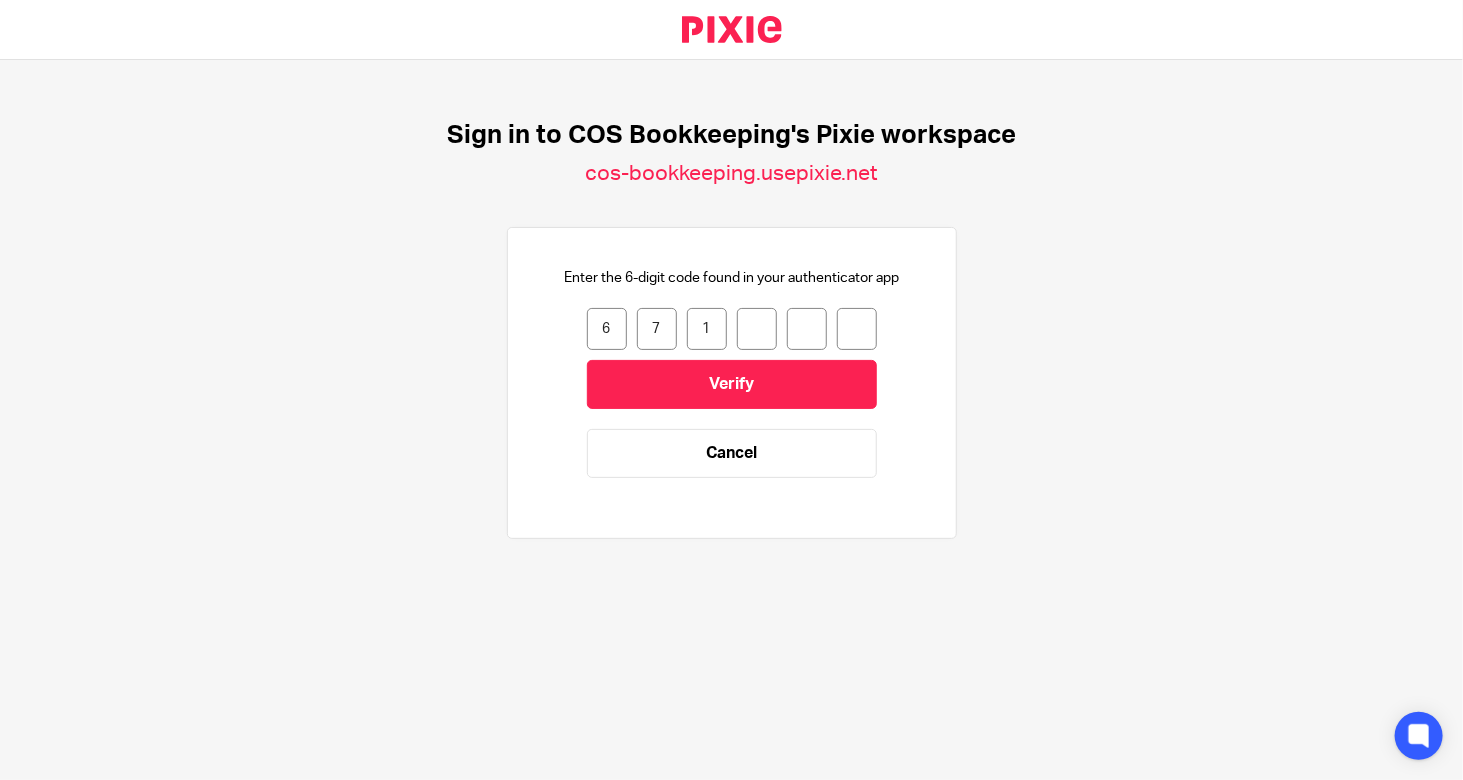 type on "3" 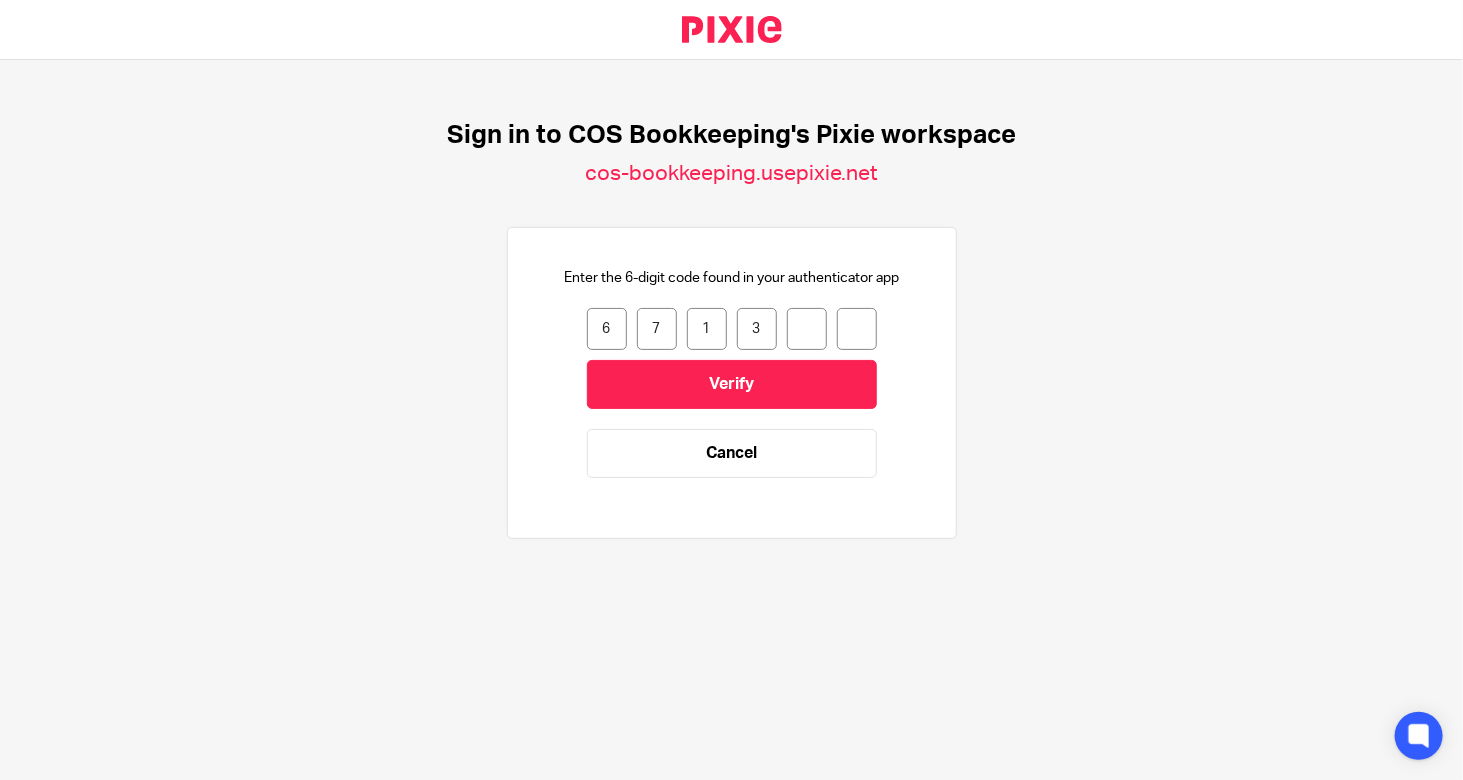 type on "2" 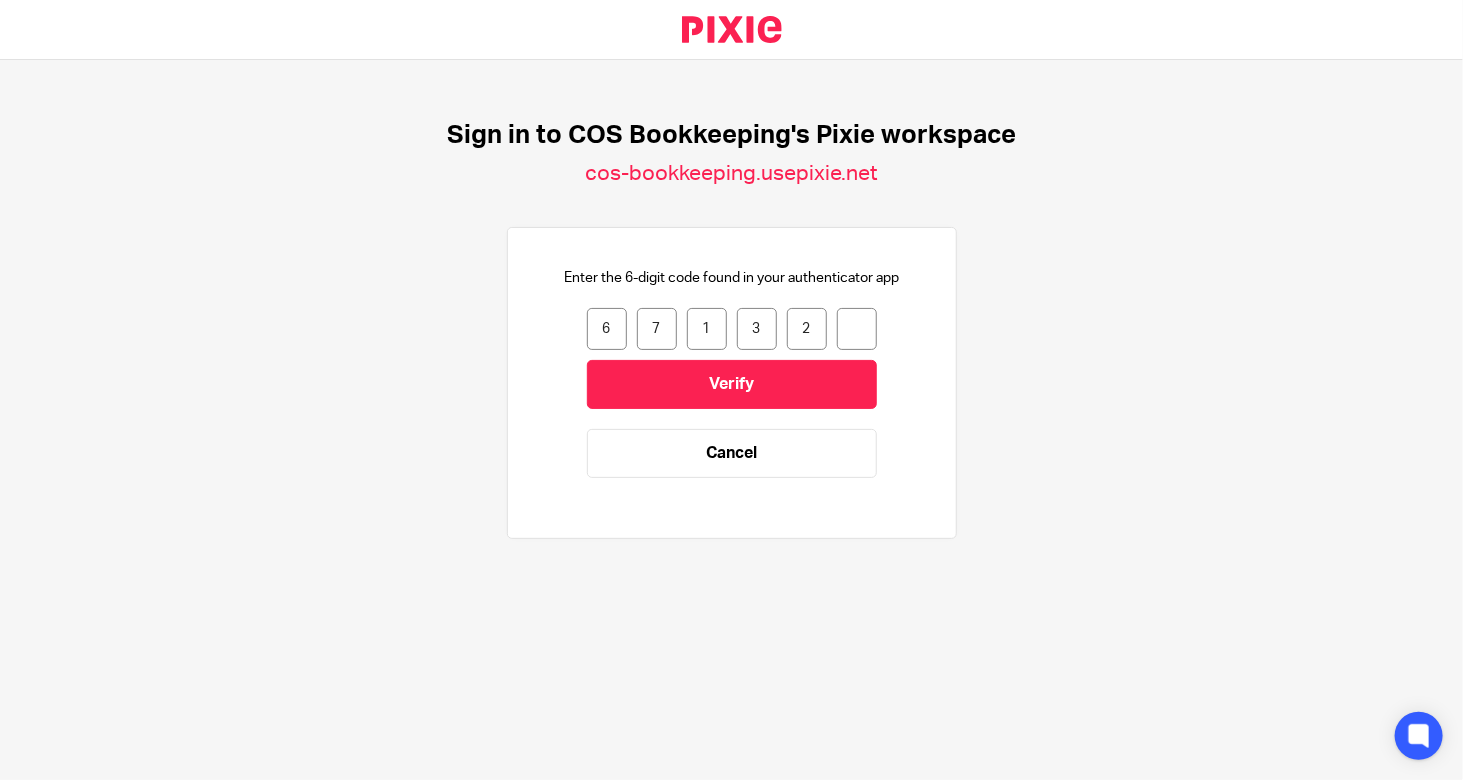 type on "5" 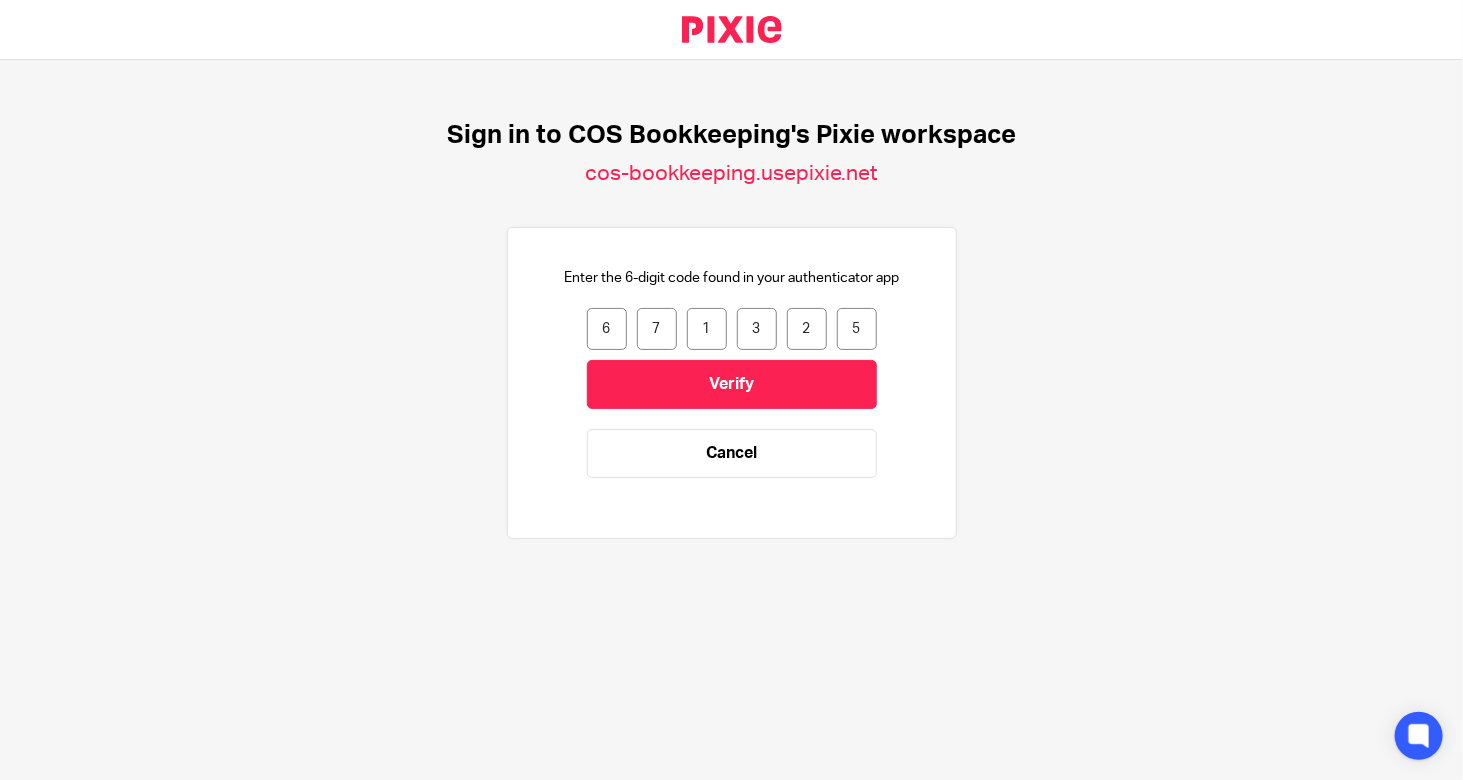 click on "6 7 1 3 2 5   671325   Verify   Cancel" at bounding box center (732, 403) 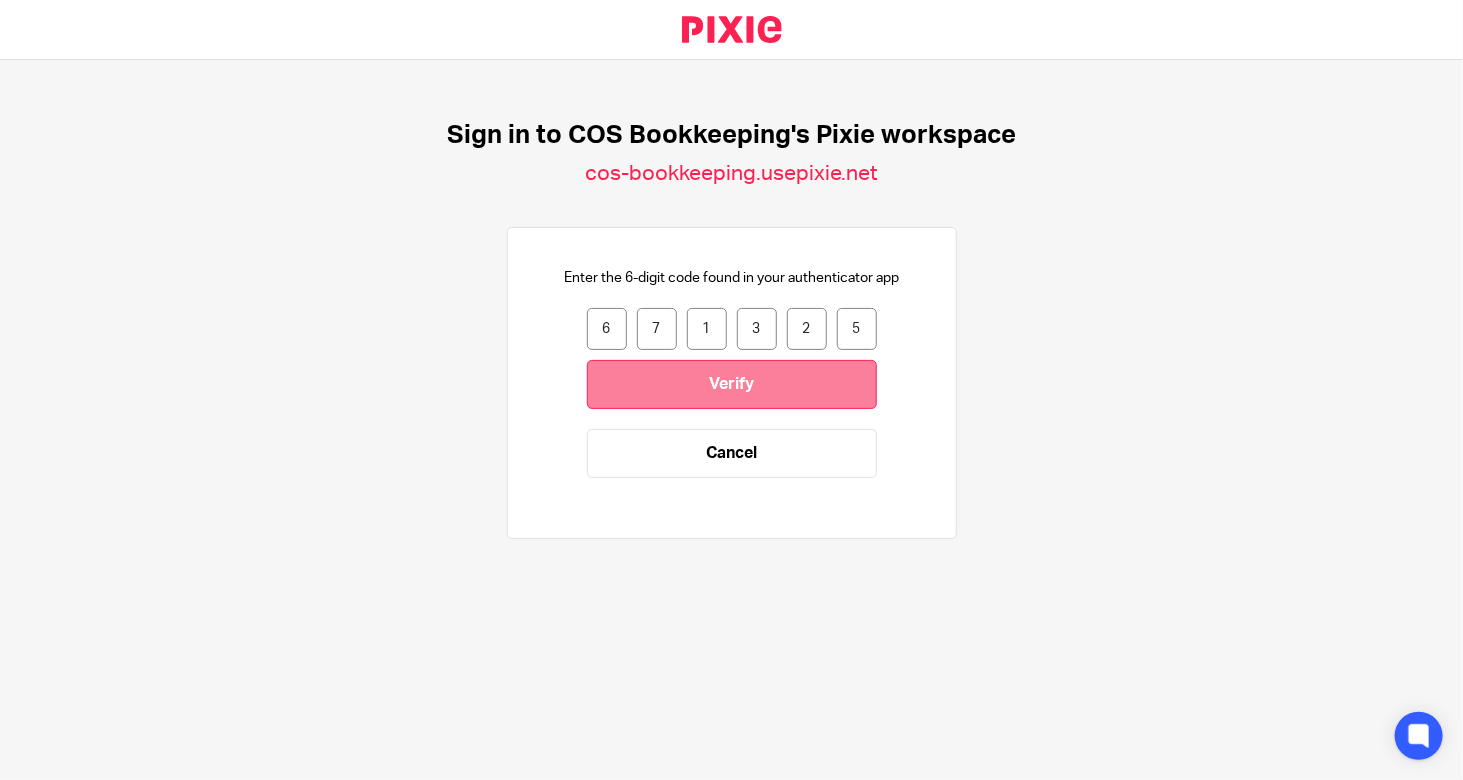click on "Verify" at bounding box center [732, 384] 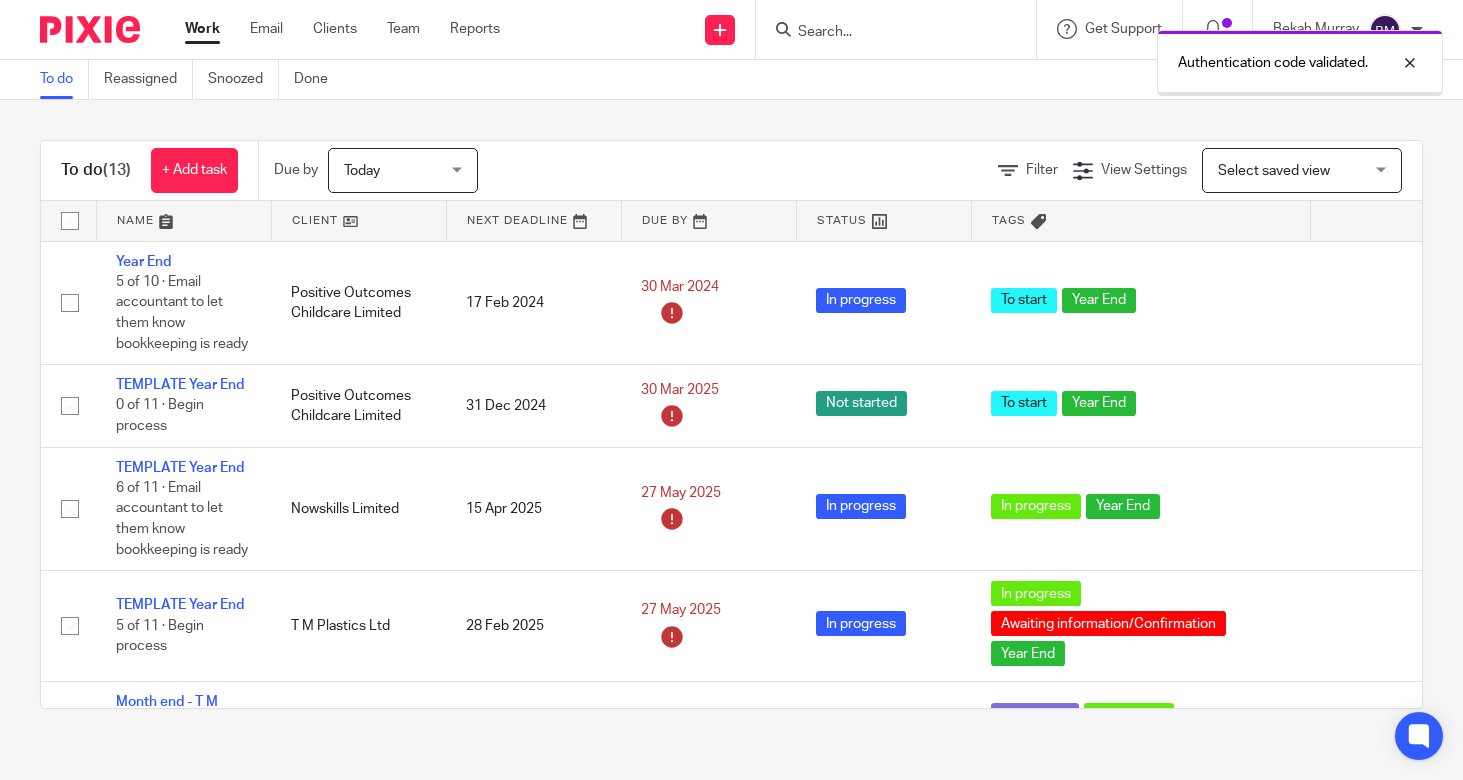scroll, scrollTop: 0, scrollLeft: 0, axis: both 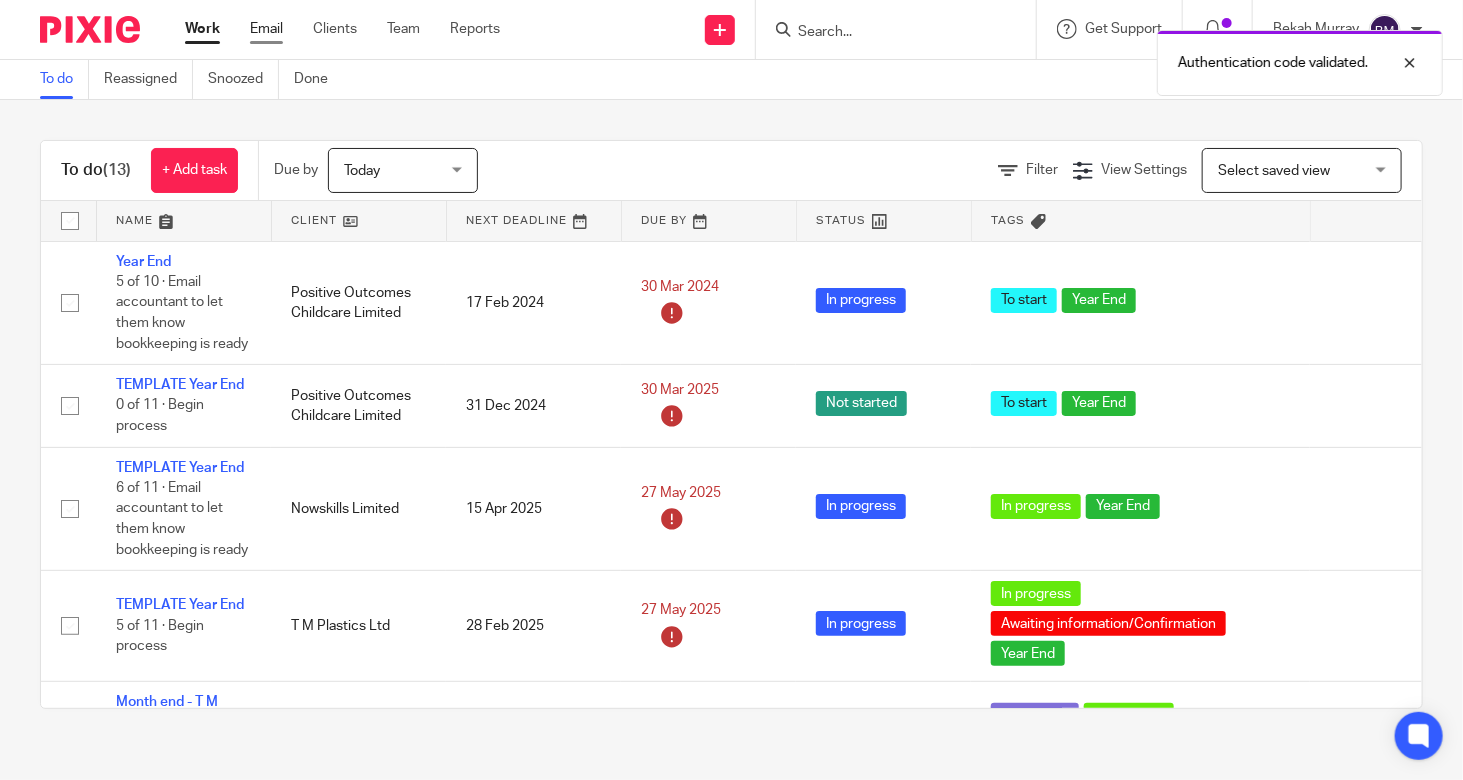 click on "Email" at bounding box center (266, 29) 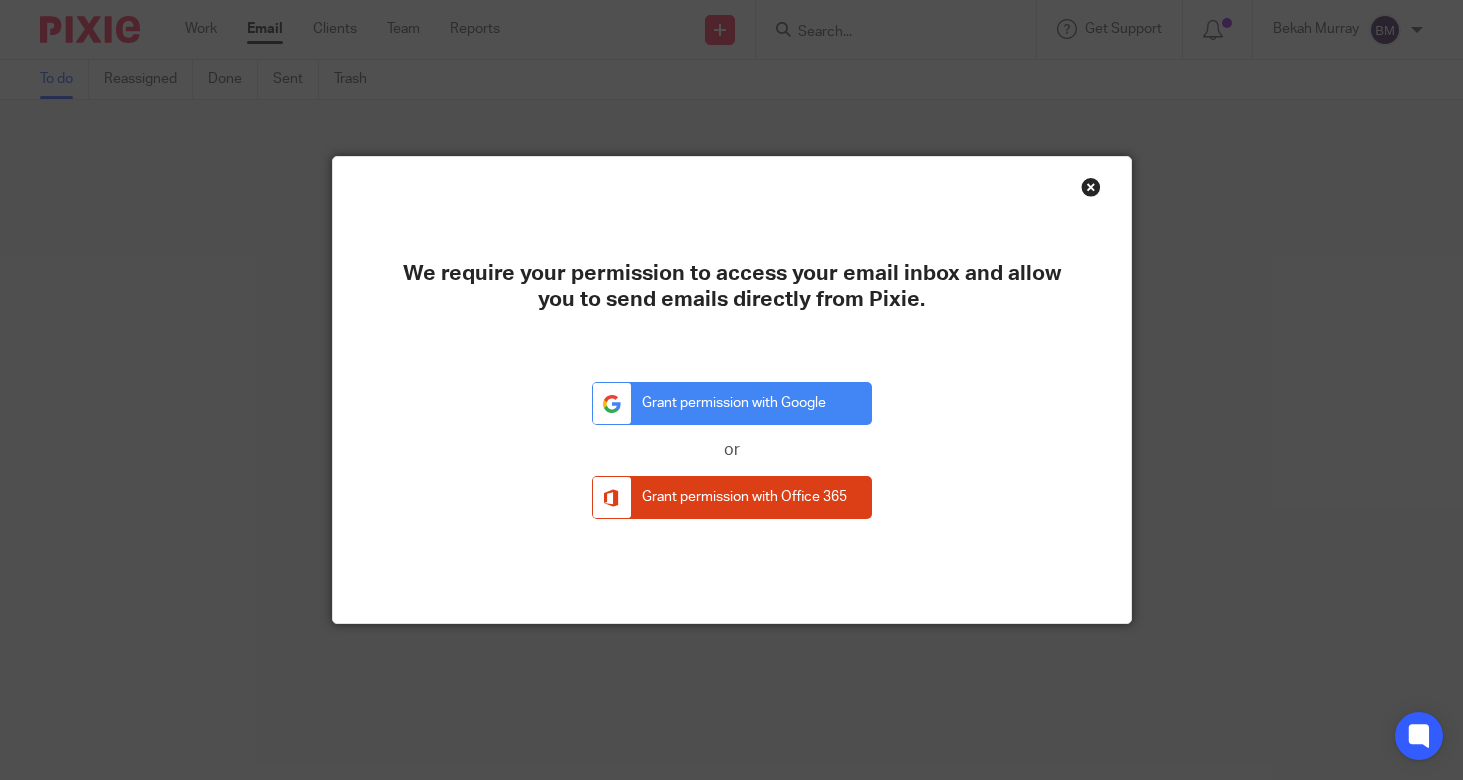 click on "We require your permission to access your email inbox and allow you to send emails directly from Pixie.
Grant permission with Google
or
Grant permission with Office 365" at bounding box center [731, 390] 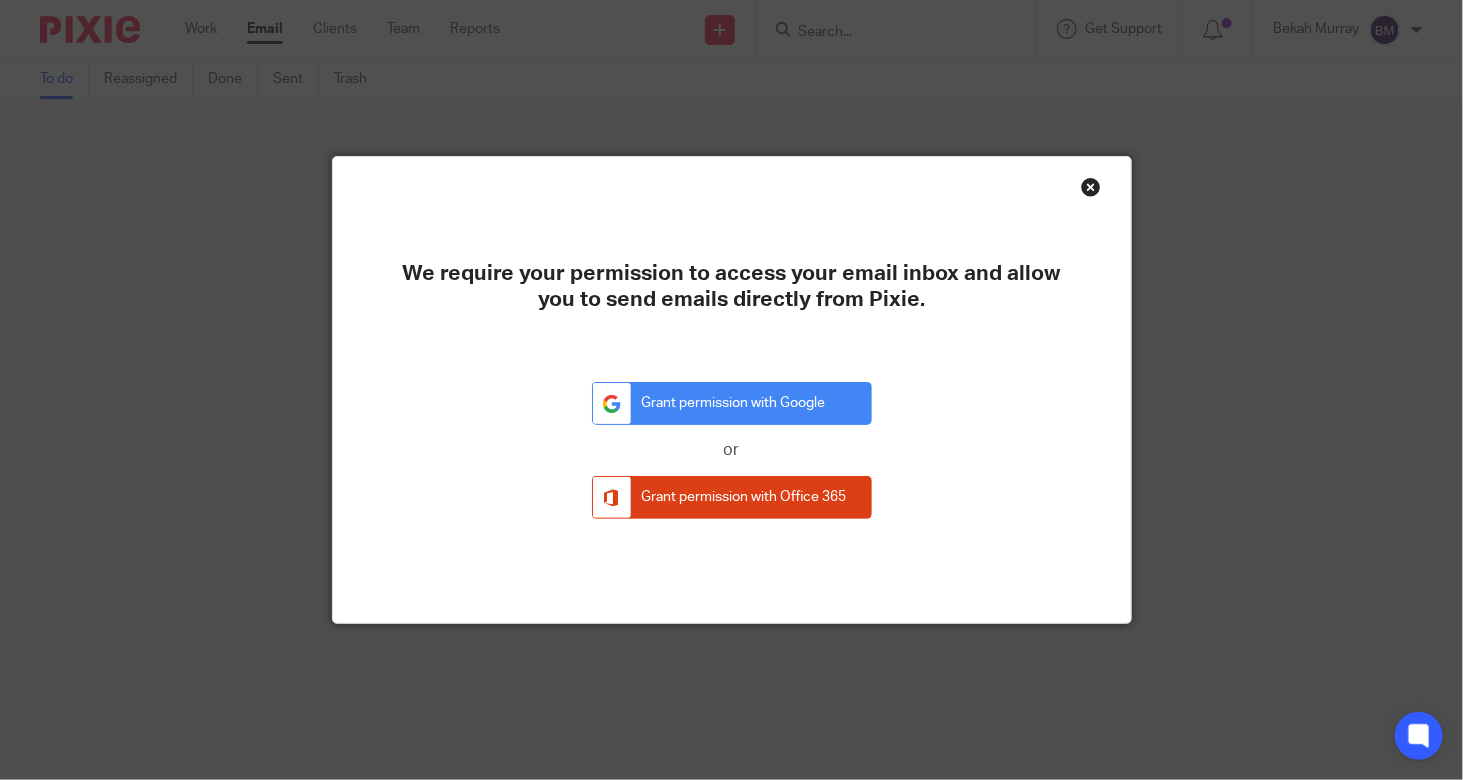 click at bounding box center (1091, 187) 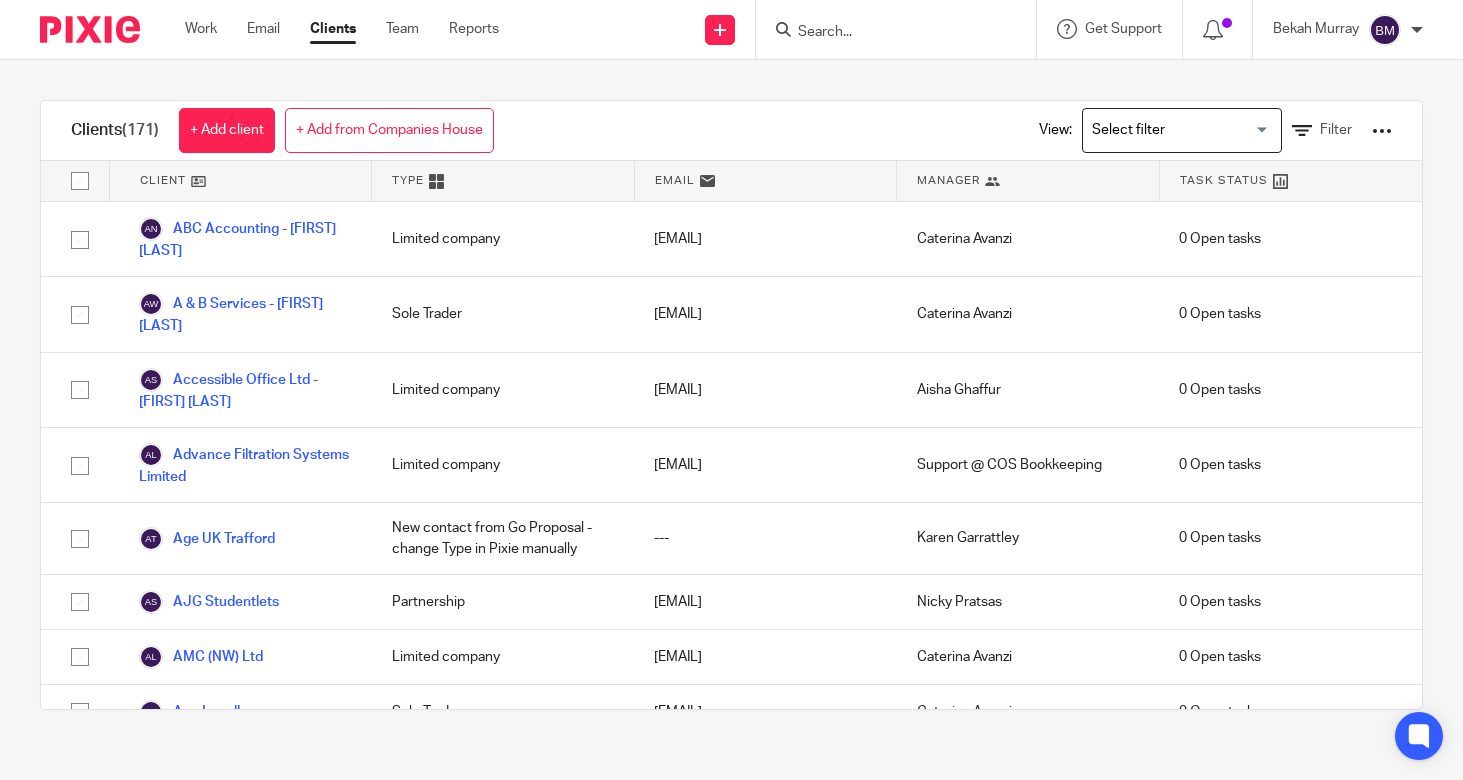 scroll, scrollTop: 0, scrollLeft: 0, axis: both 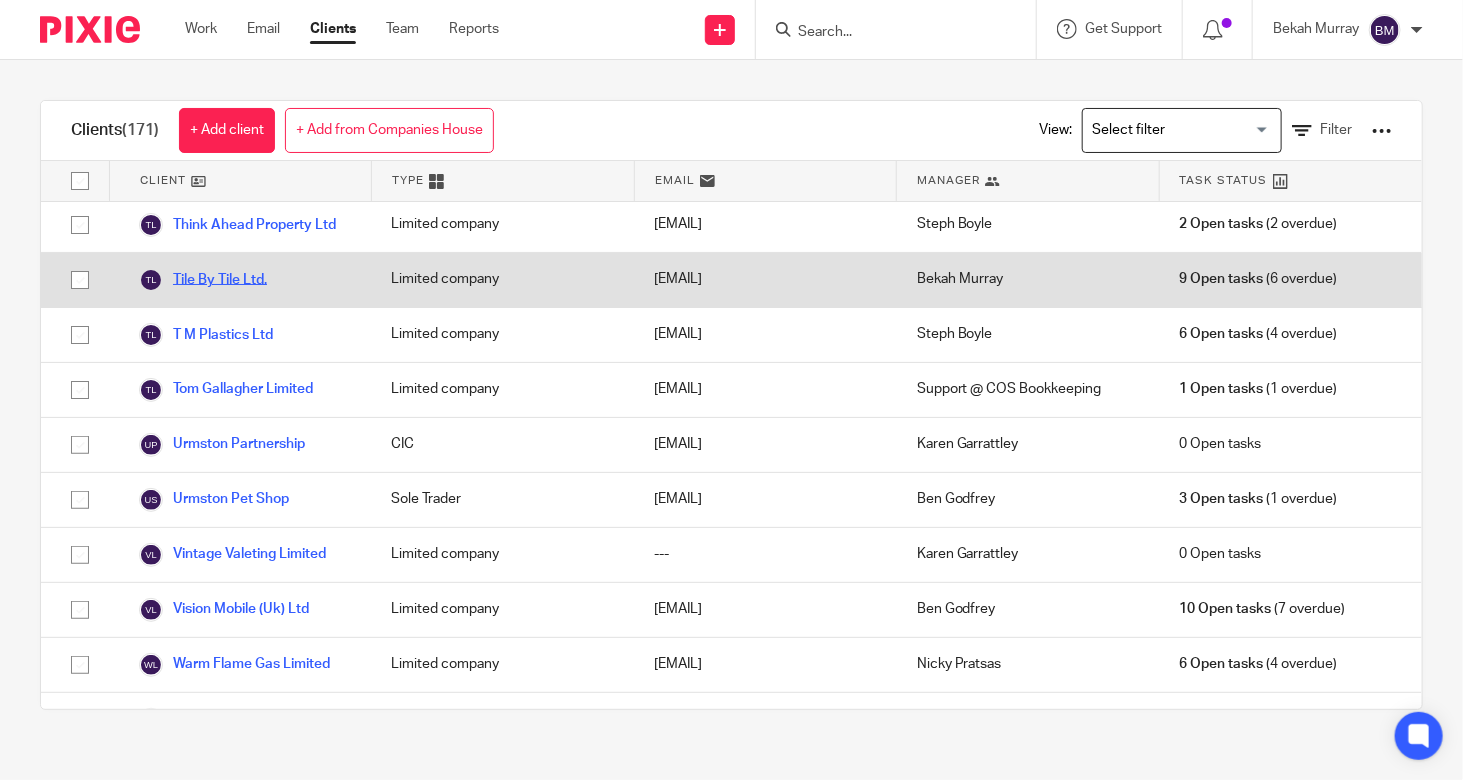 click on "Tile By Tile Ltd." at bounding box center (203, 280) 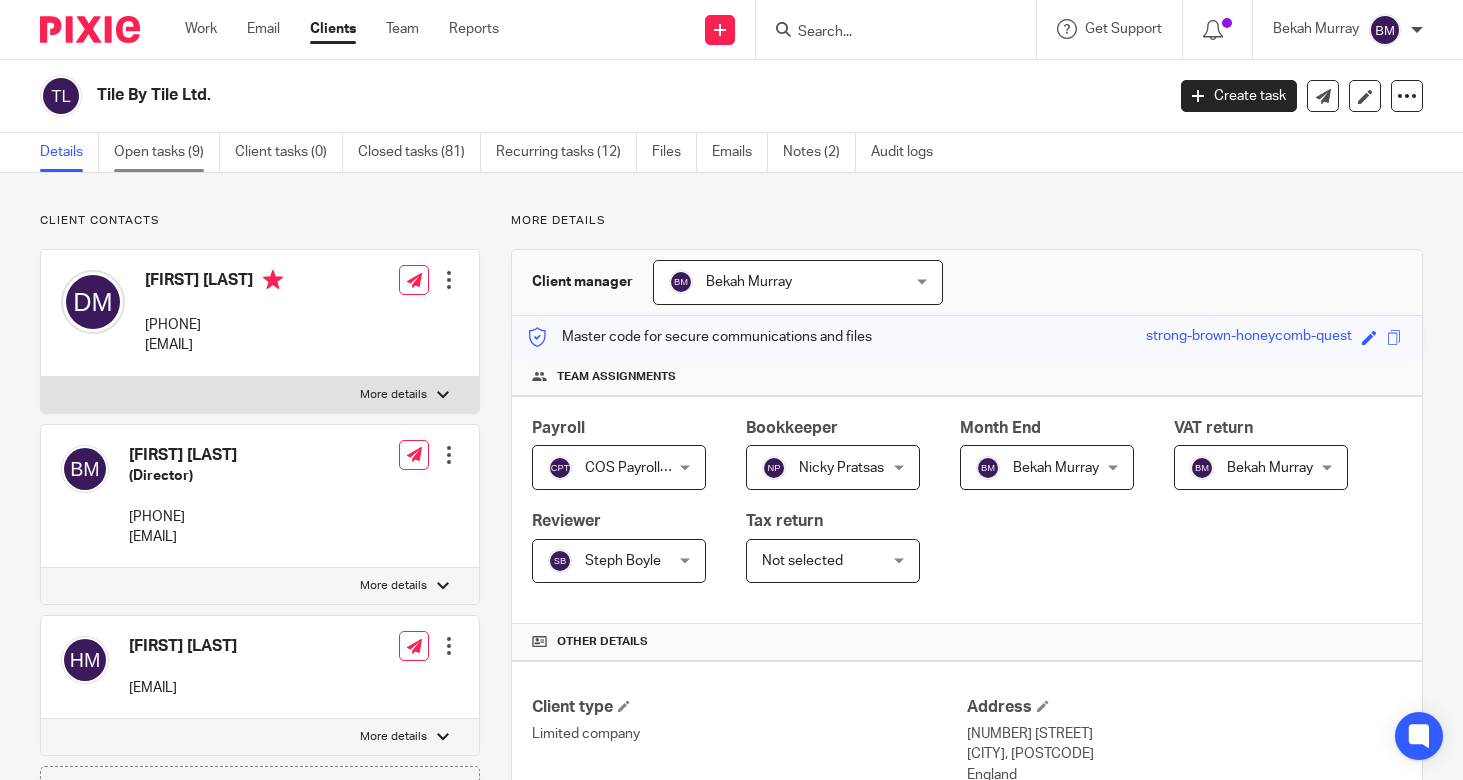 scroll, scrollTop: 0, scrollLeft: 0, axis: both 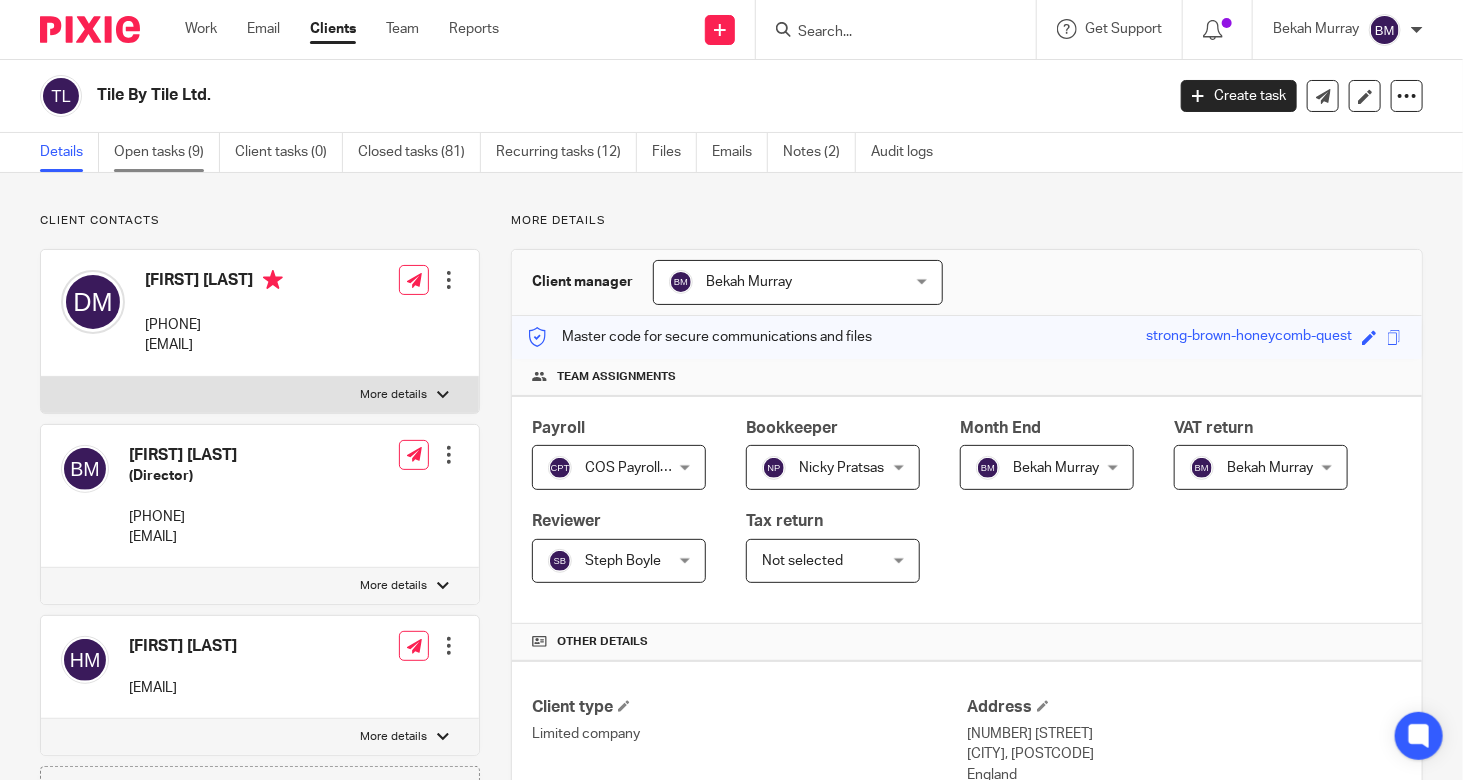 click on "Open tasks (9)" at bounding box center (167, 152) 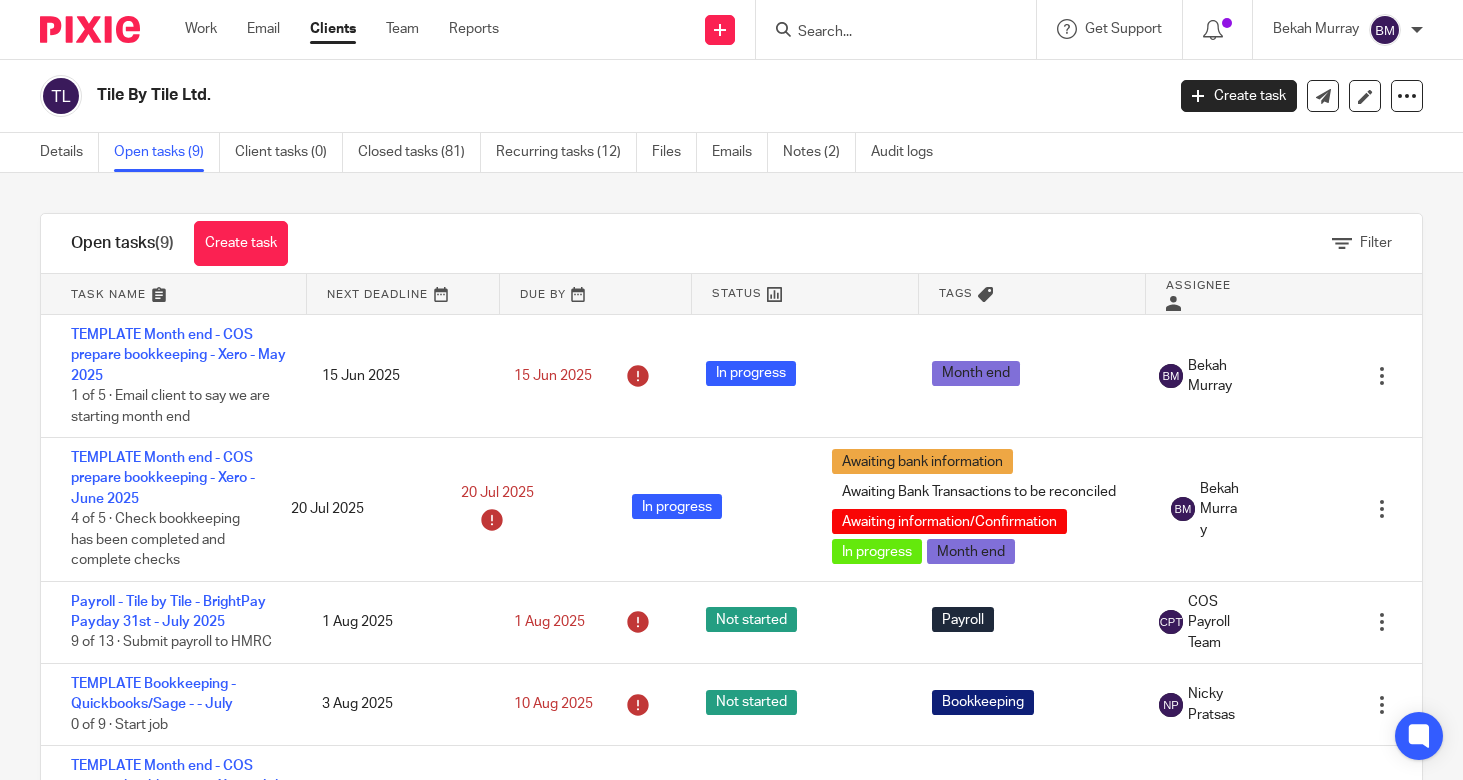 scroll, scrollTop: 0, scrollLeft: 0, axis: both 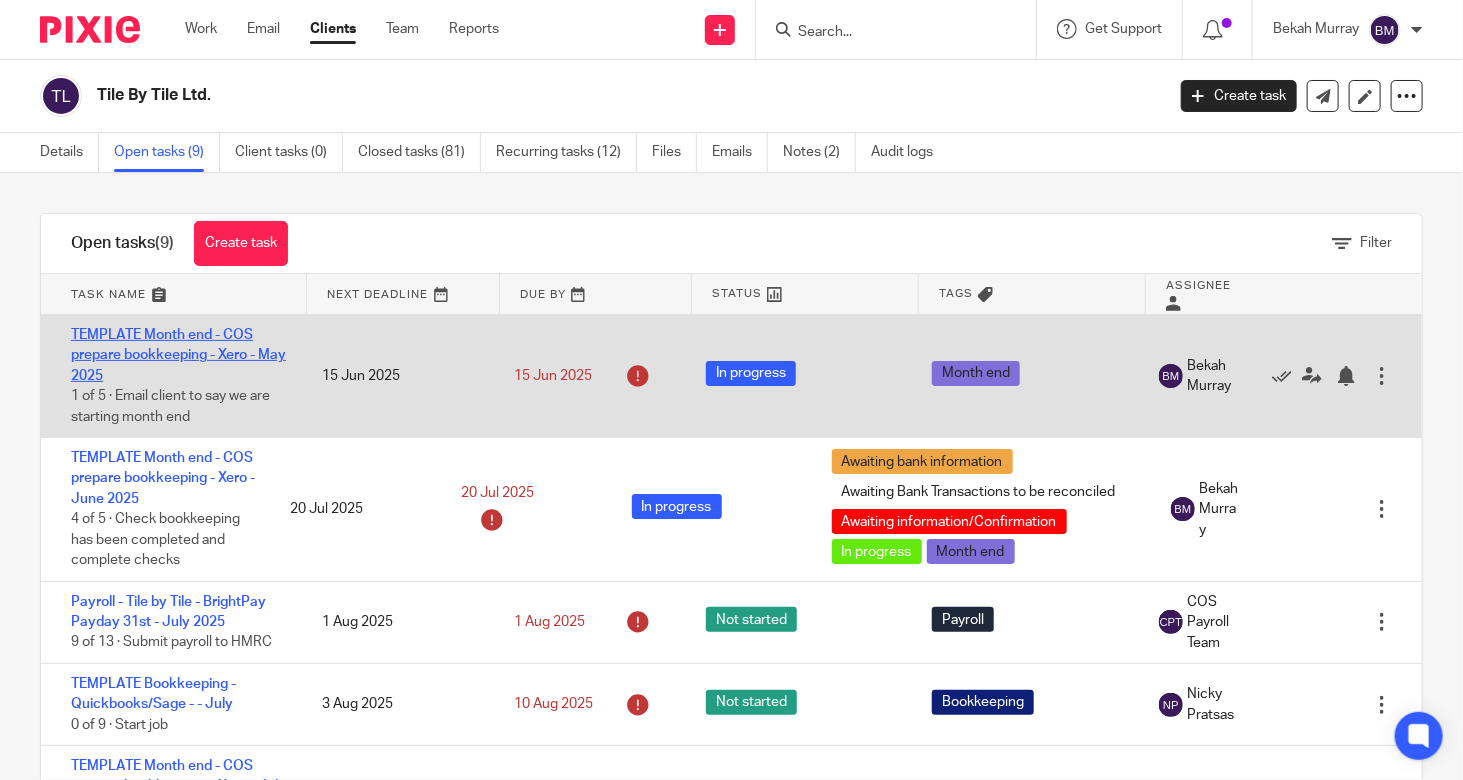 click on "TEMPLATE Month end - COS prepare bookkeeping - Xero - May 2025" at bounding box center [178, 355] 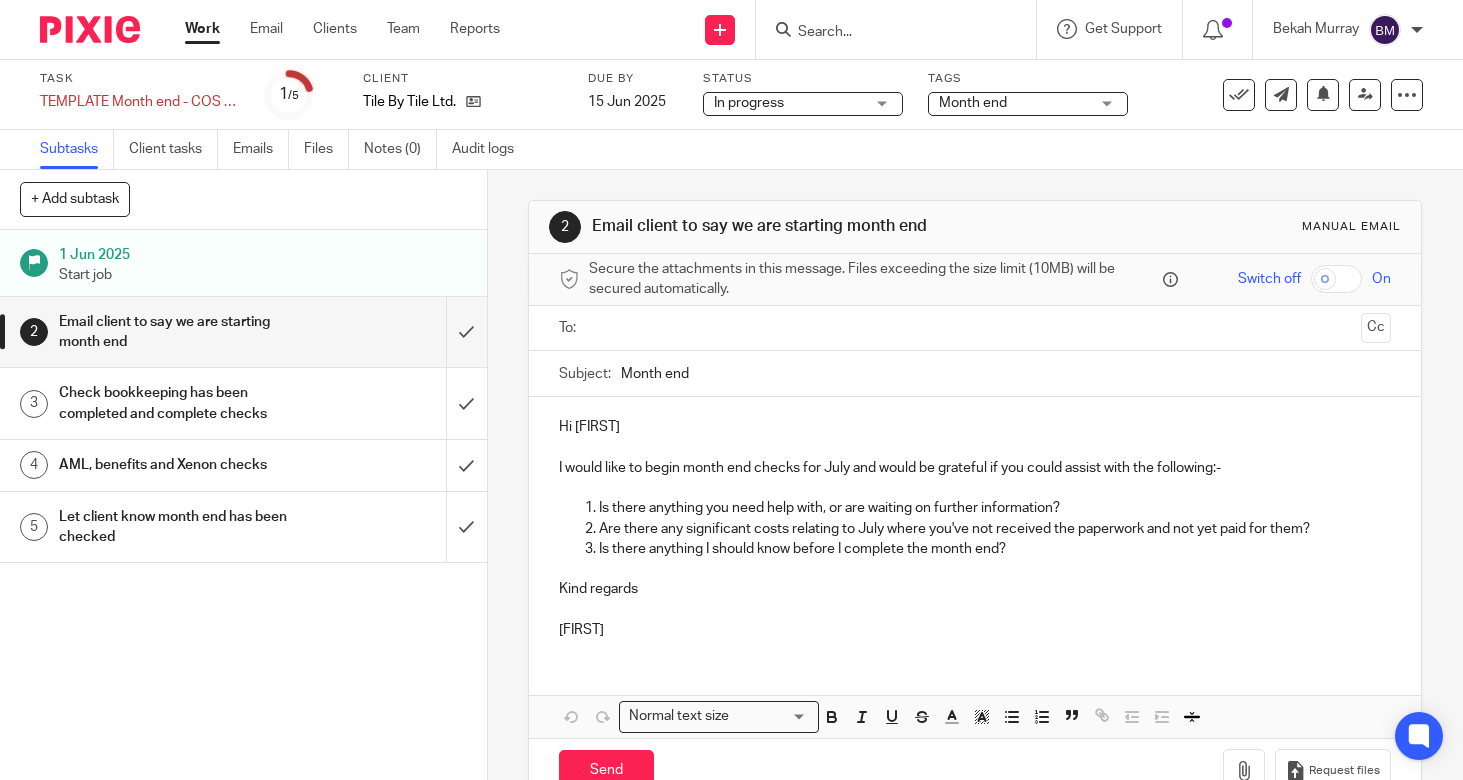 scroll, scrollTop: 0, scrollLeft: 0, axis: both 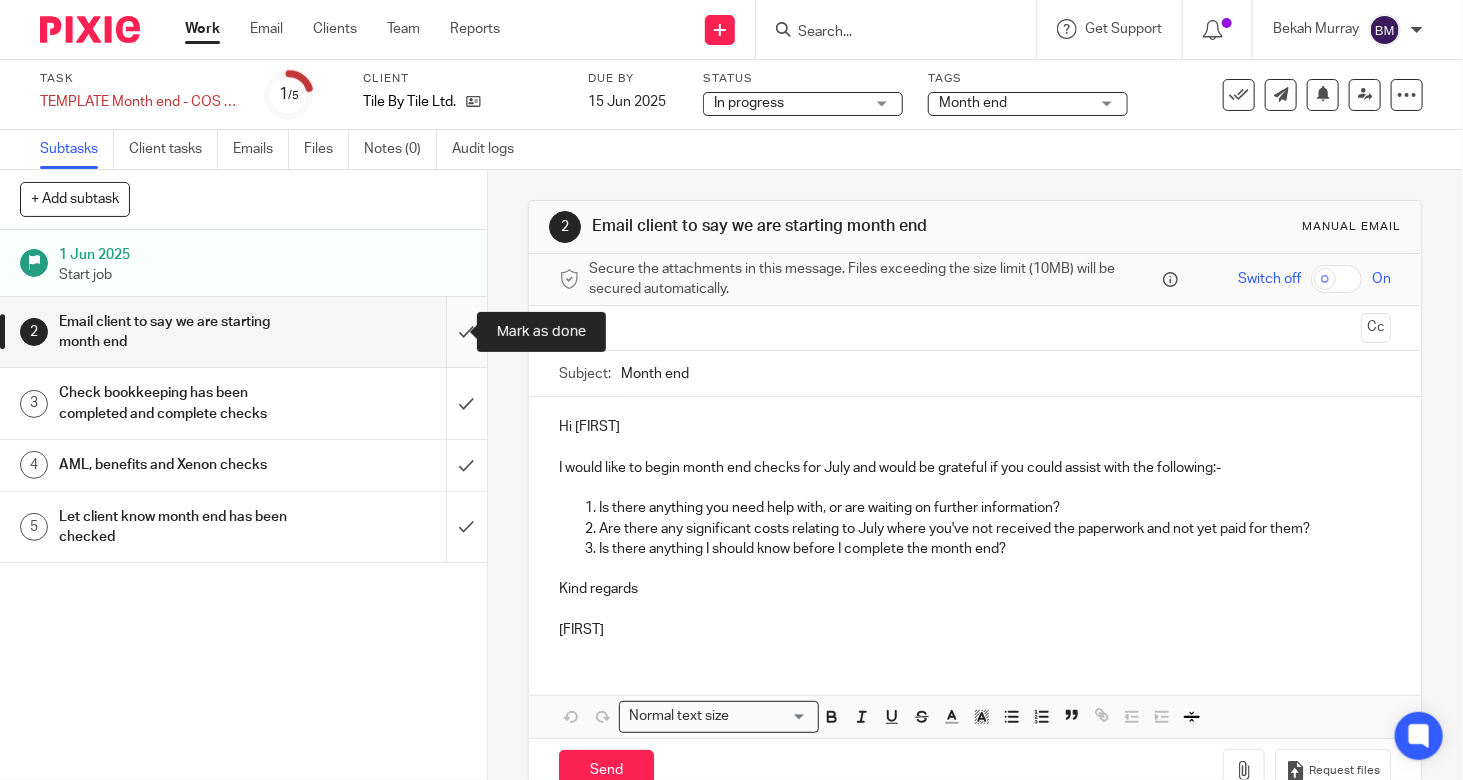click at bounding box center (243, 332) 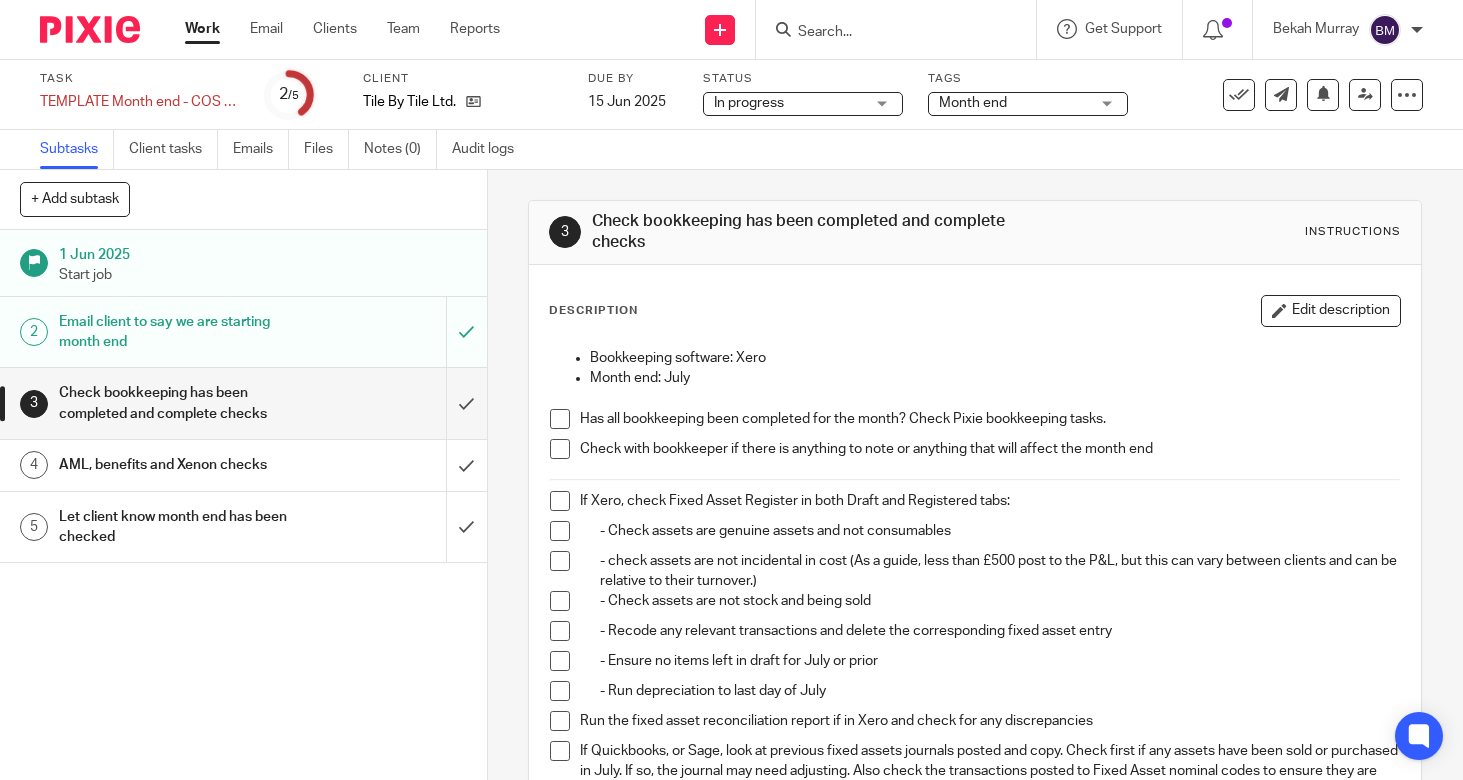 scroll, scrollTop: 0, scrollLeft: 0, axis: both 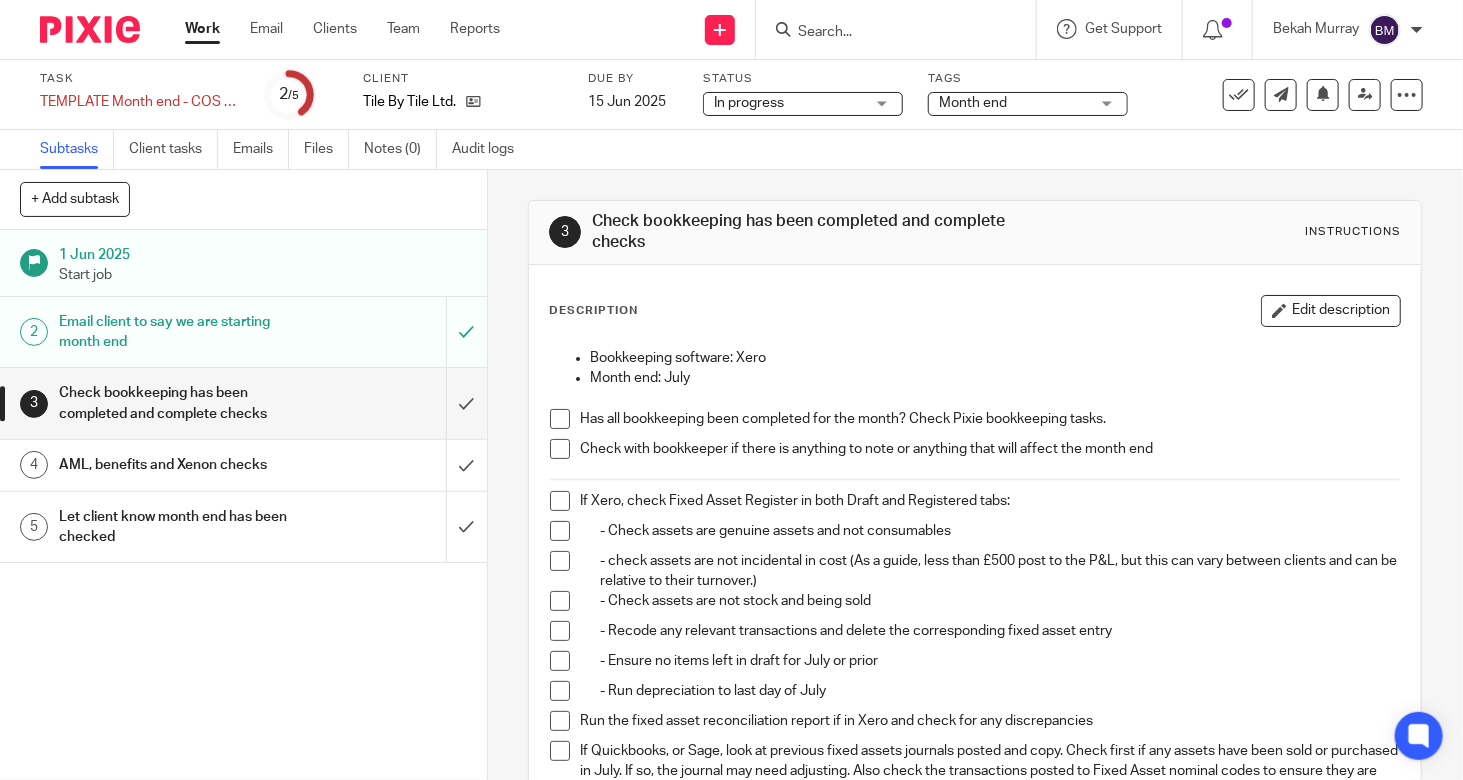 click on "Check bookkeeping has been completed and complete checks" at bounding box center [242, 403] 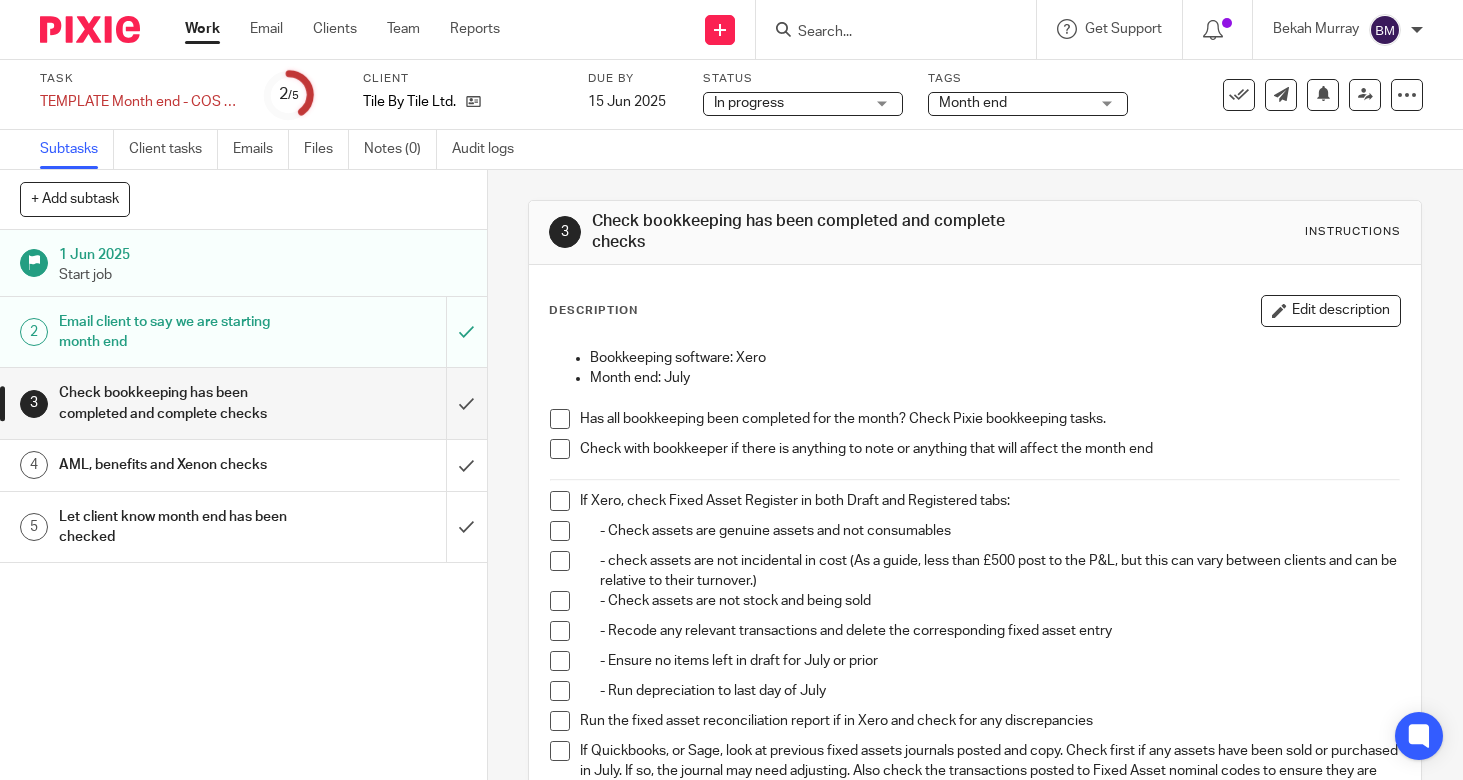 scroll, scrollTop: 0, scrollLeft: 0, axis: both 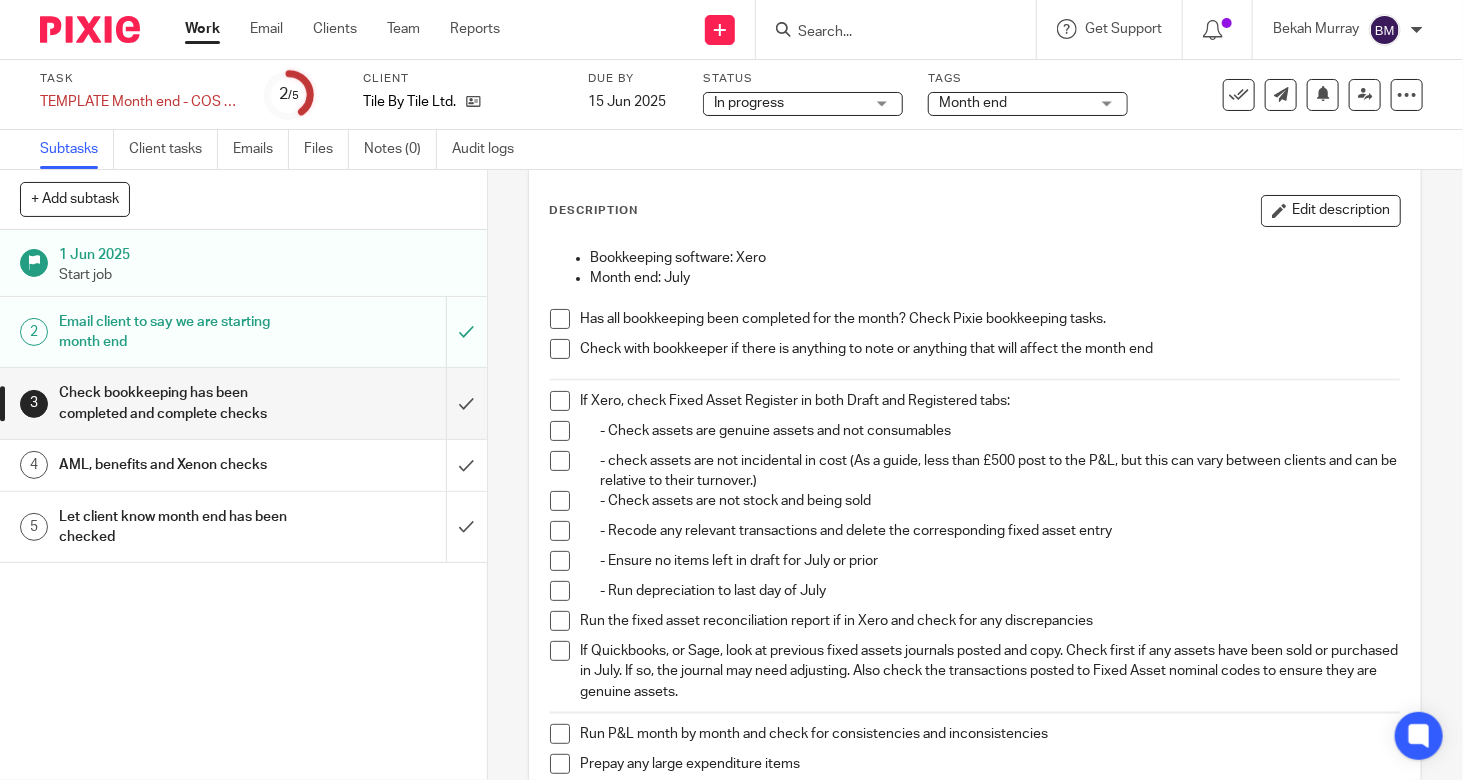 click at bounding box center (560, 349) 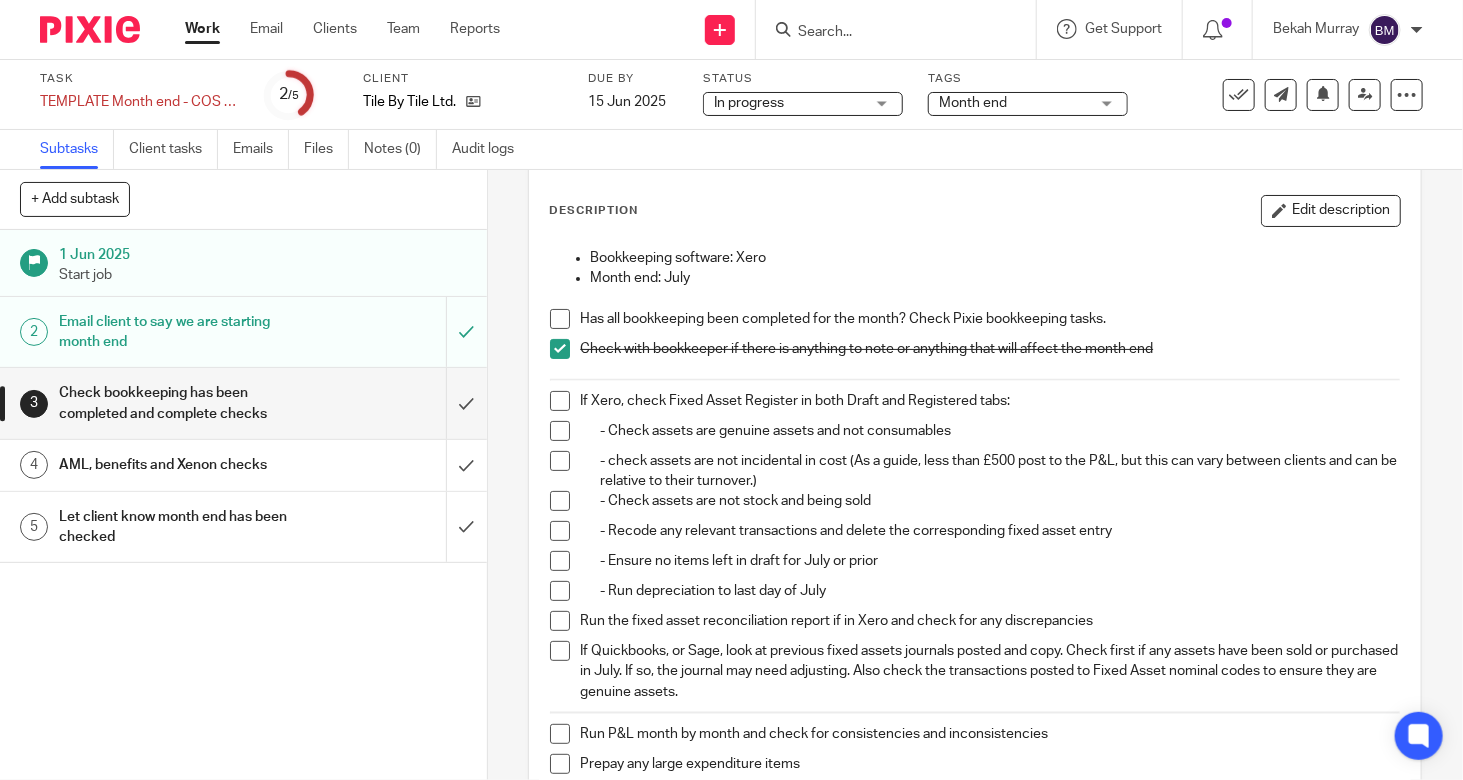 click at bounding box center [560, 401] 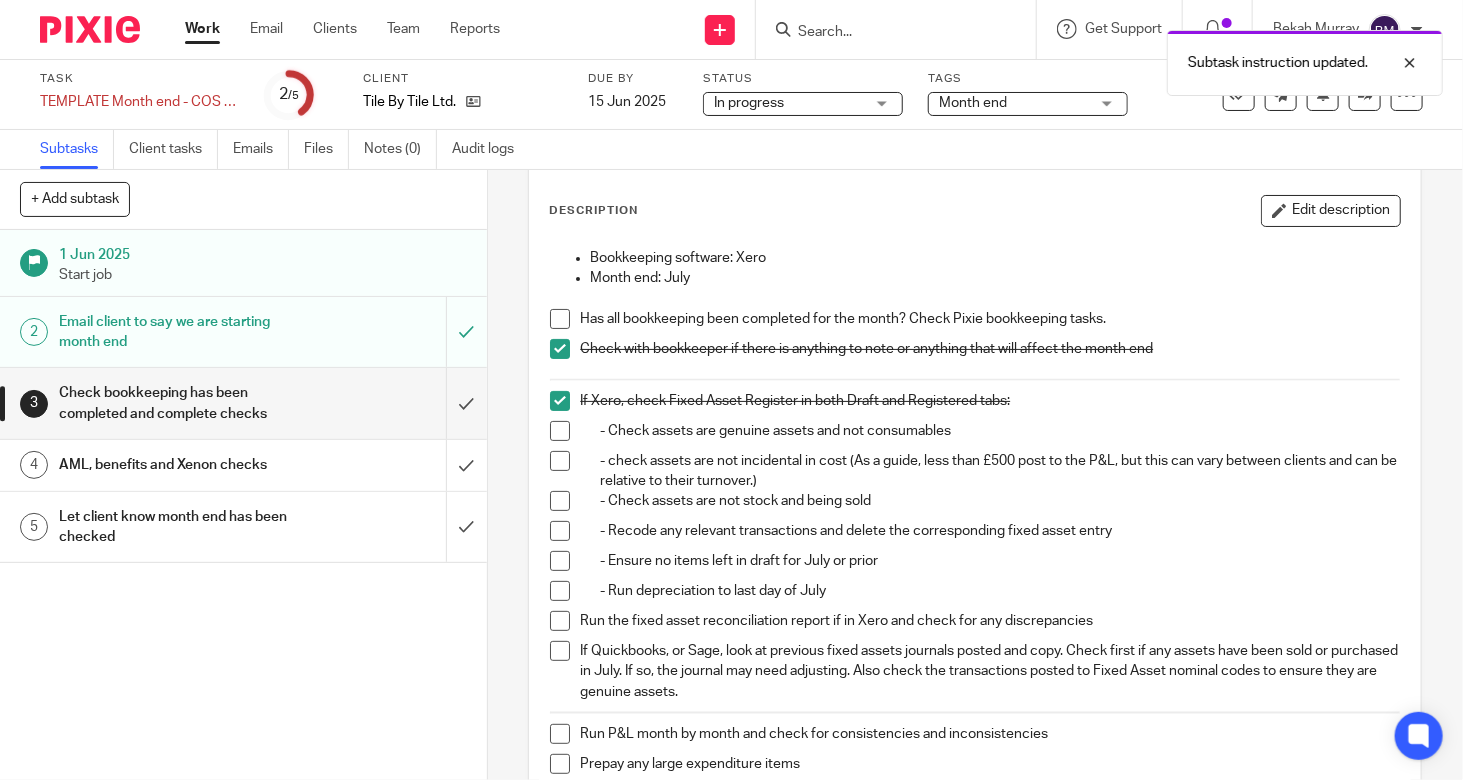 click at bounding box center (560, 431) 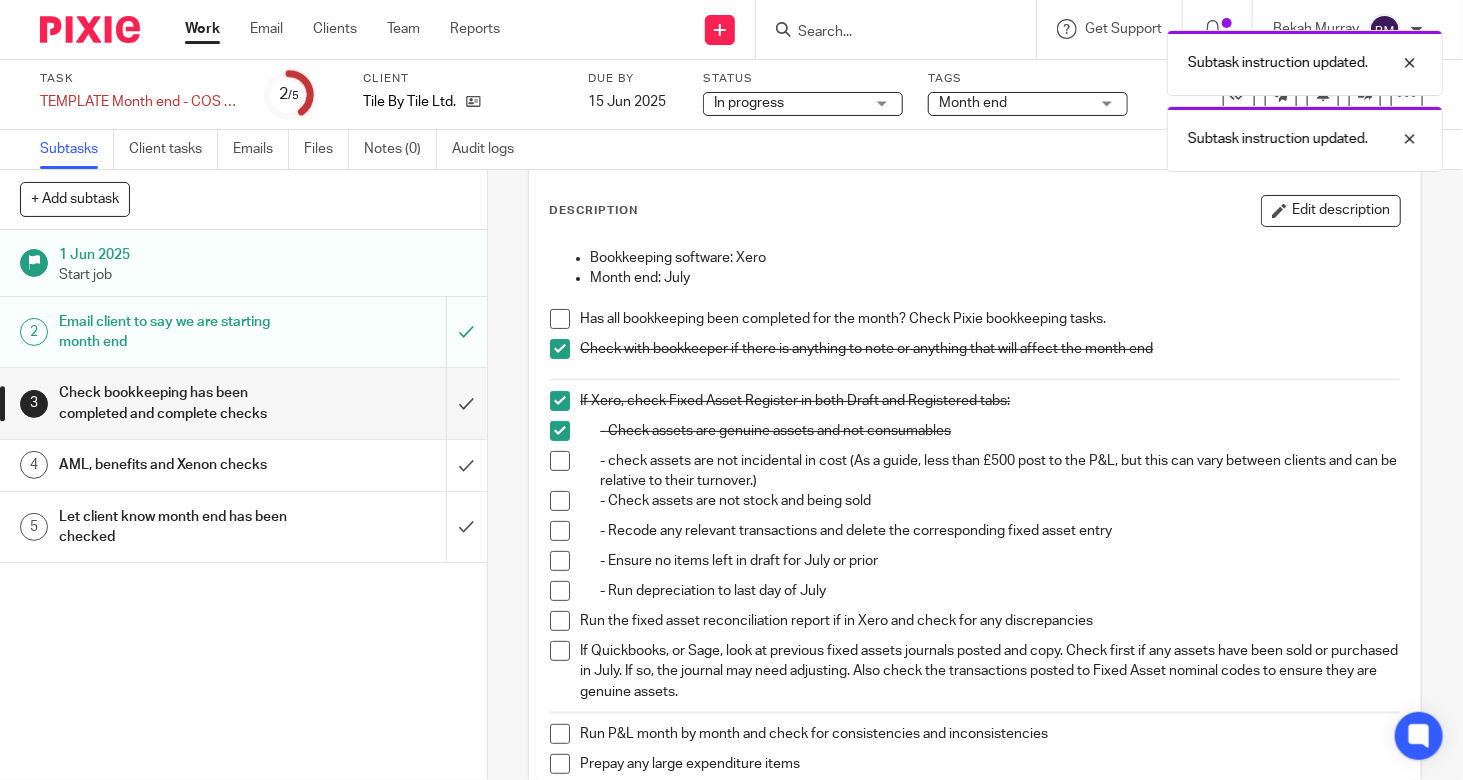 click at bounding box center [560, 461] 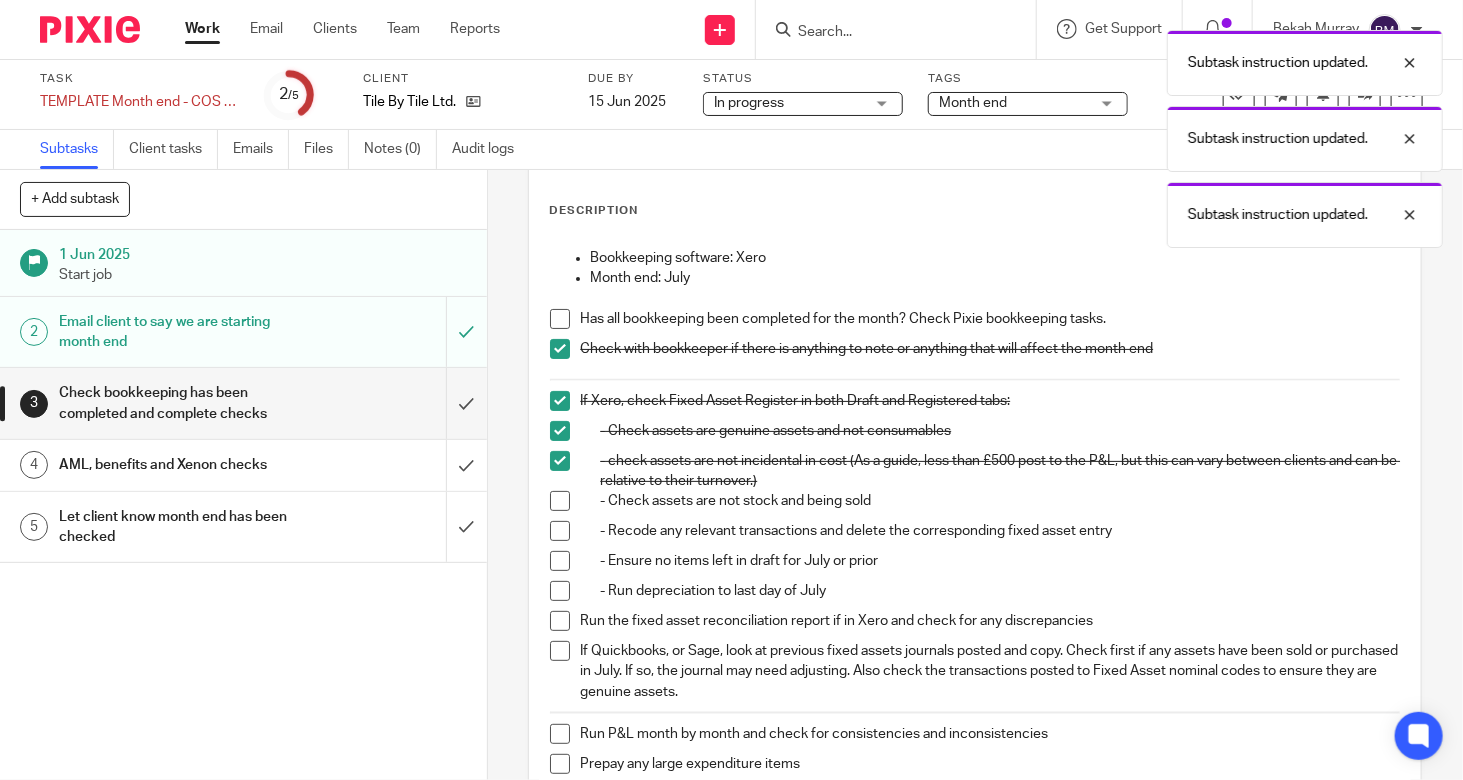 click at bounding box center [560, 501] 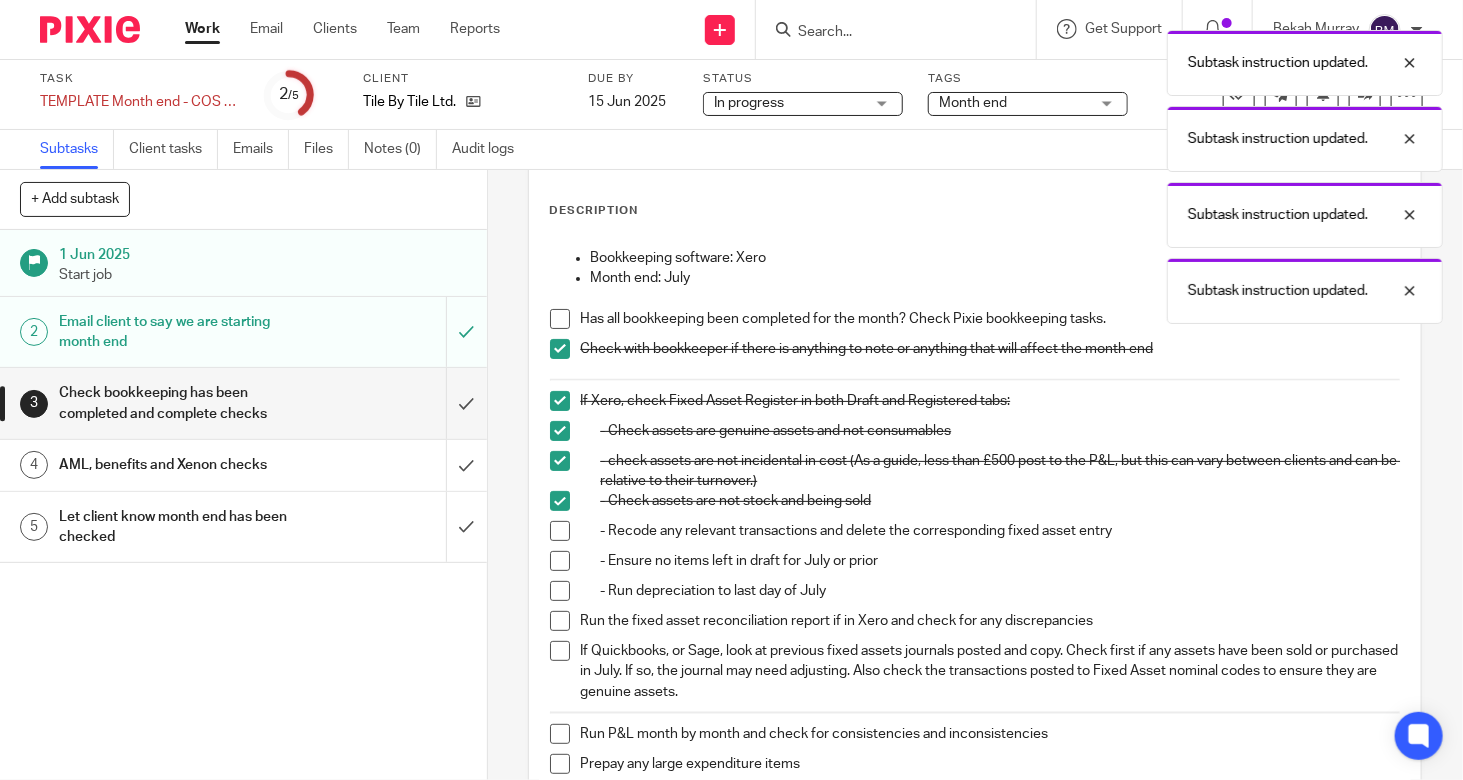 click at bounding box center [560, 531] 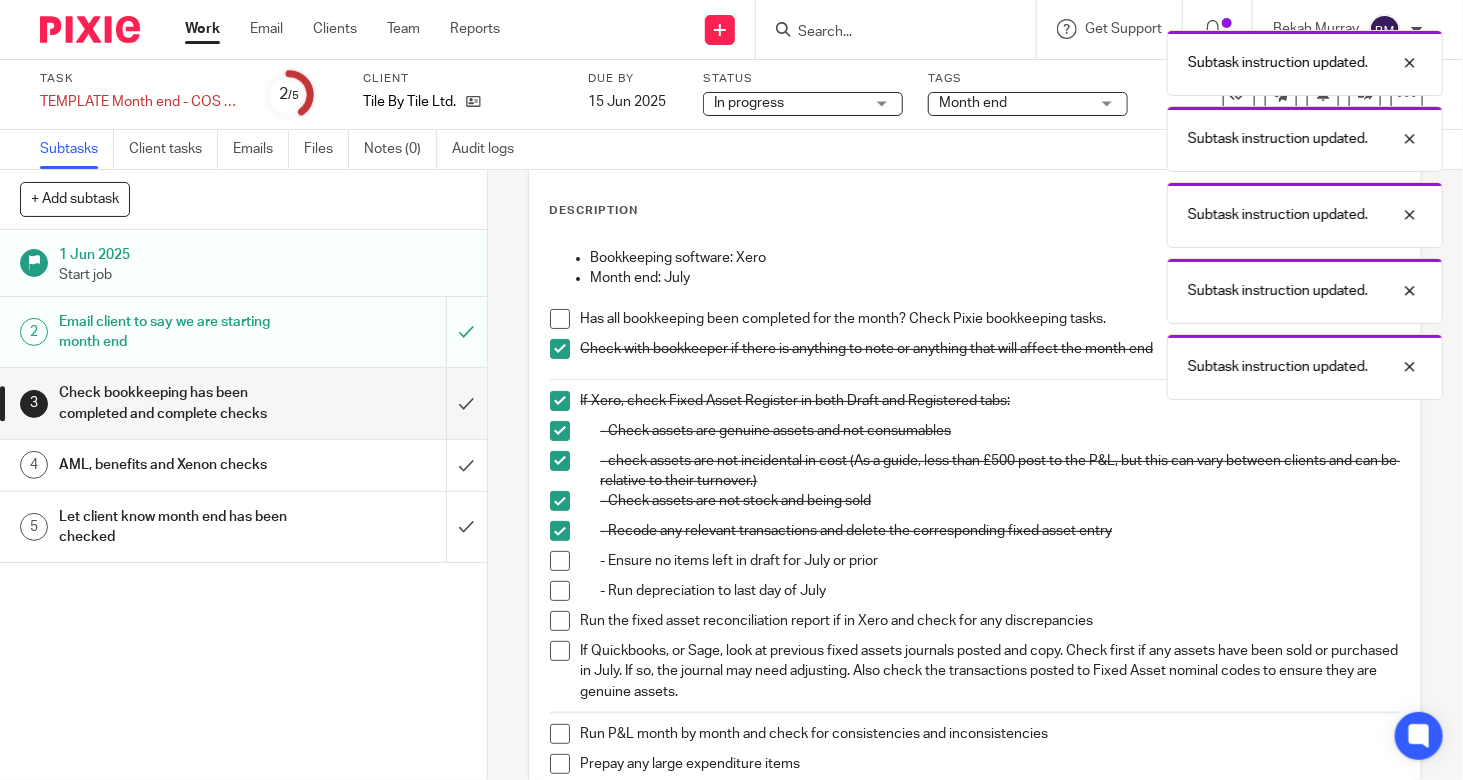 click at bounding box center (560, 561) 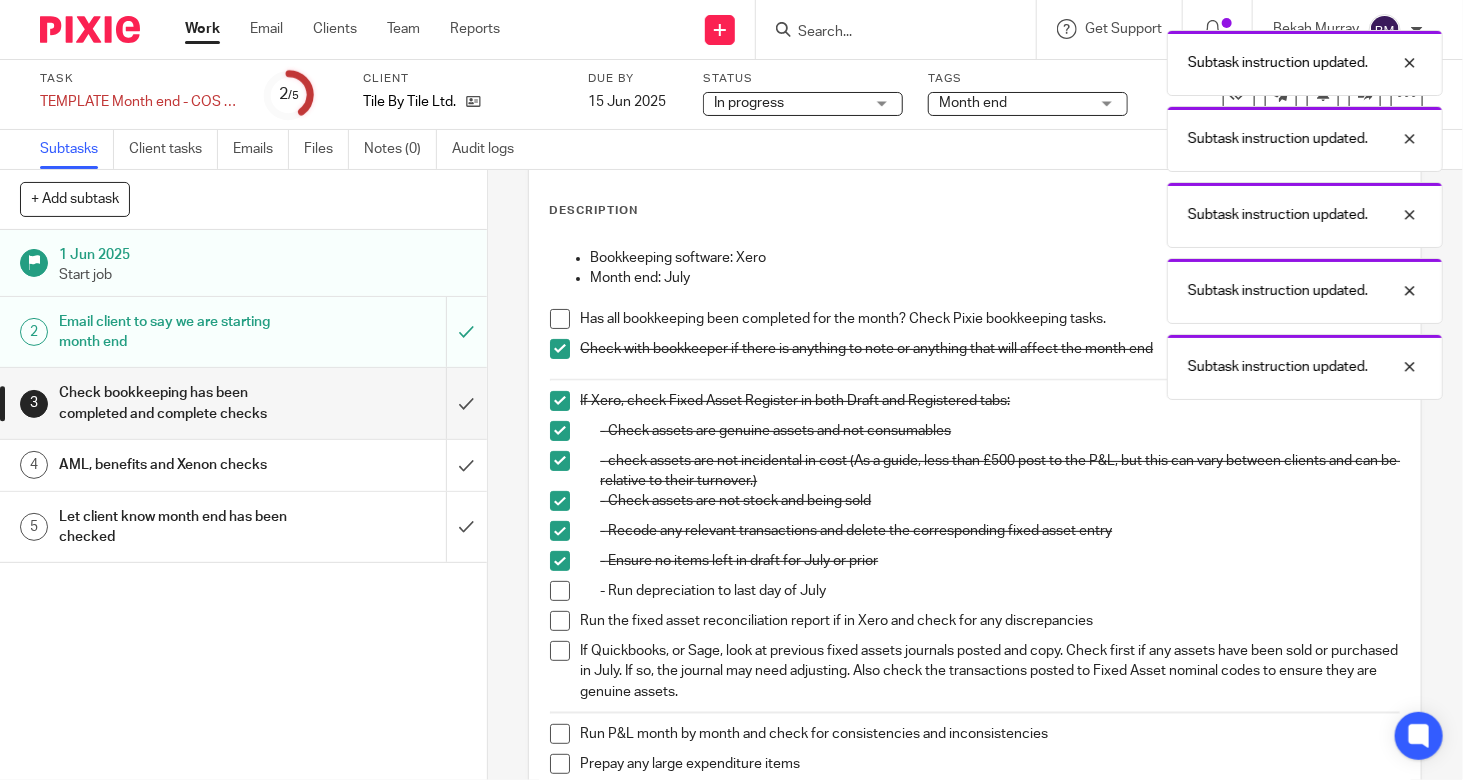 click at bounding box center [560, 591] 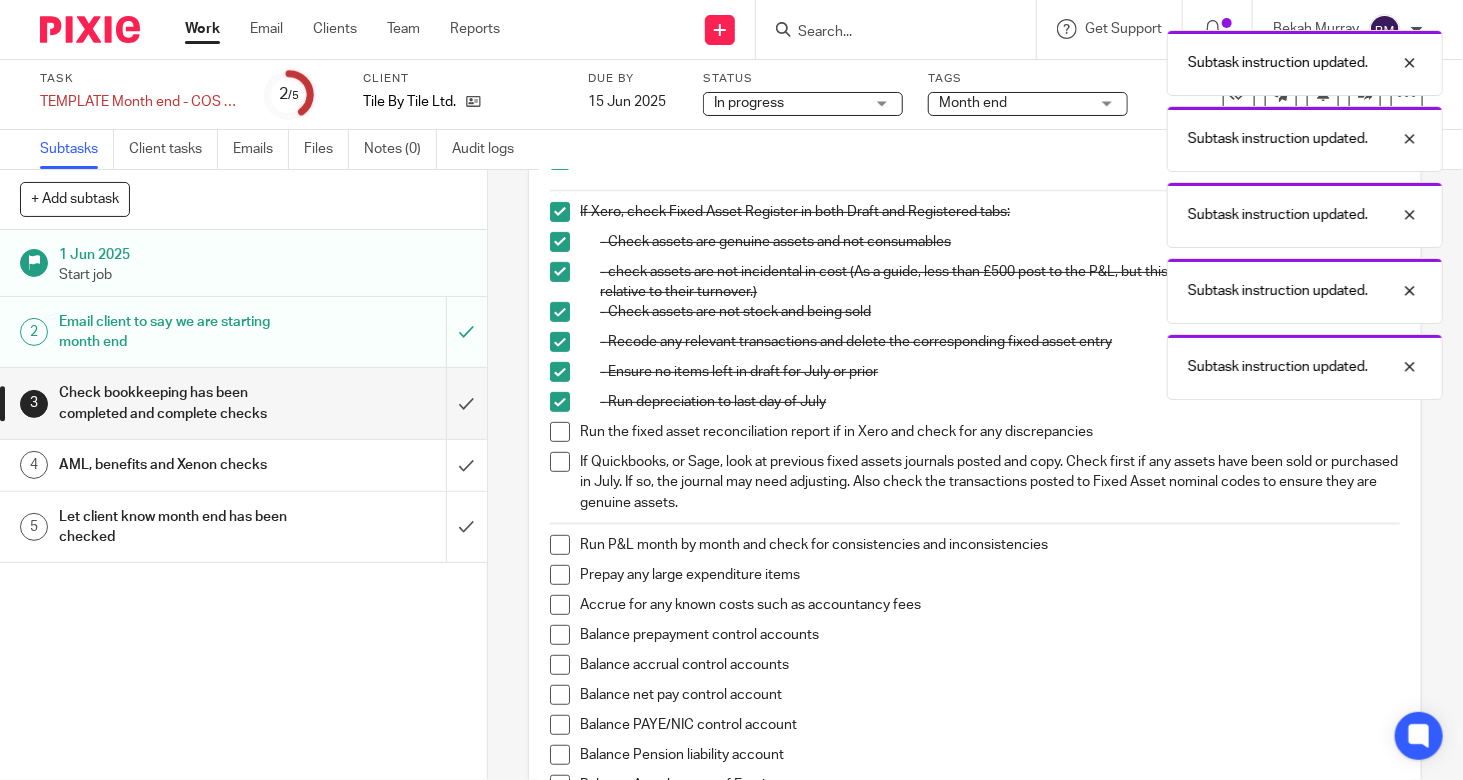 scroll, scrollTop: 400, scrollLeft: 0, axis: vertical 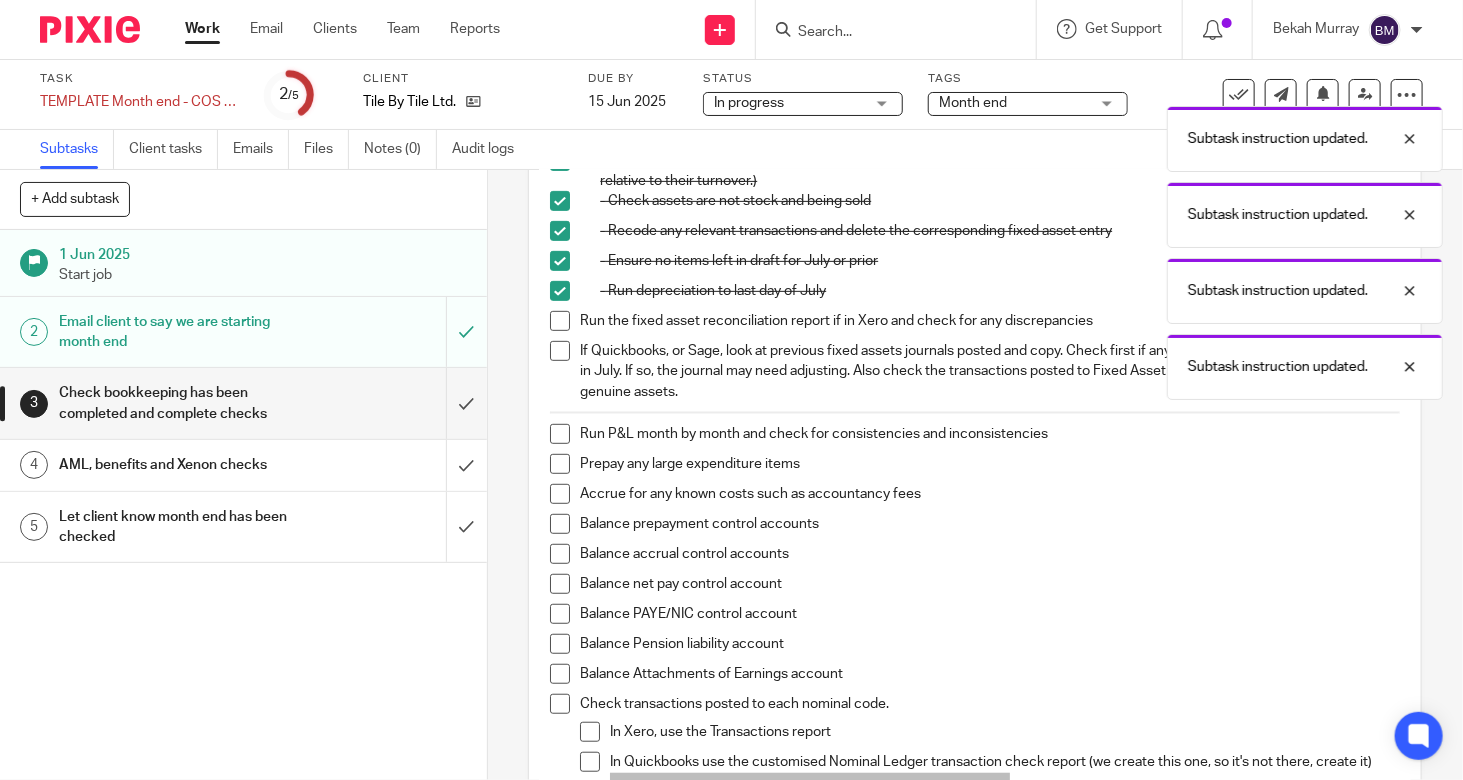 click at bounding box center [560, 321] 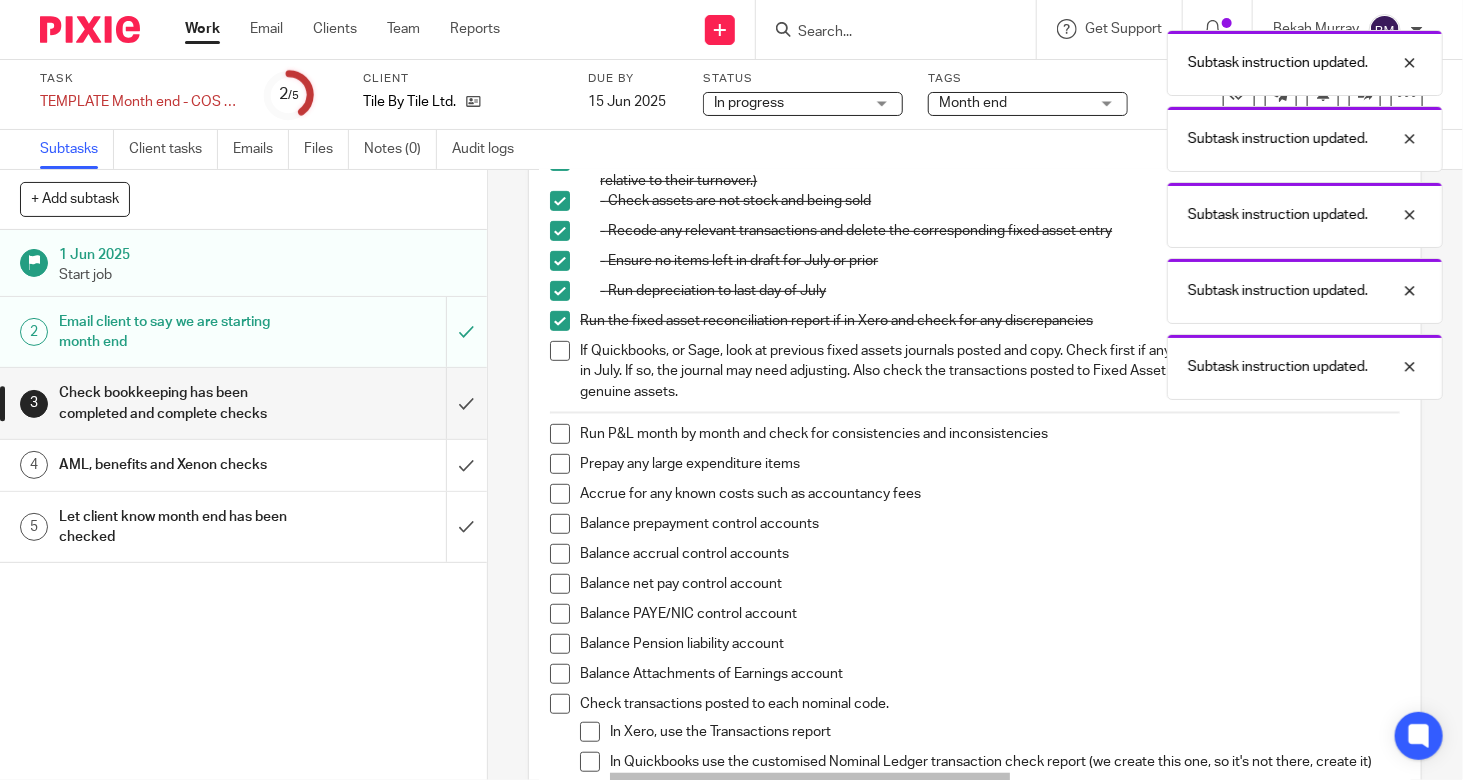 click at bounding box center (560, 434) 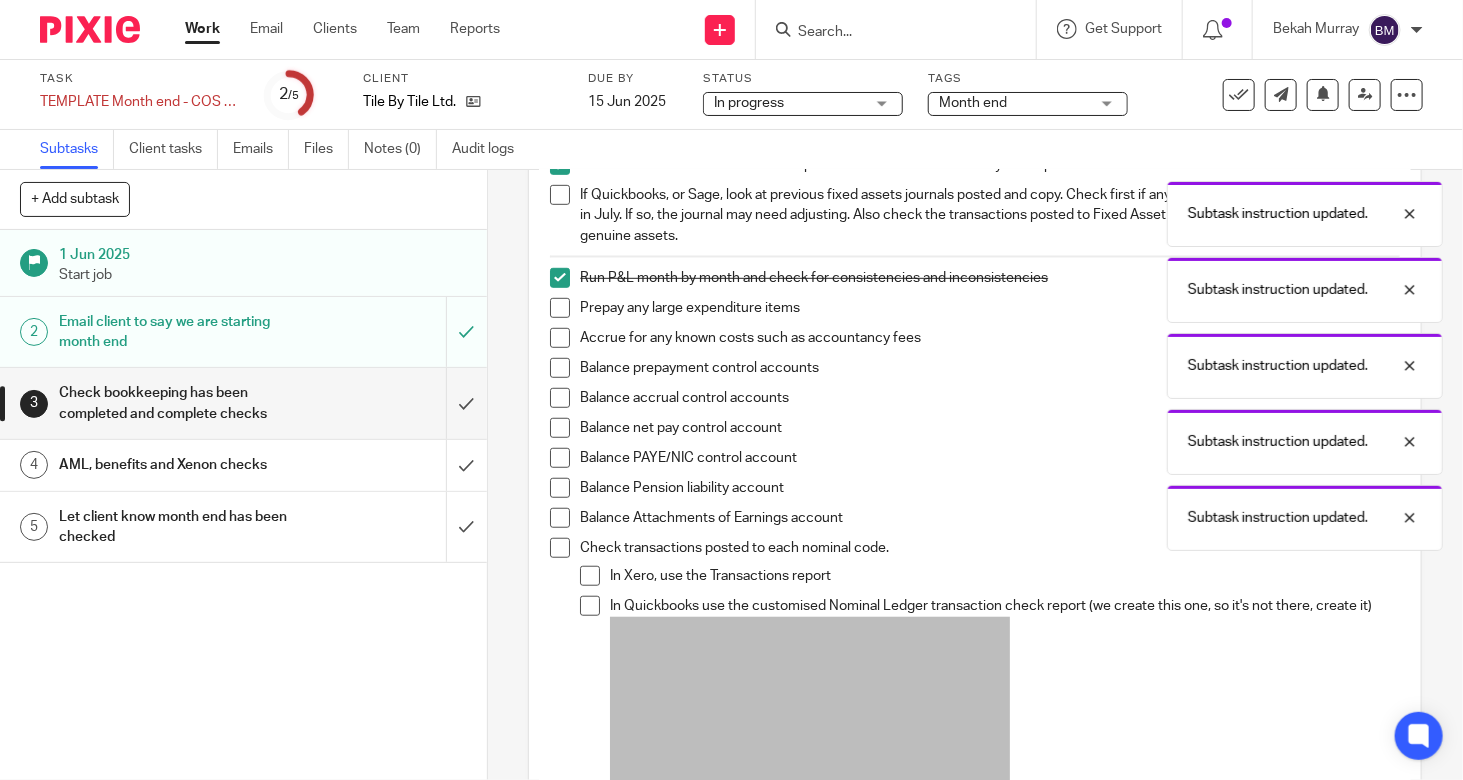 scroll, scrollTop: 600, scrollLeft: 0, axis: vertical 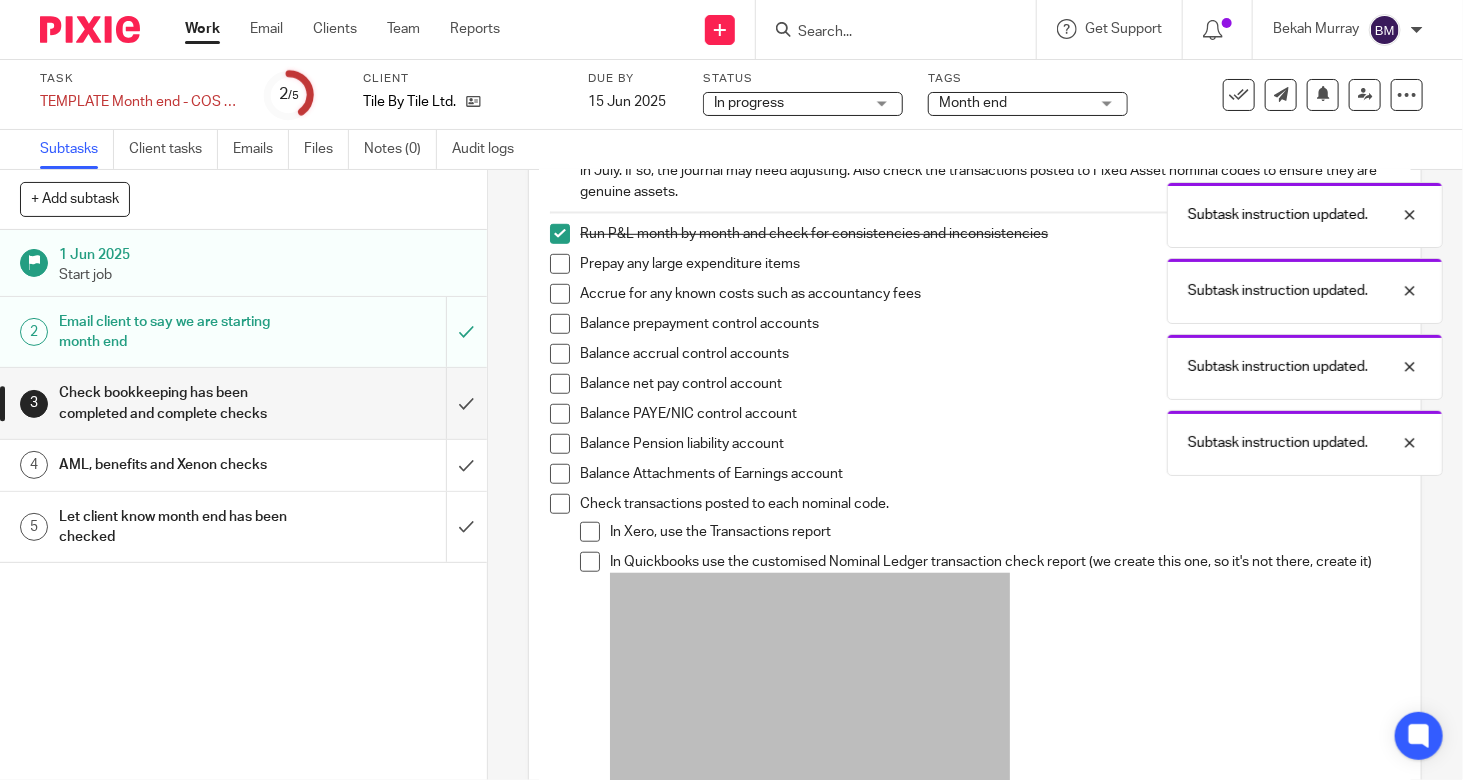 click at bounding box center (560, 264) 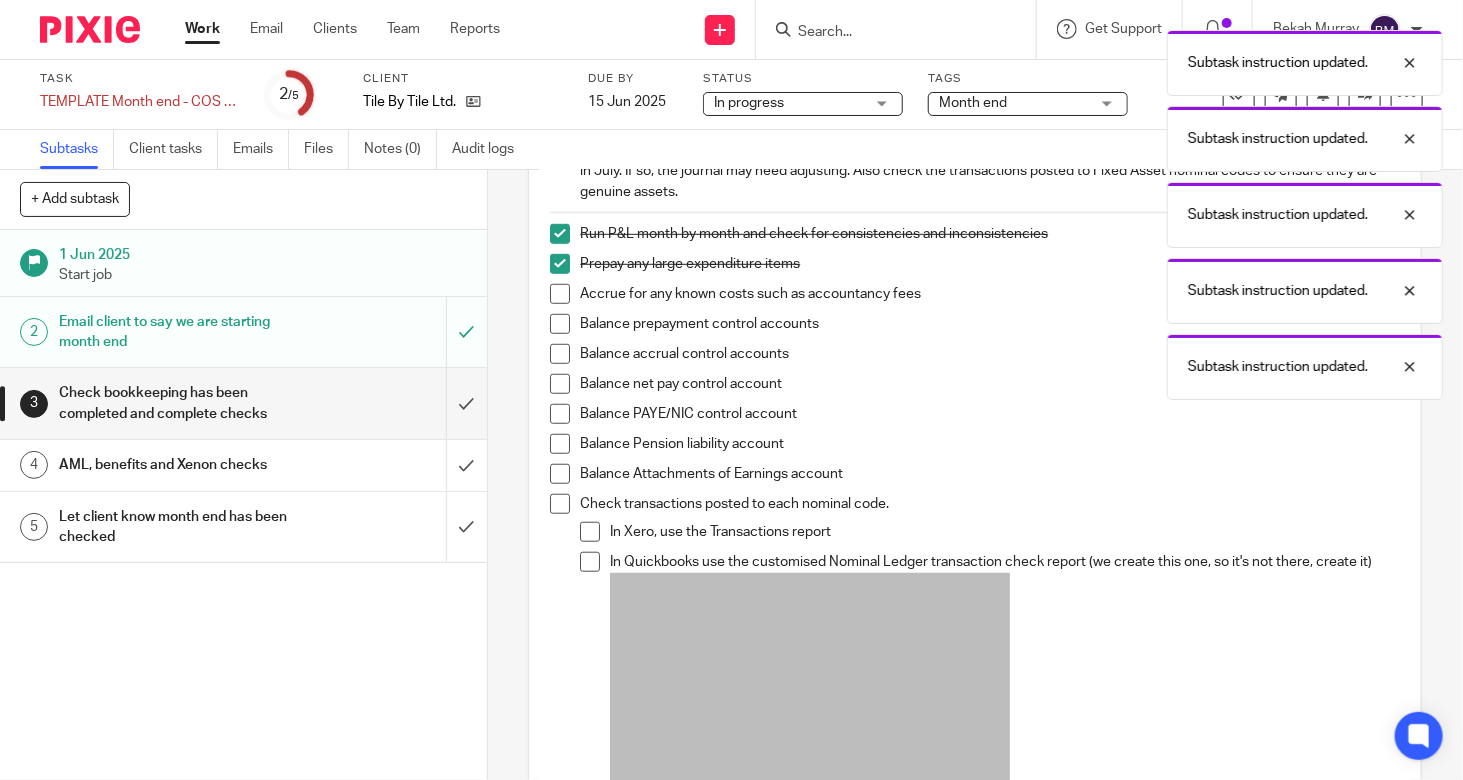 click at bounding box center [560, 294] 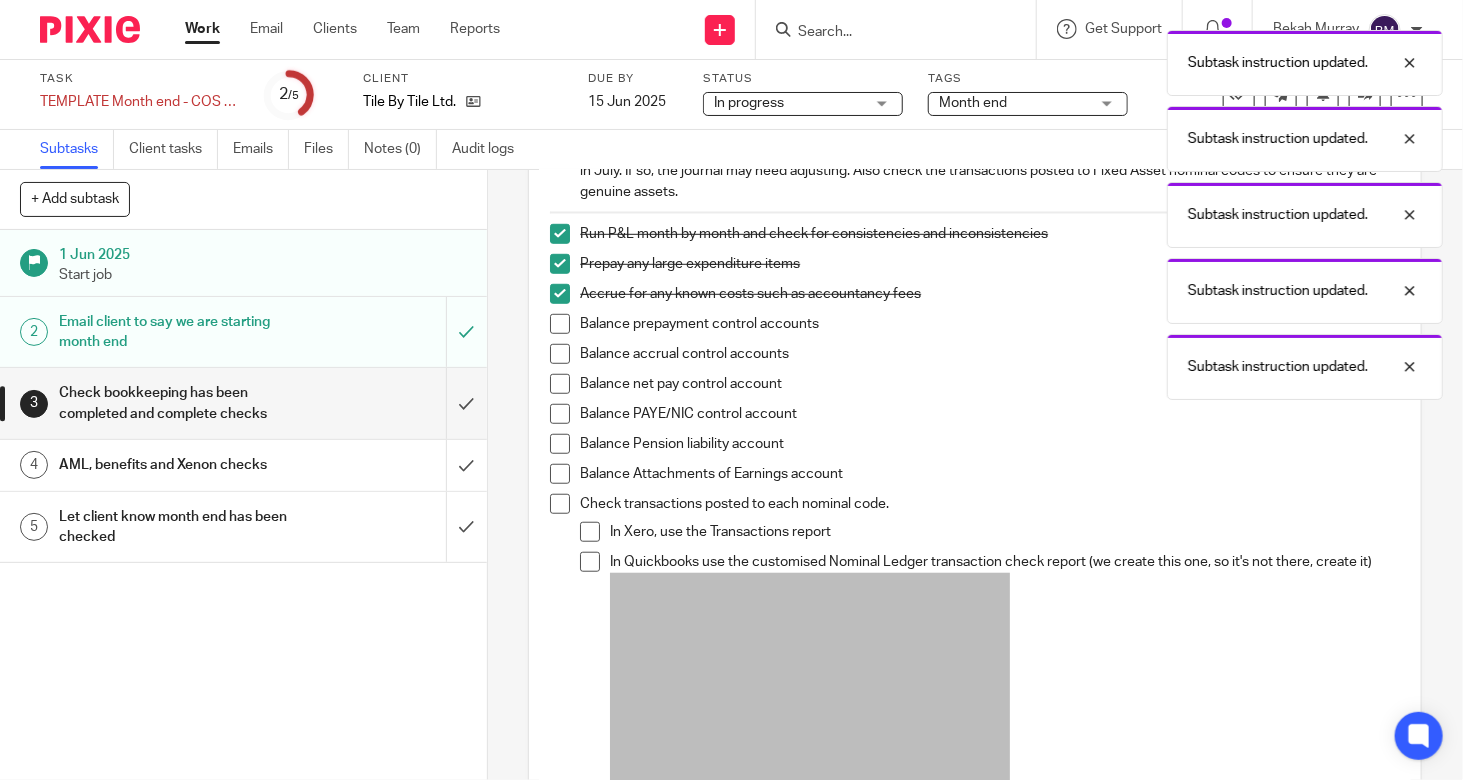 click at bounding box center (560, 324) 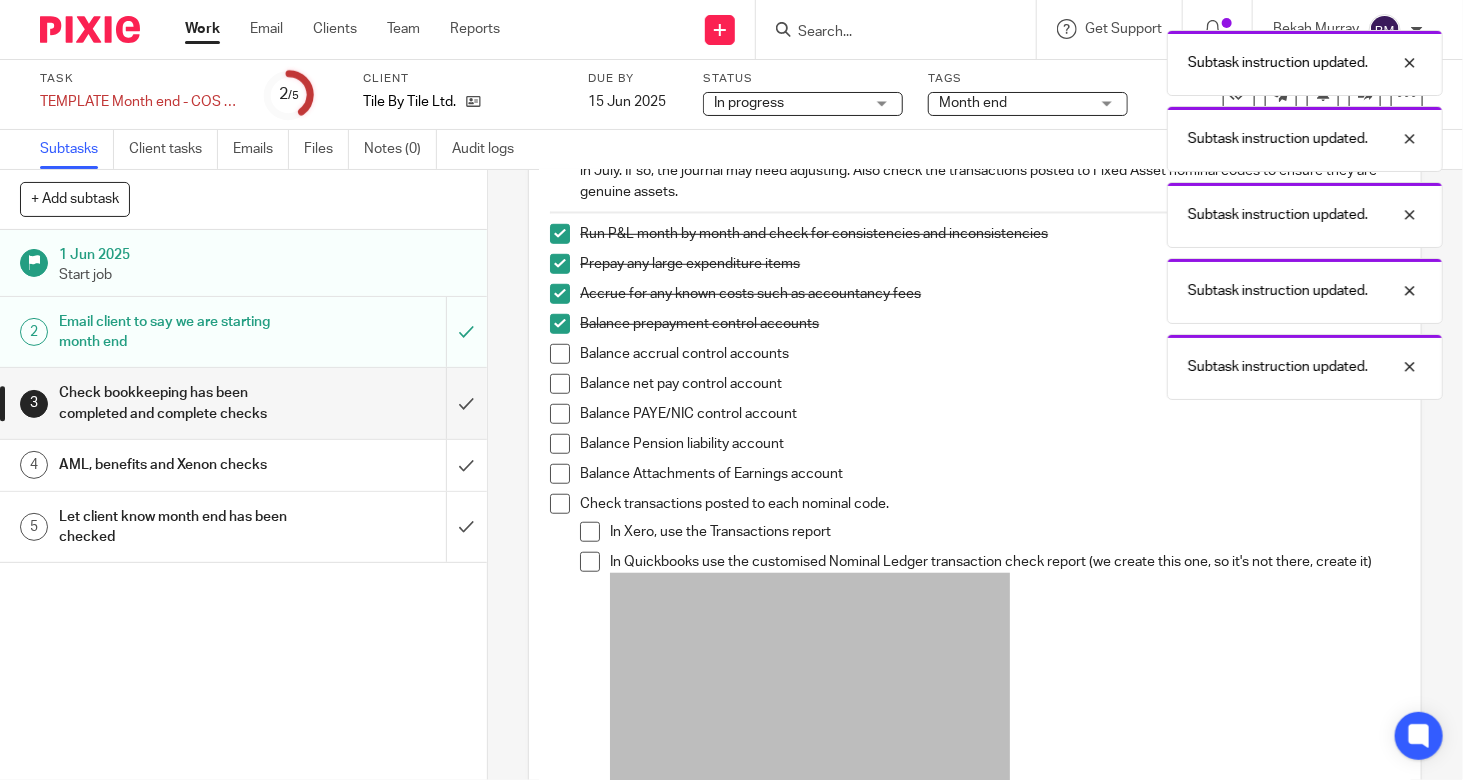 click at bounding box center (560, 354) 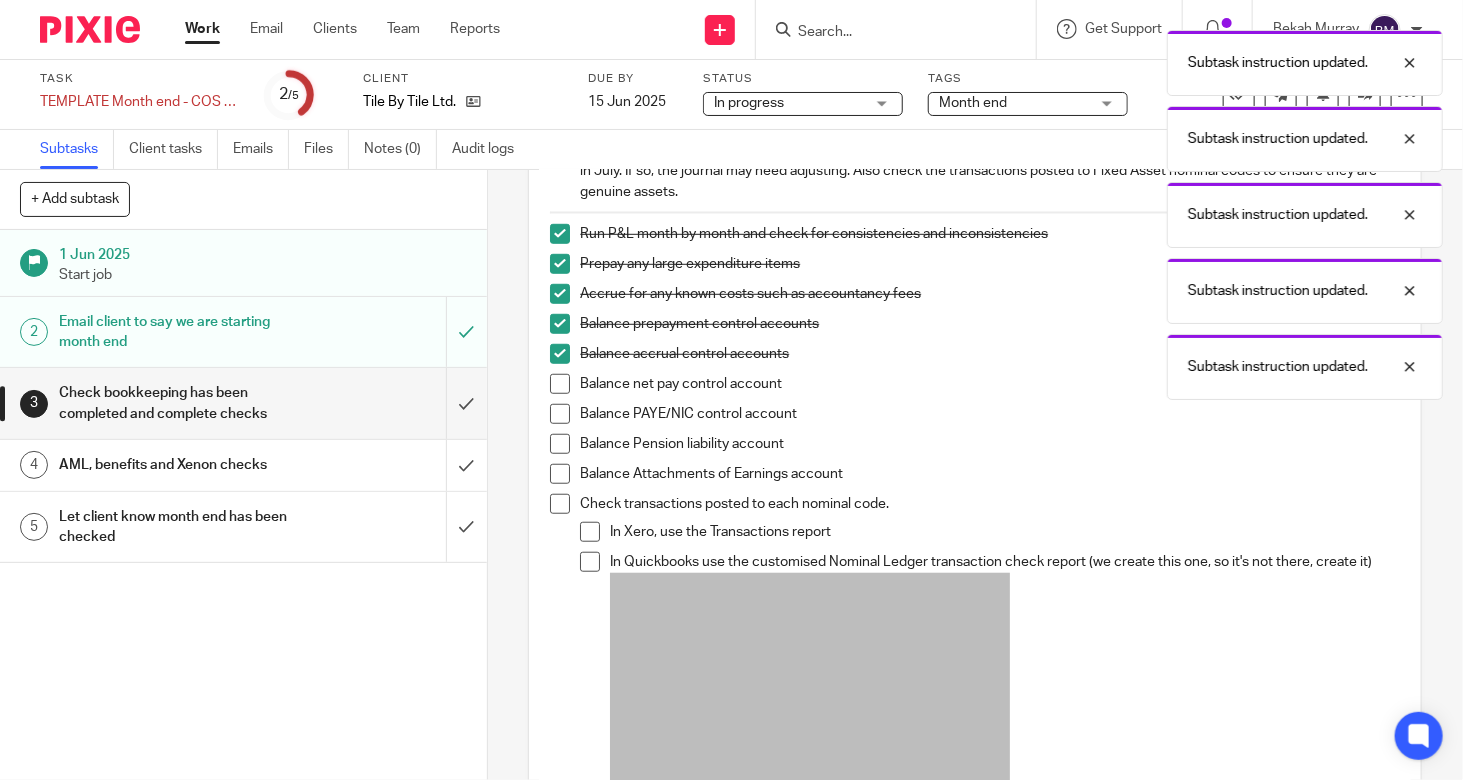 click on "Balance accrual control accounts" at bounding box center (975, 359) 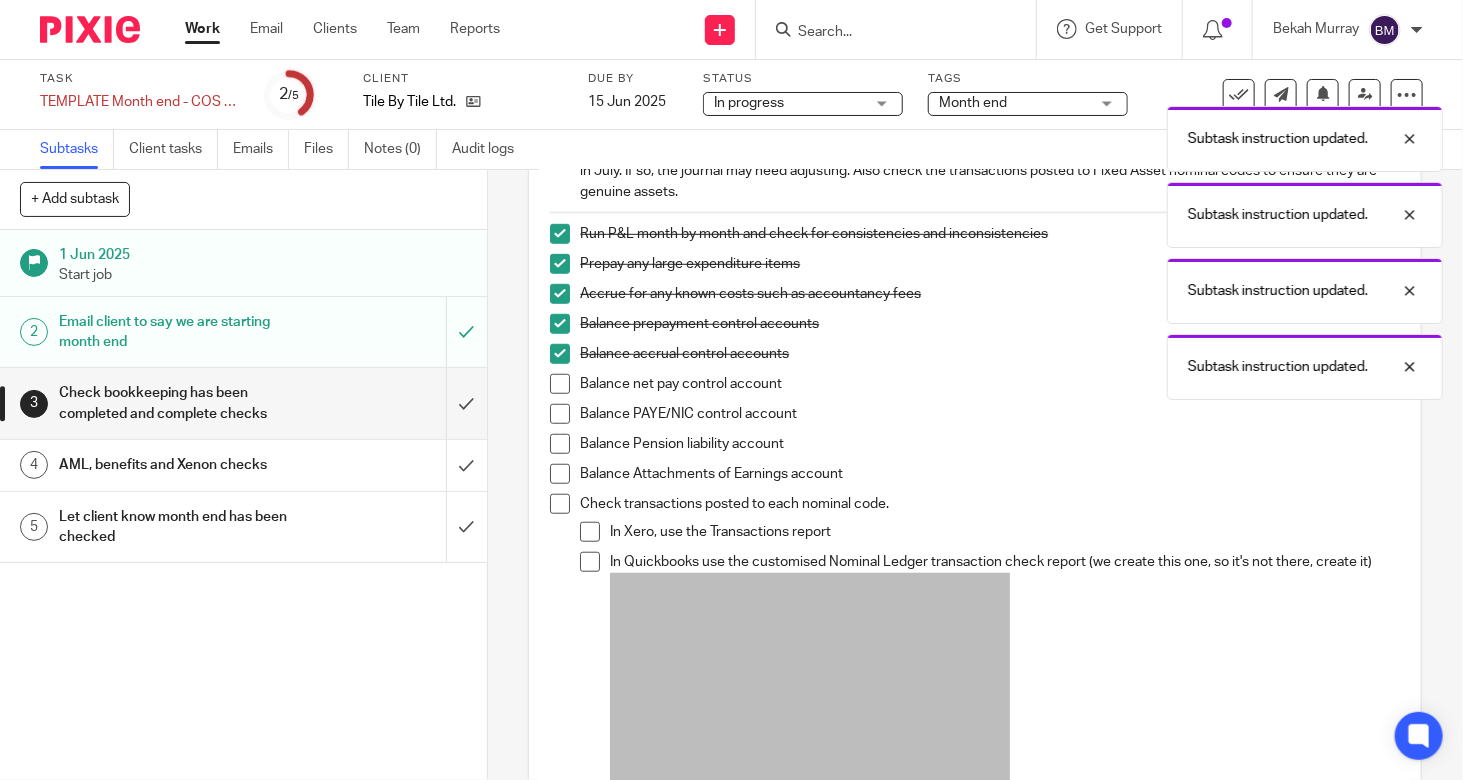 click at bounding box center (560, 384) 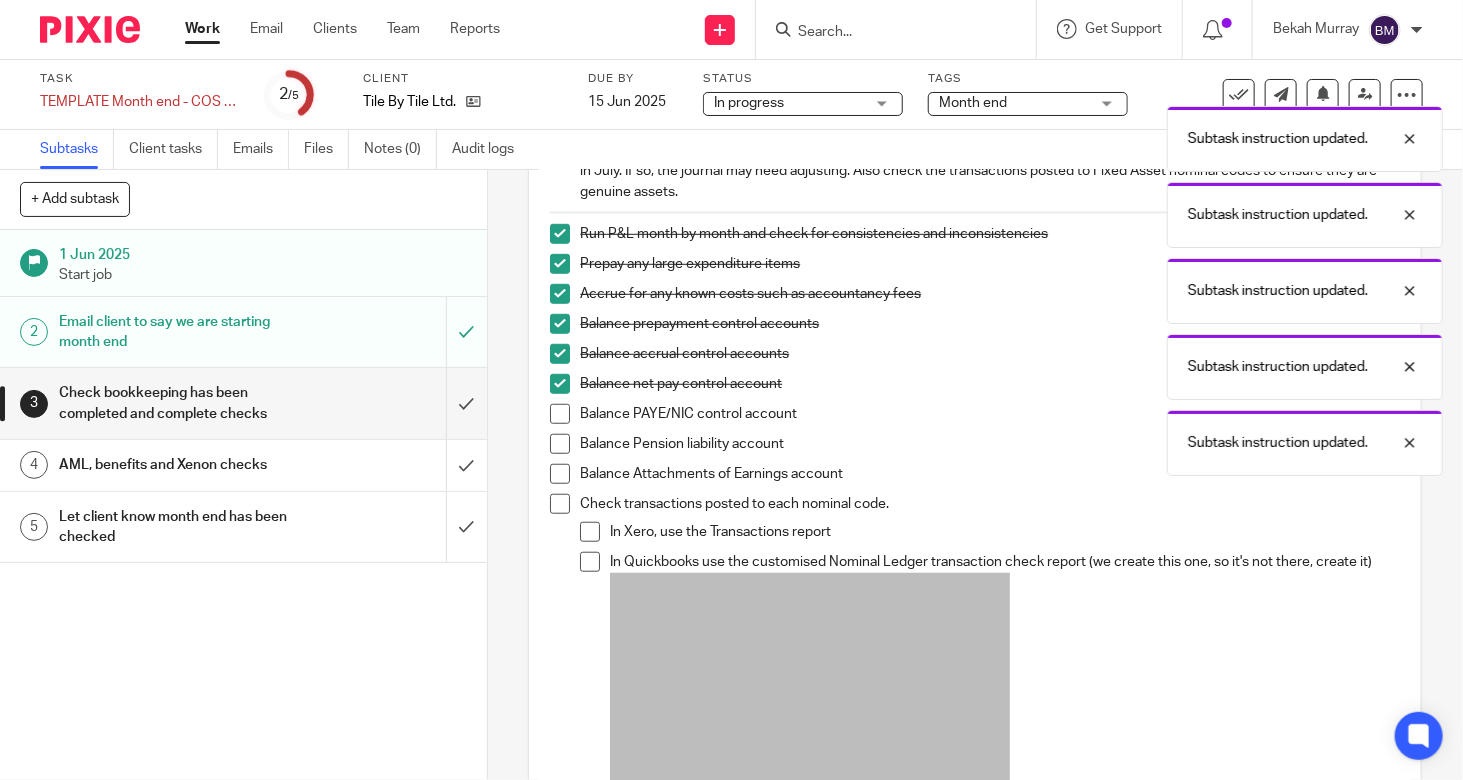 click at bounding box center (560, 414) 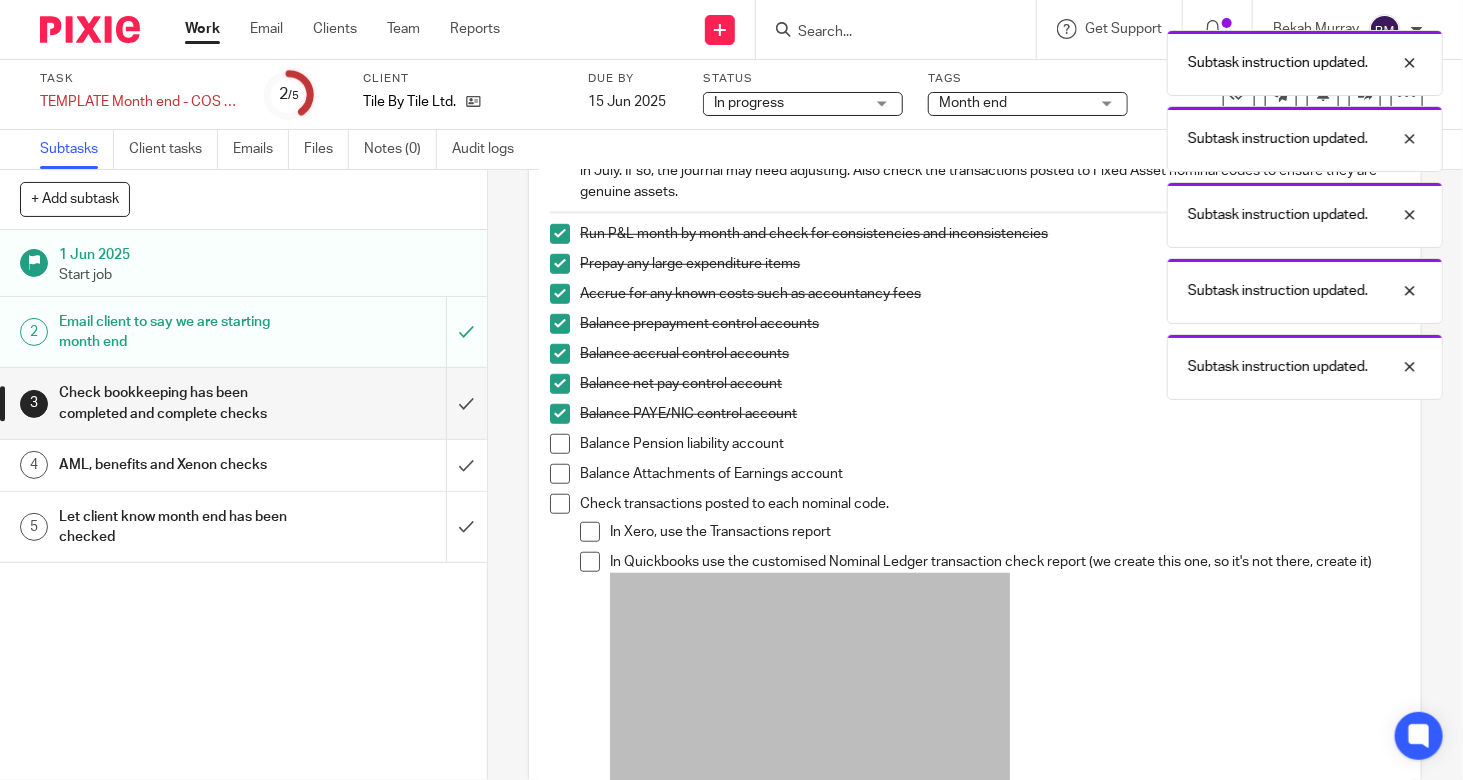 click at bounding box center (560, 444) 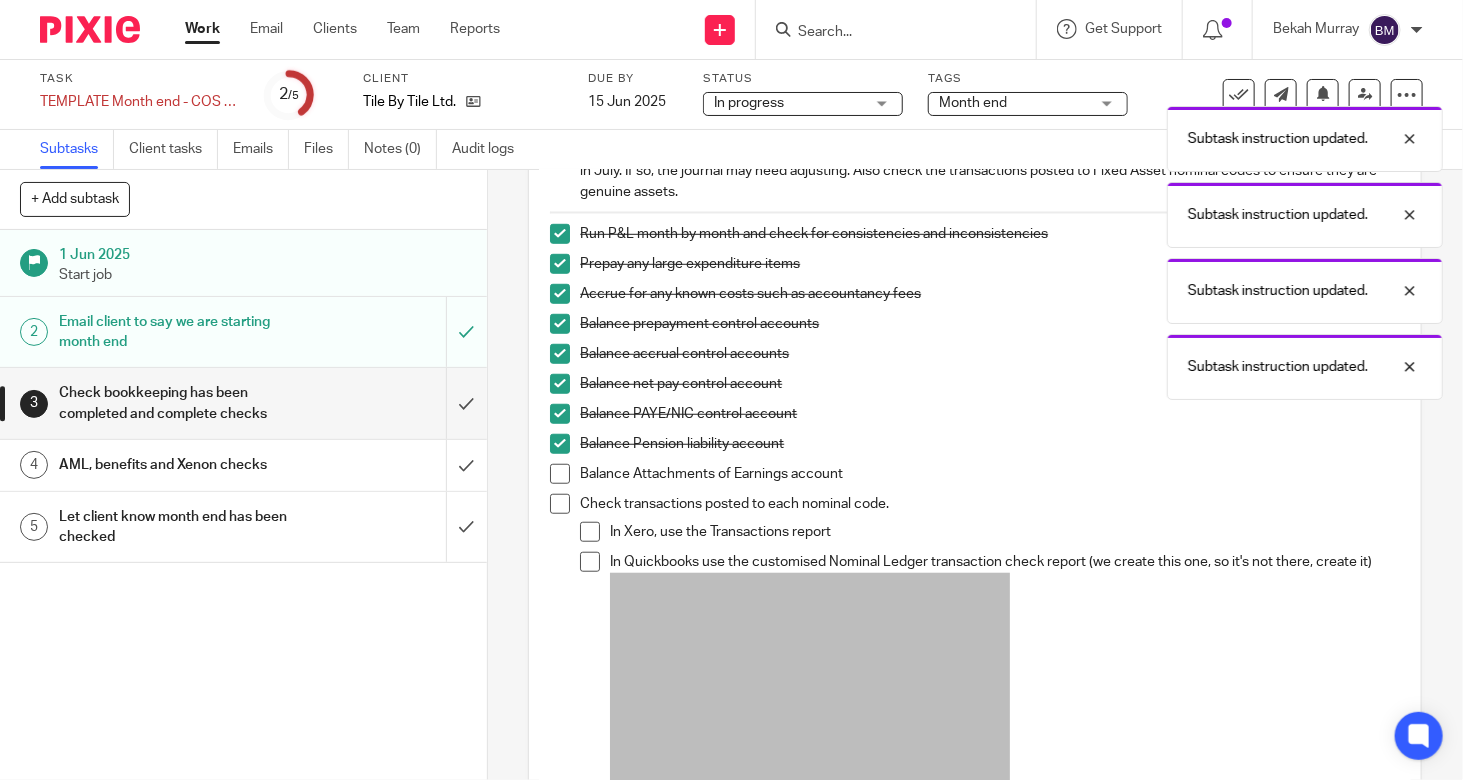 click at bounding box center (560, 504) 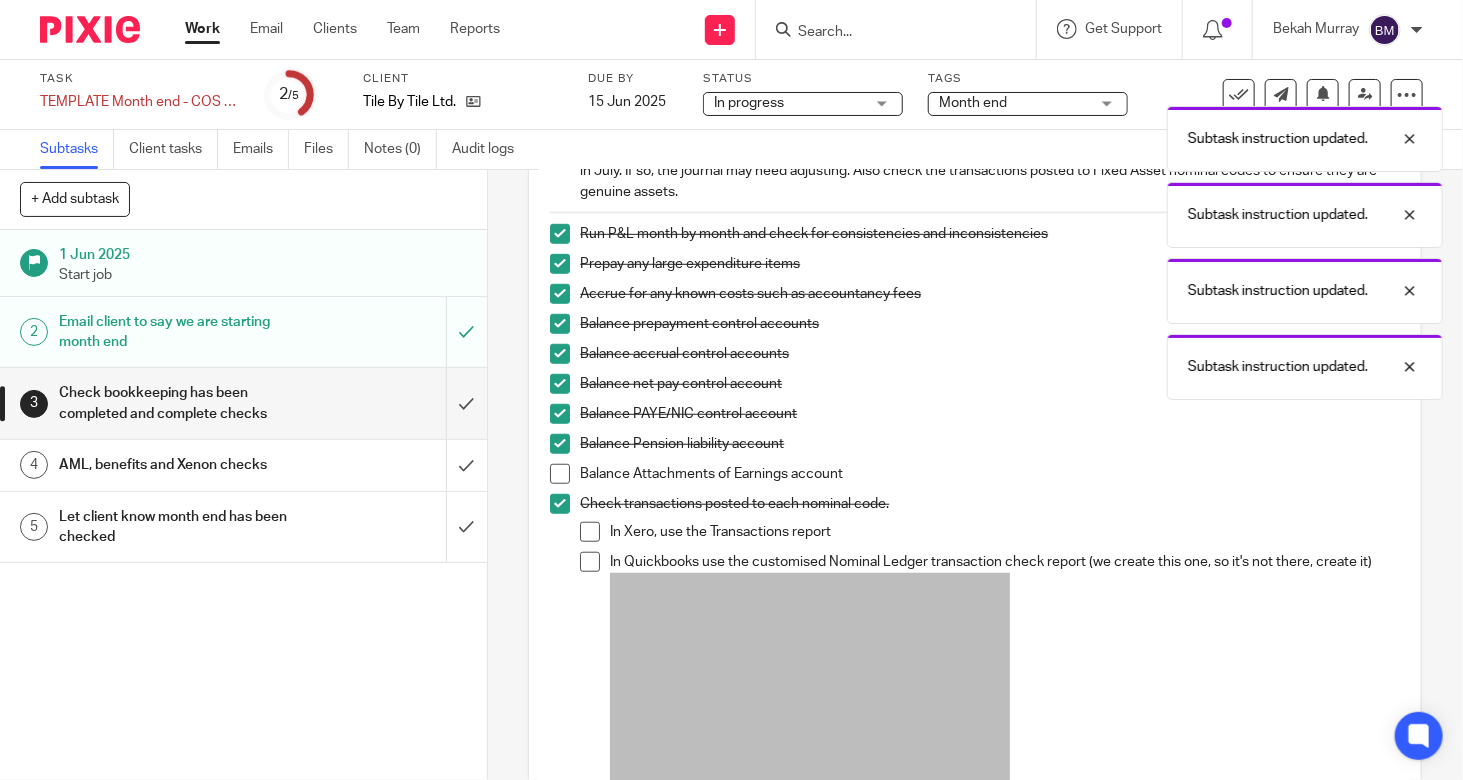 click at bounding box center [590, 532] 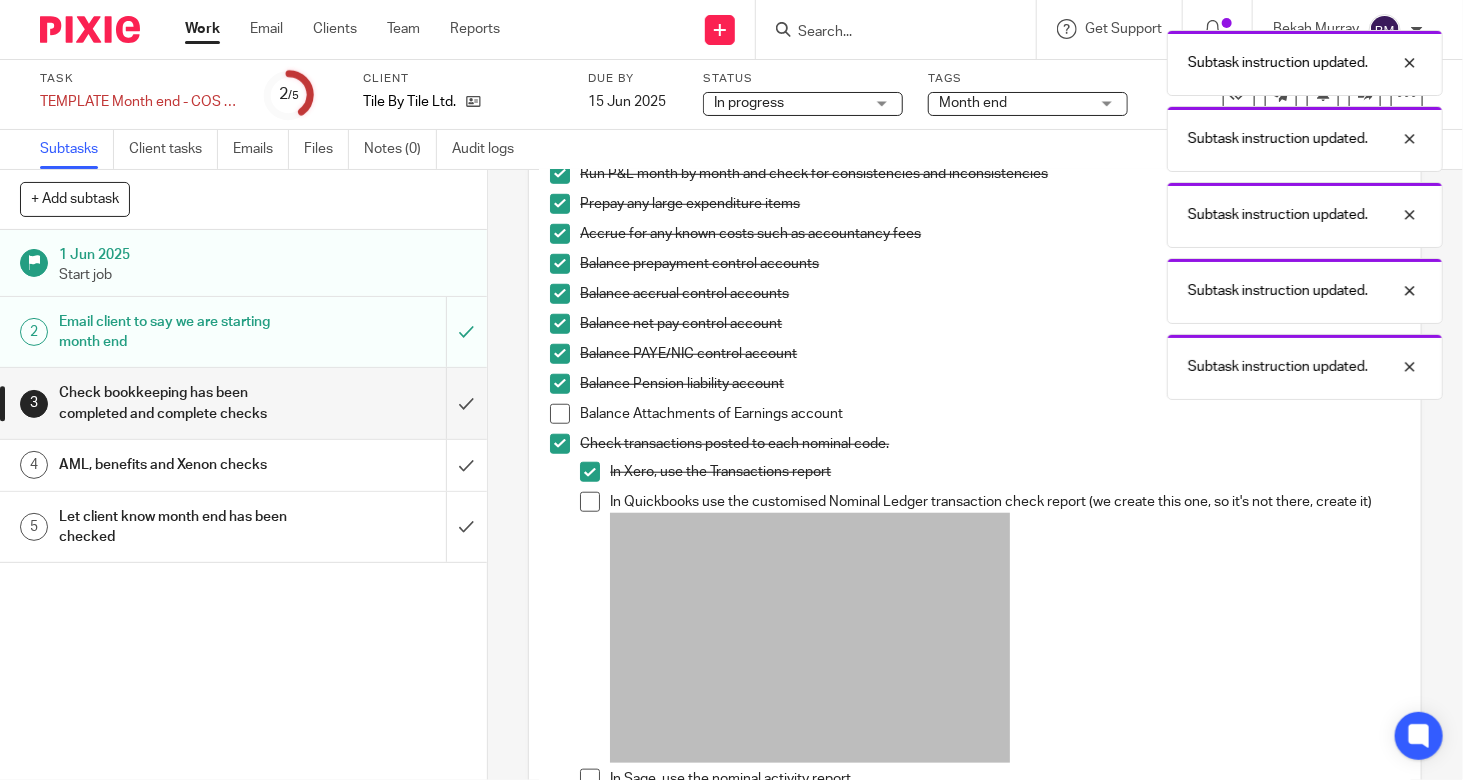 scroll, scrollTop: 1000, scrollLeft: 0, axis: vertical 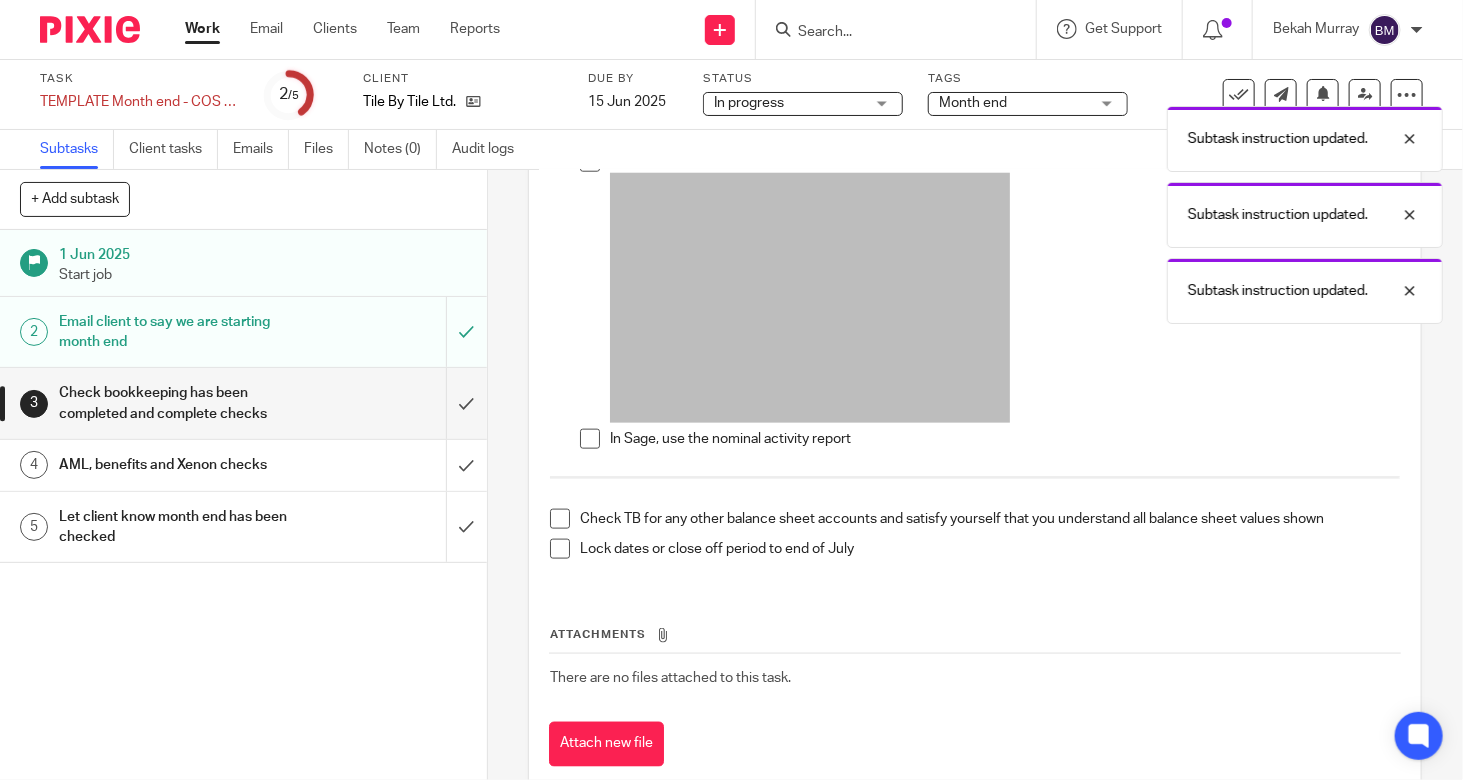 click at bounding box center [560, 519] 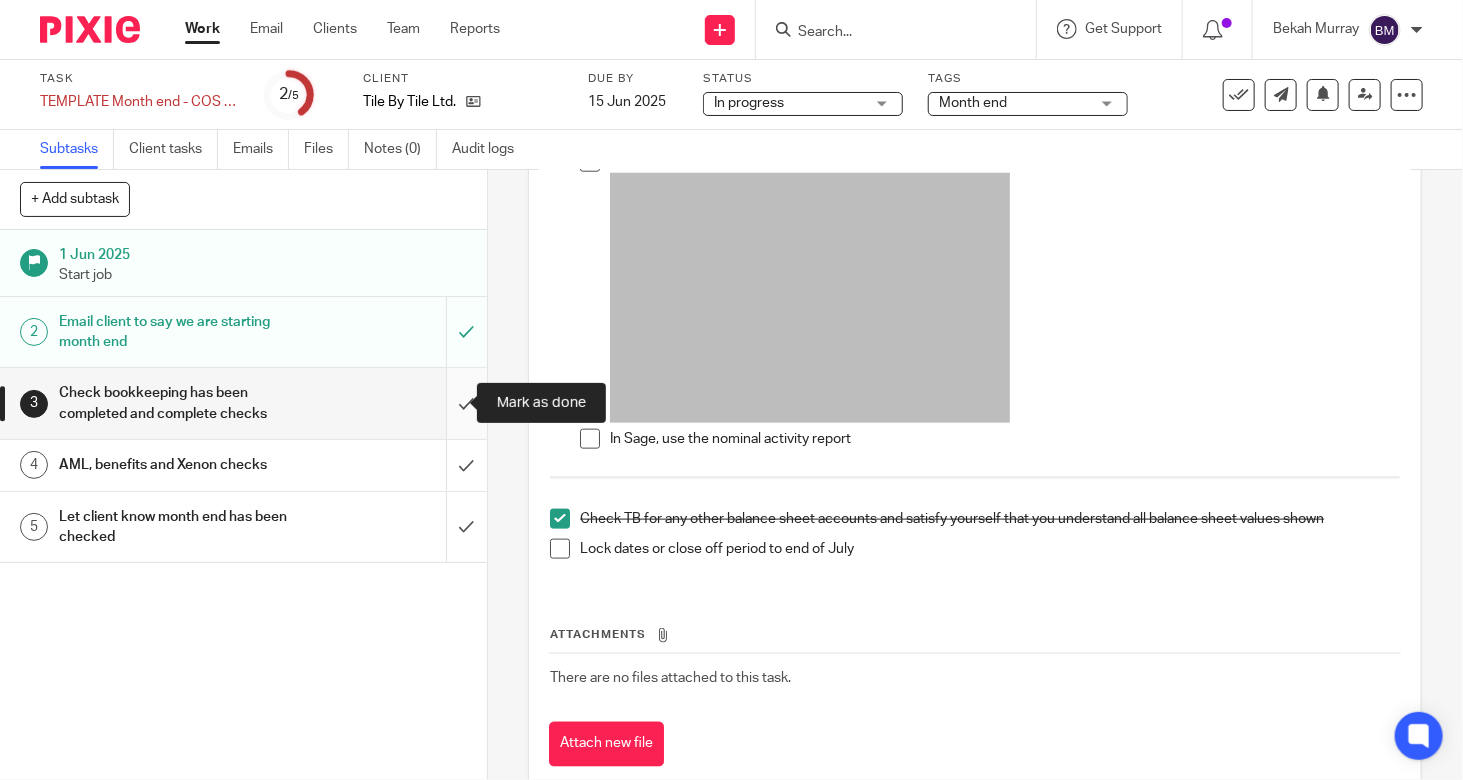 click at bounding box center [243, 403] 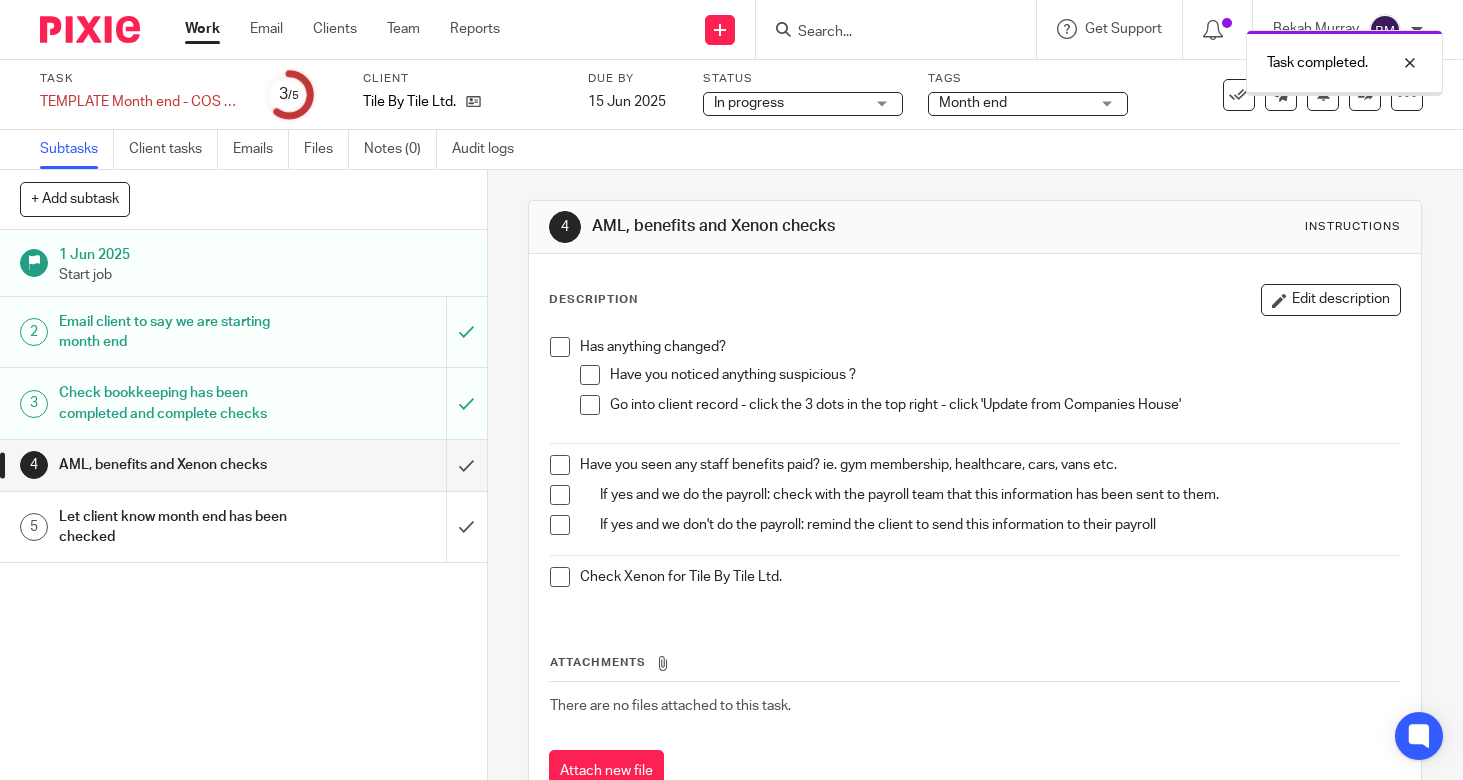 scroll, scrollTop: 0, scrollLeft: 0, axis: both 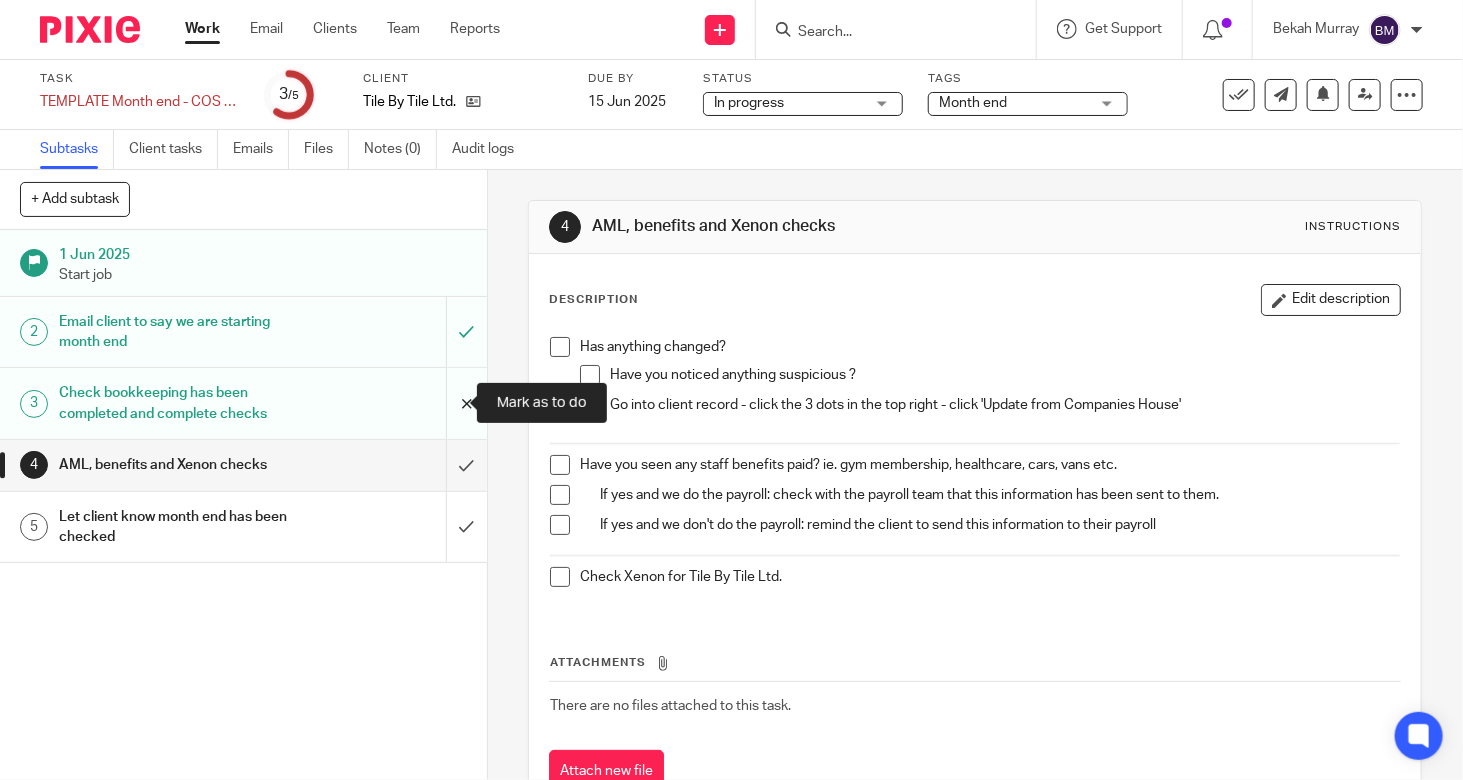 click at bounding box center [243, 403] 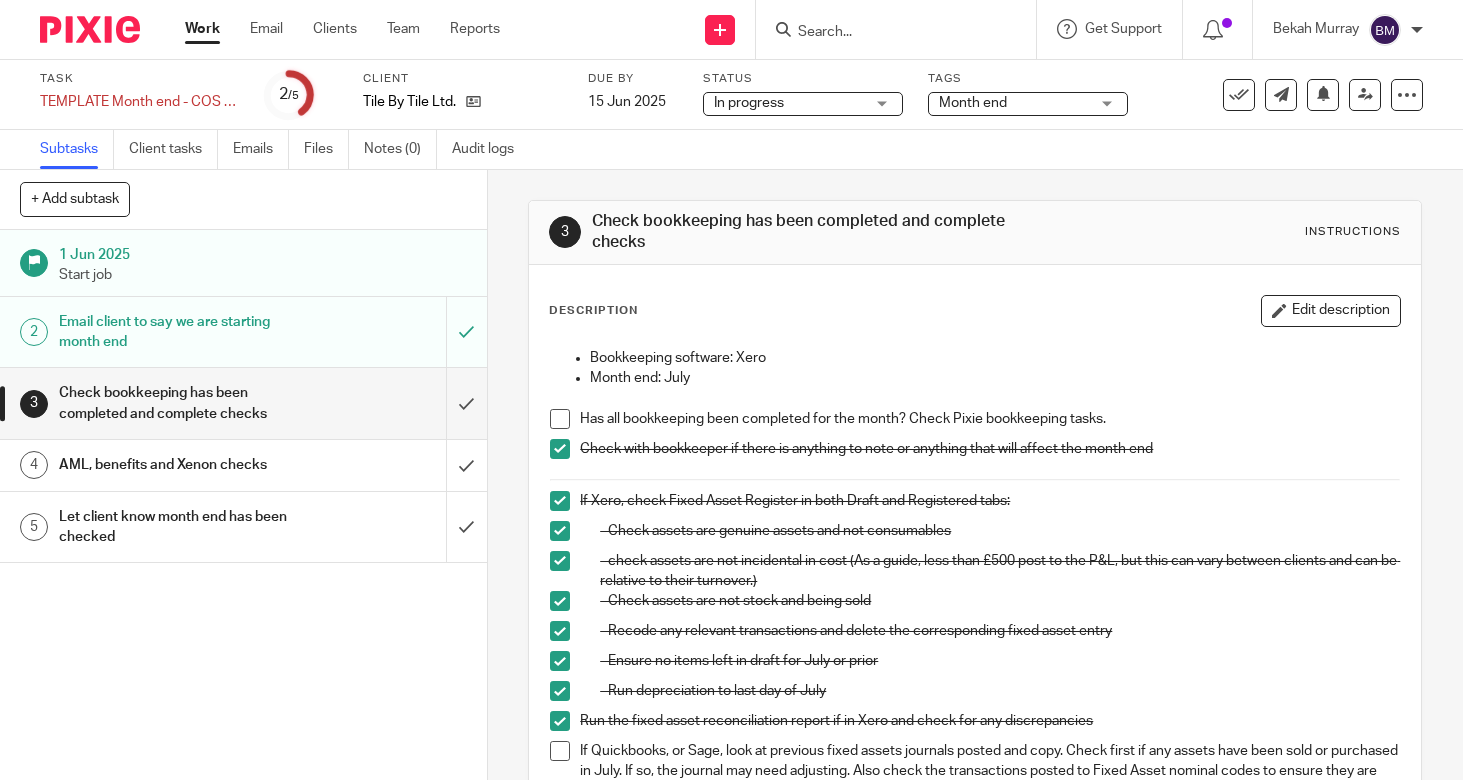 scroll, scrollTop: 0, scrollLeft: 0, axis: both 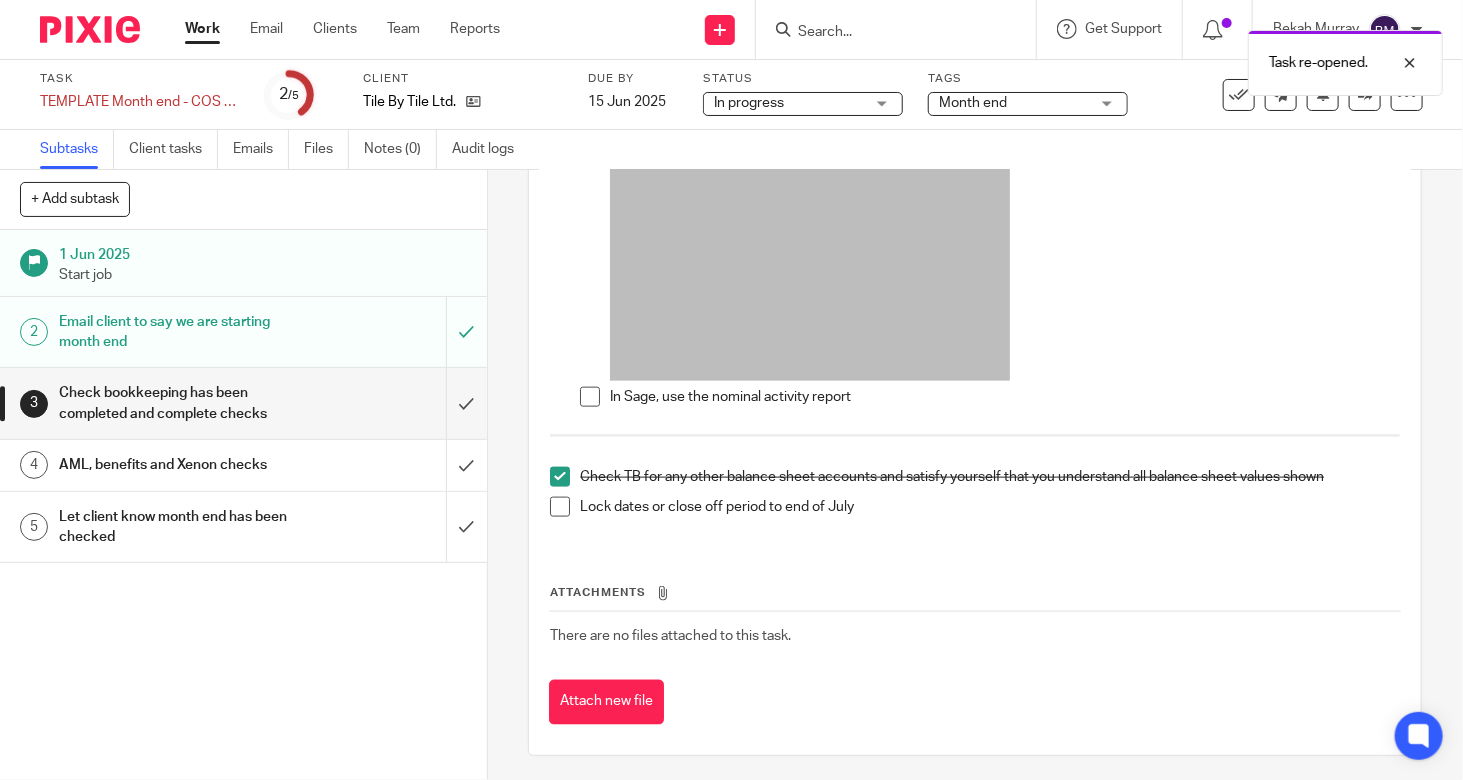 click on "AML, benefits and Xenon checks" at bounding box center [181, 465] 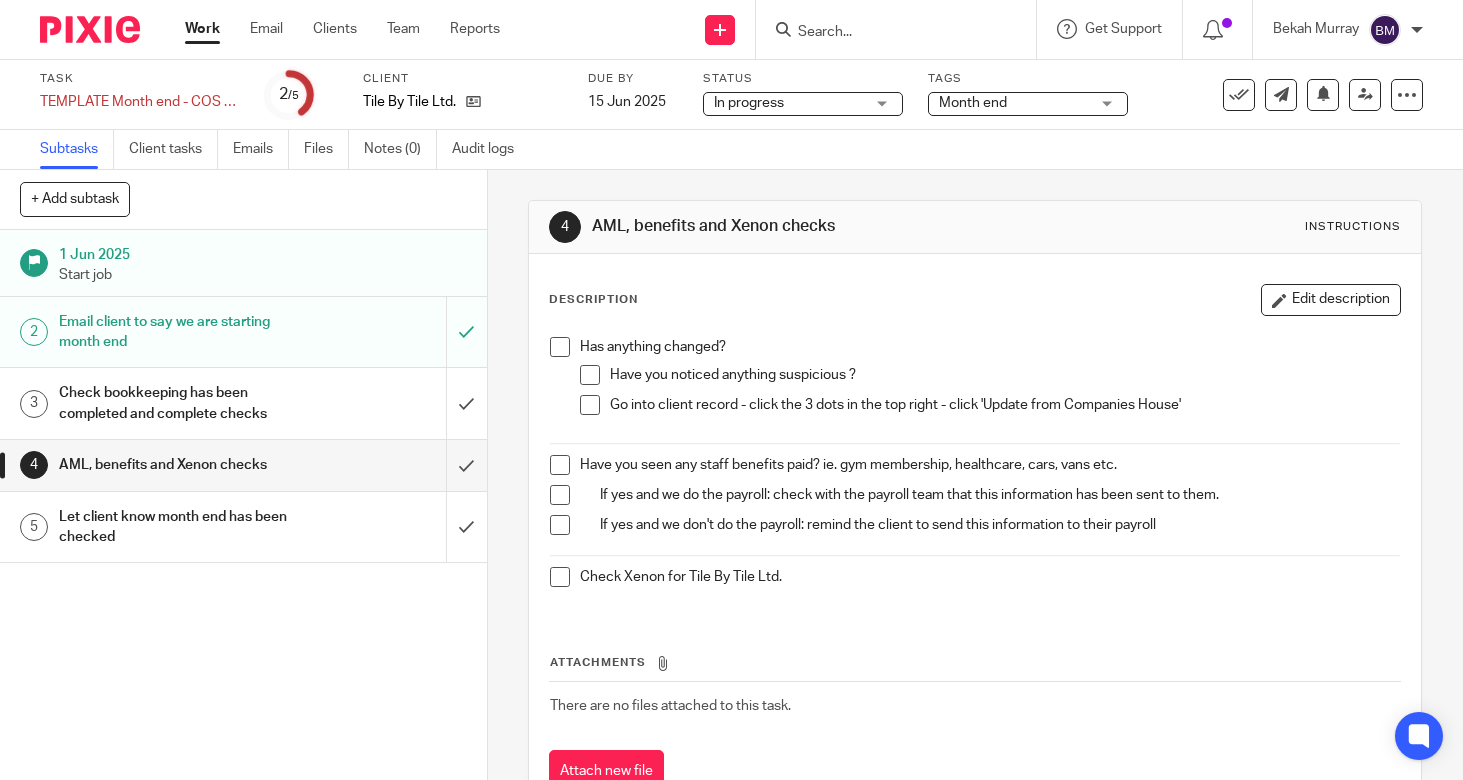 scroll, scrollTop: 0, scrollLeft: 0, axis: both 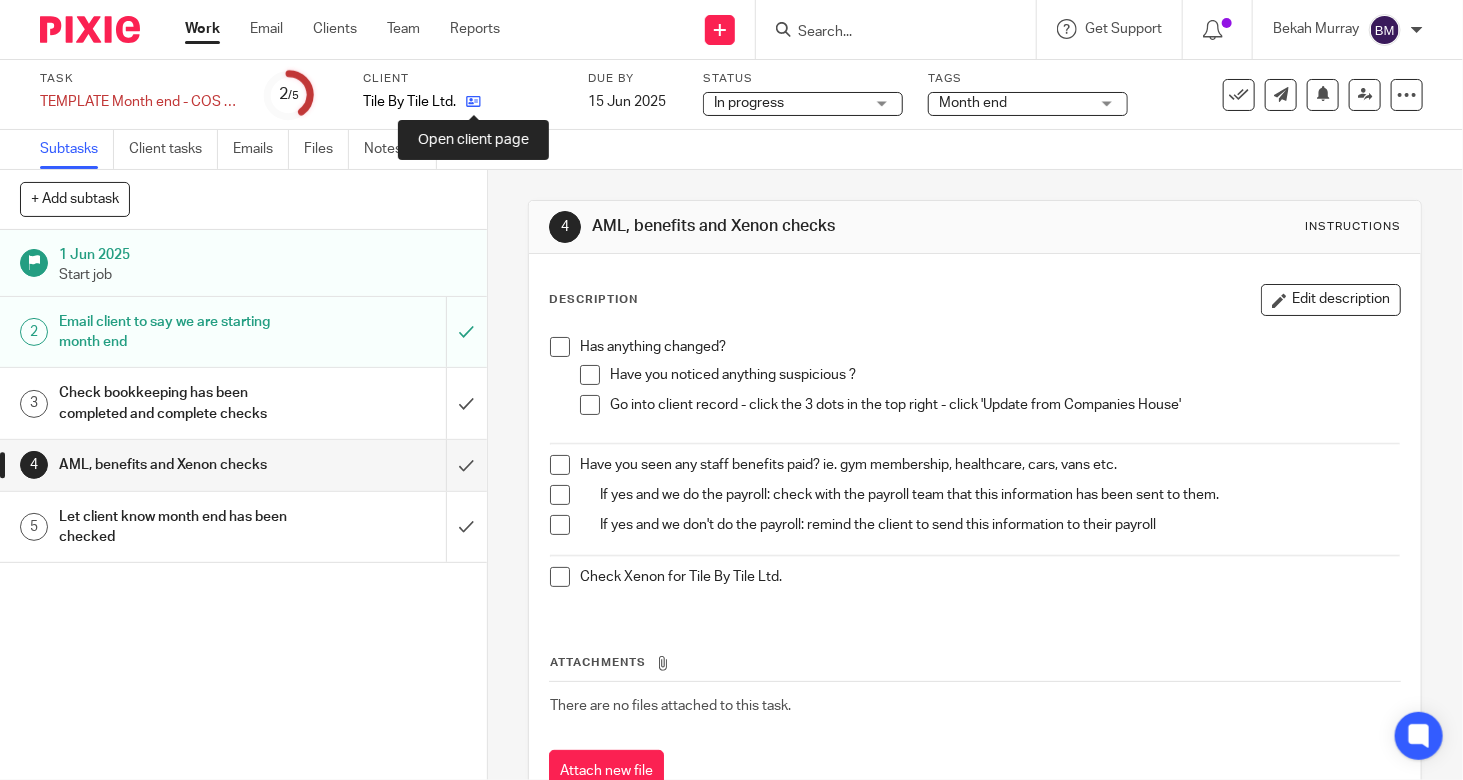 click at bounding box center (473, 101) 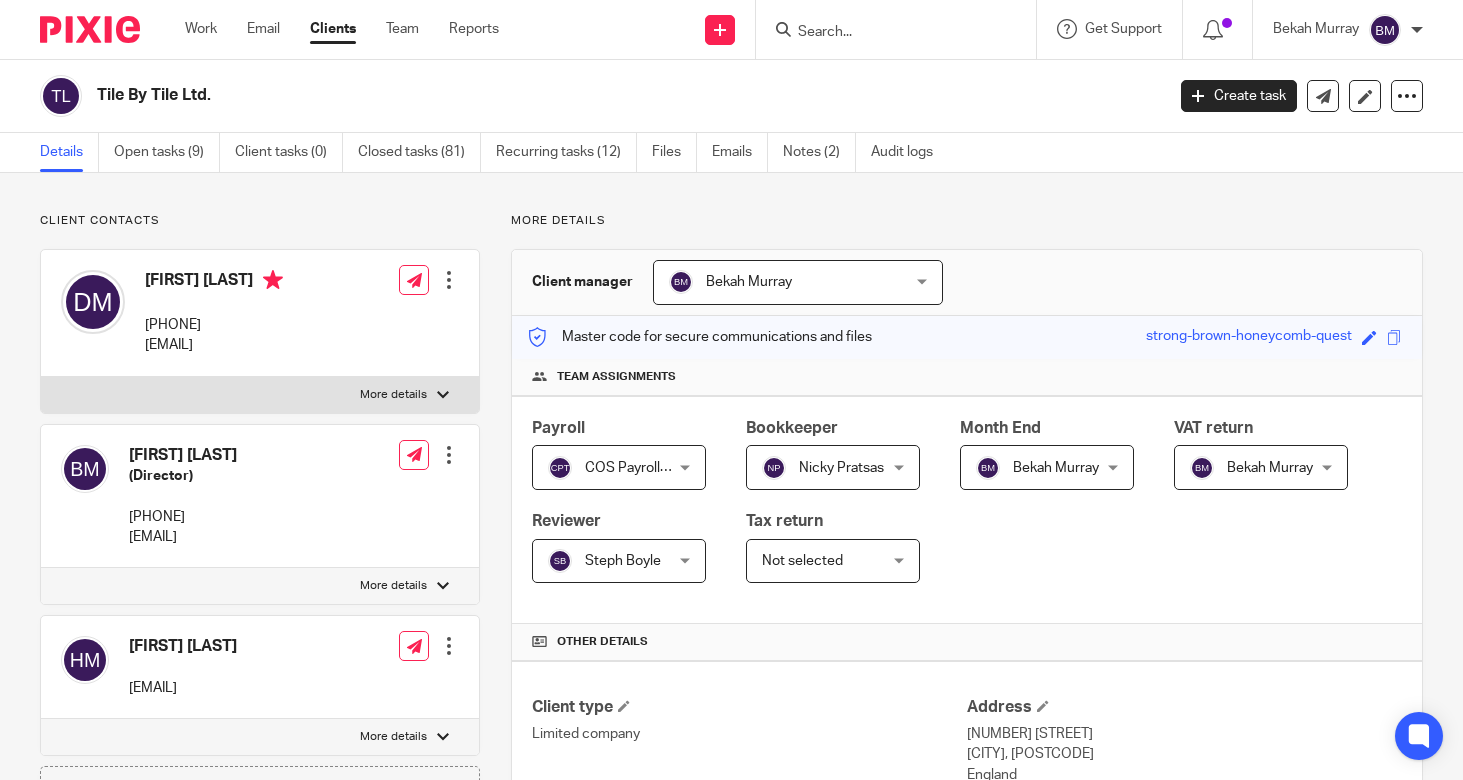scroll, scrollTop: 0, scrollLeft: 0, axis: both 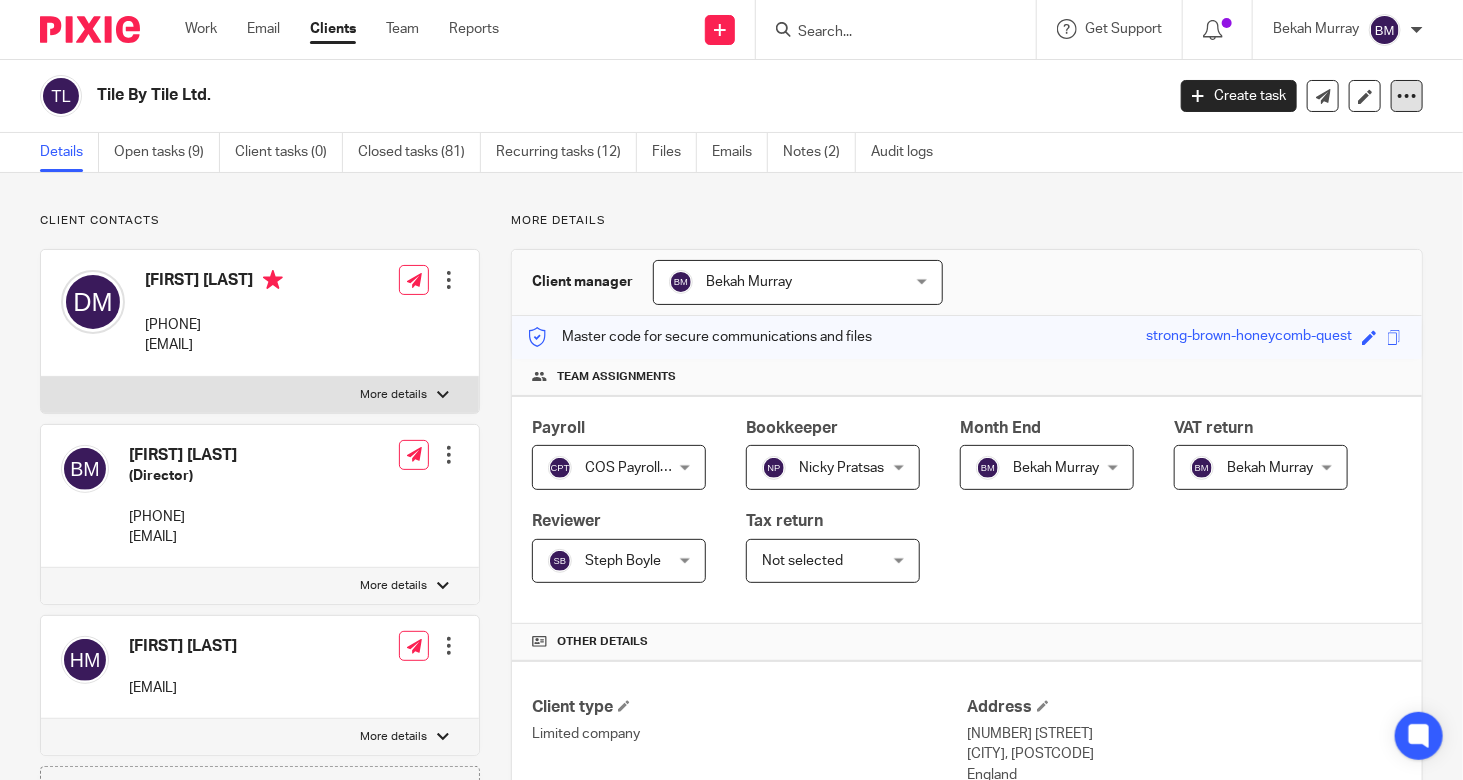 click at bounding box center [1407, 96] 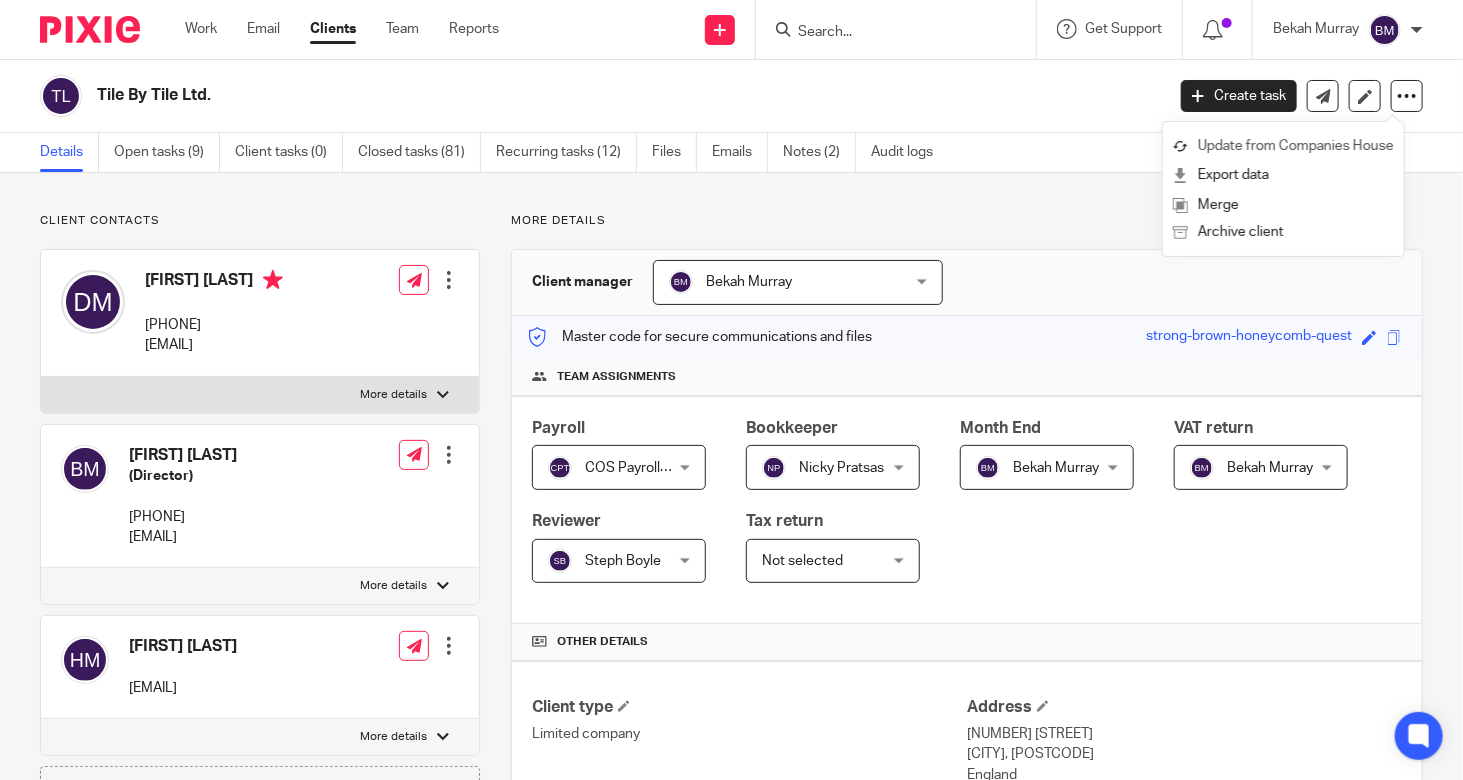 click on "Update from Companies House" at bounding box center (1283, 146) 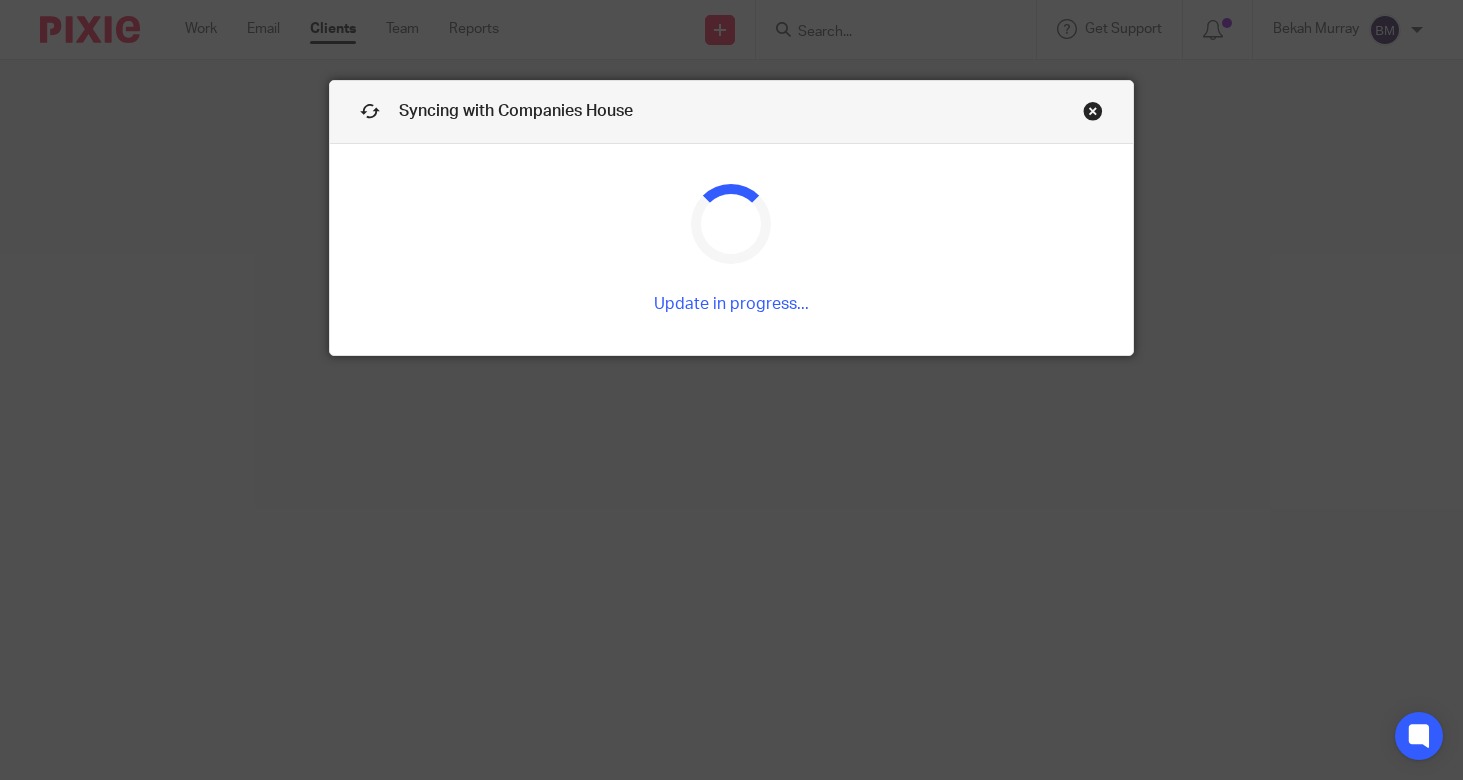 scroll, scrollTop: 0, scrollLeft: 0, axis: both 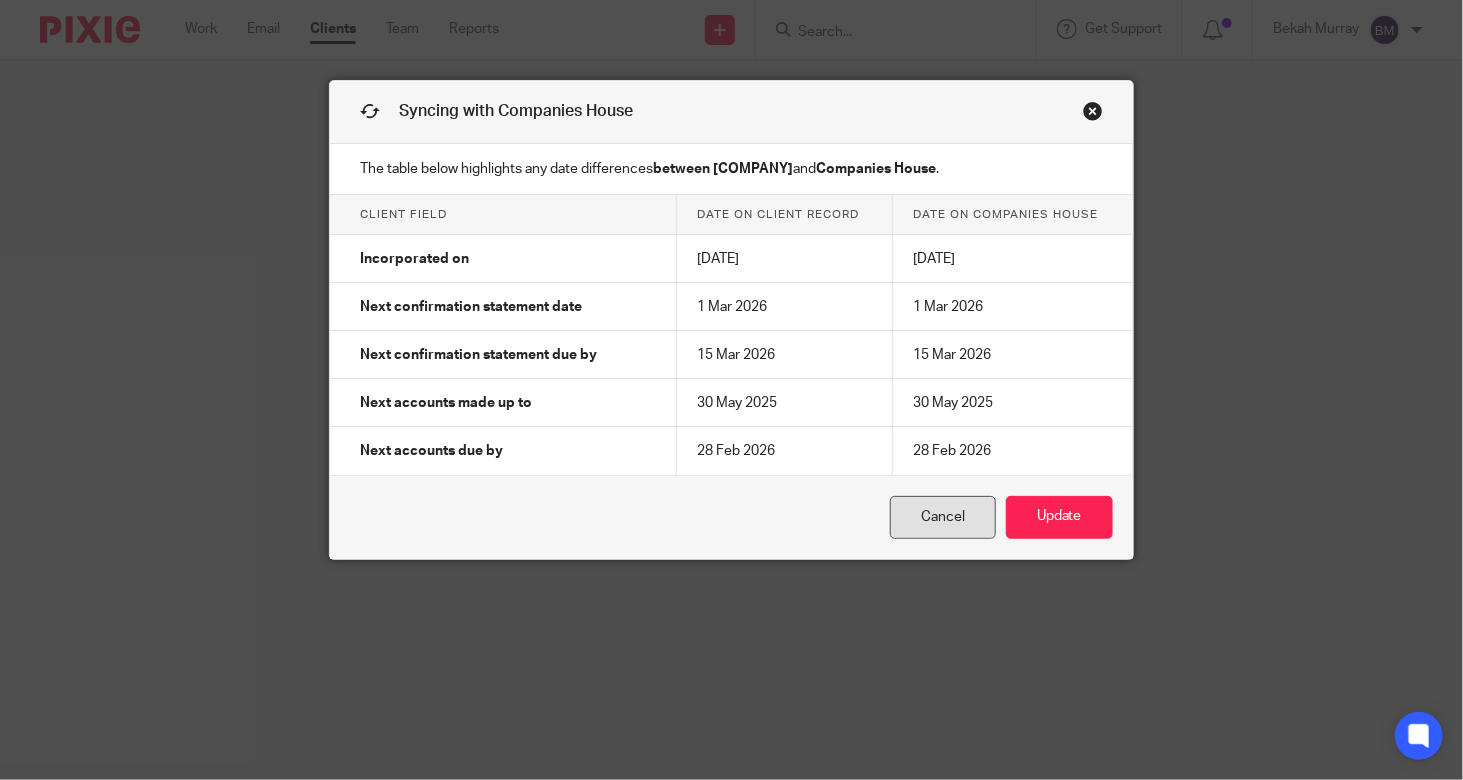 click on "Cancel" at bounding box center (943, 517) 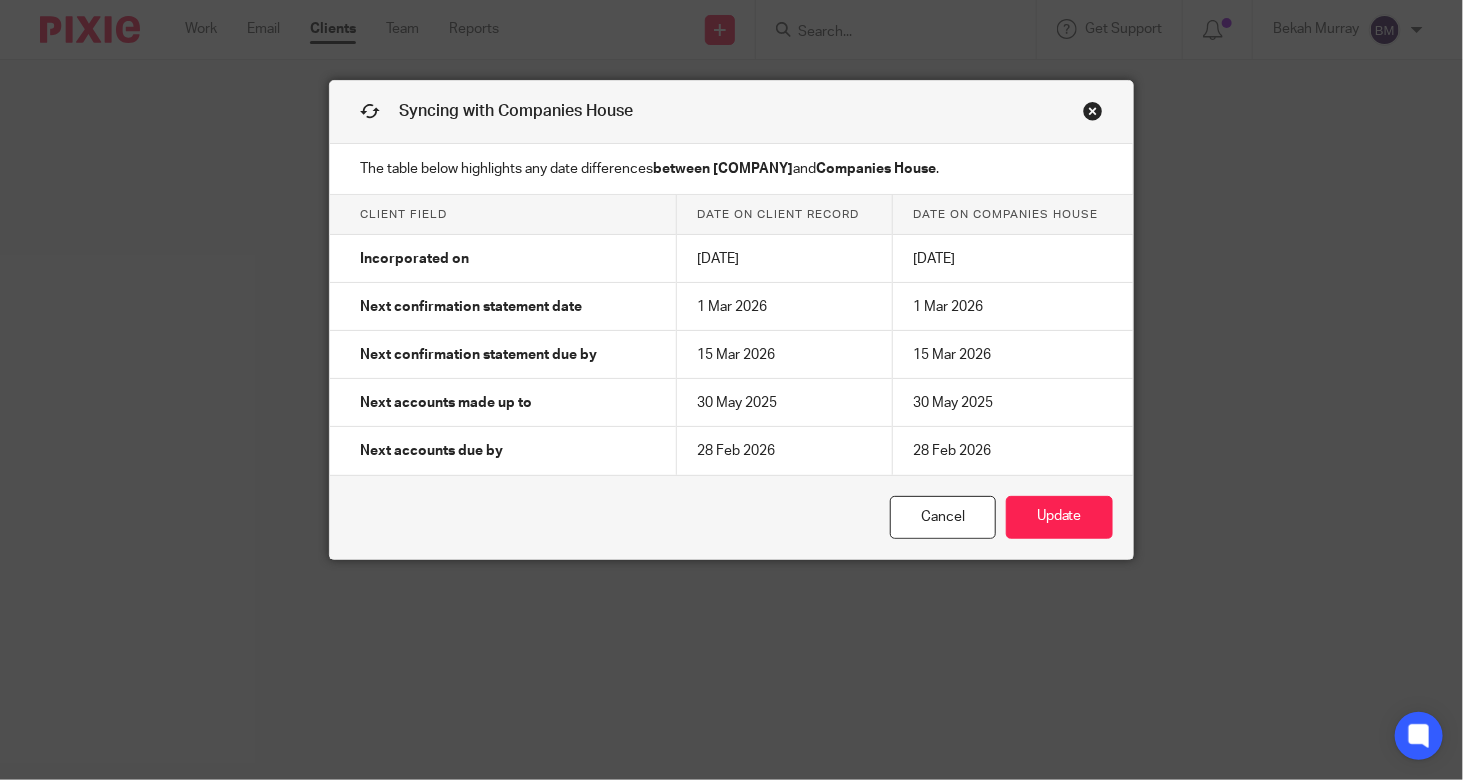 click at bounding box center (1093, 114) 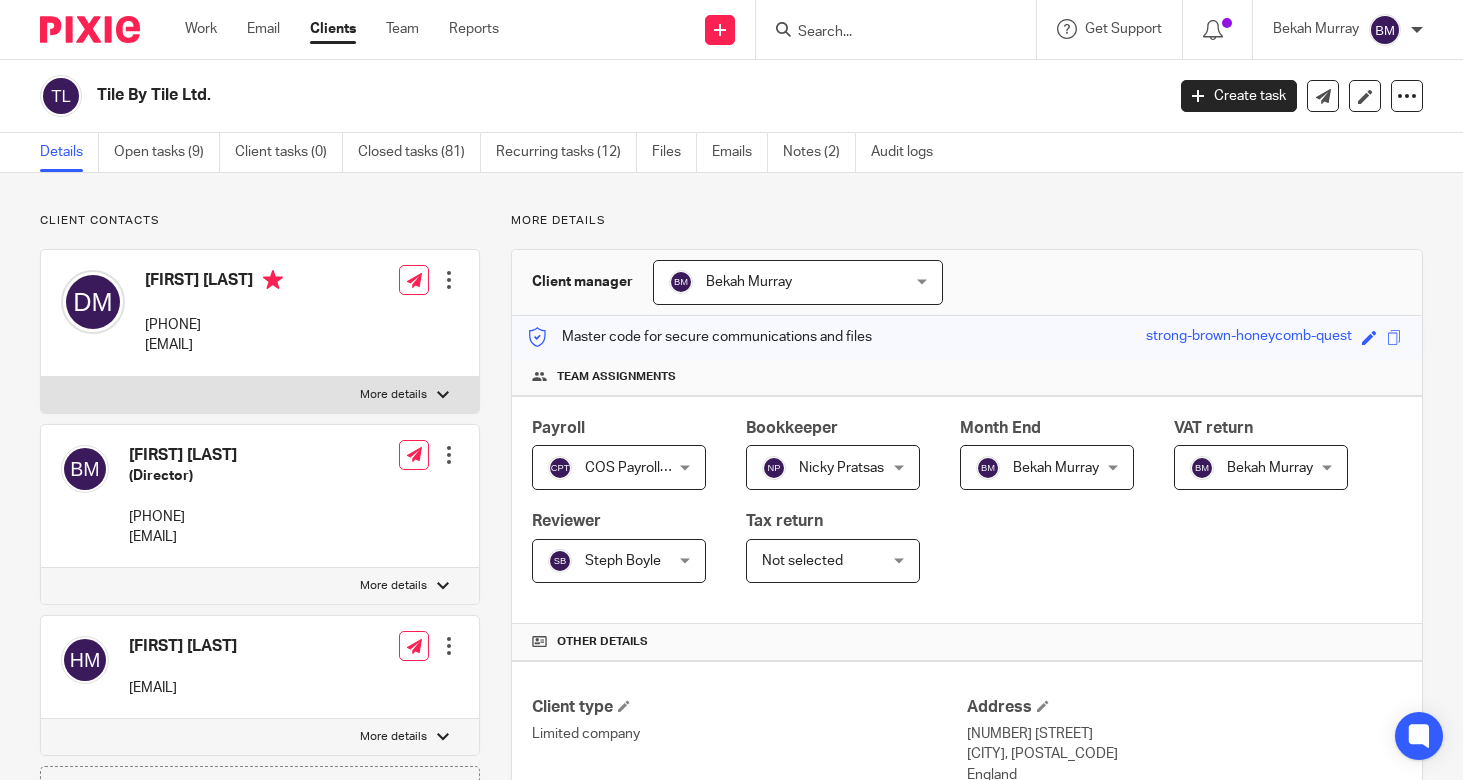 scroll, scrollTop: 0, scrollLeft: 0, axis: both 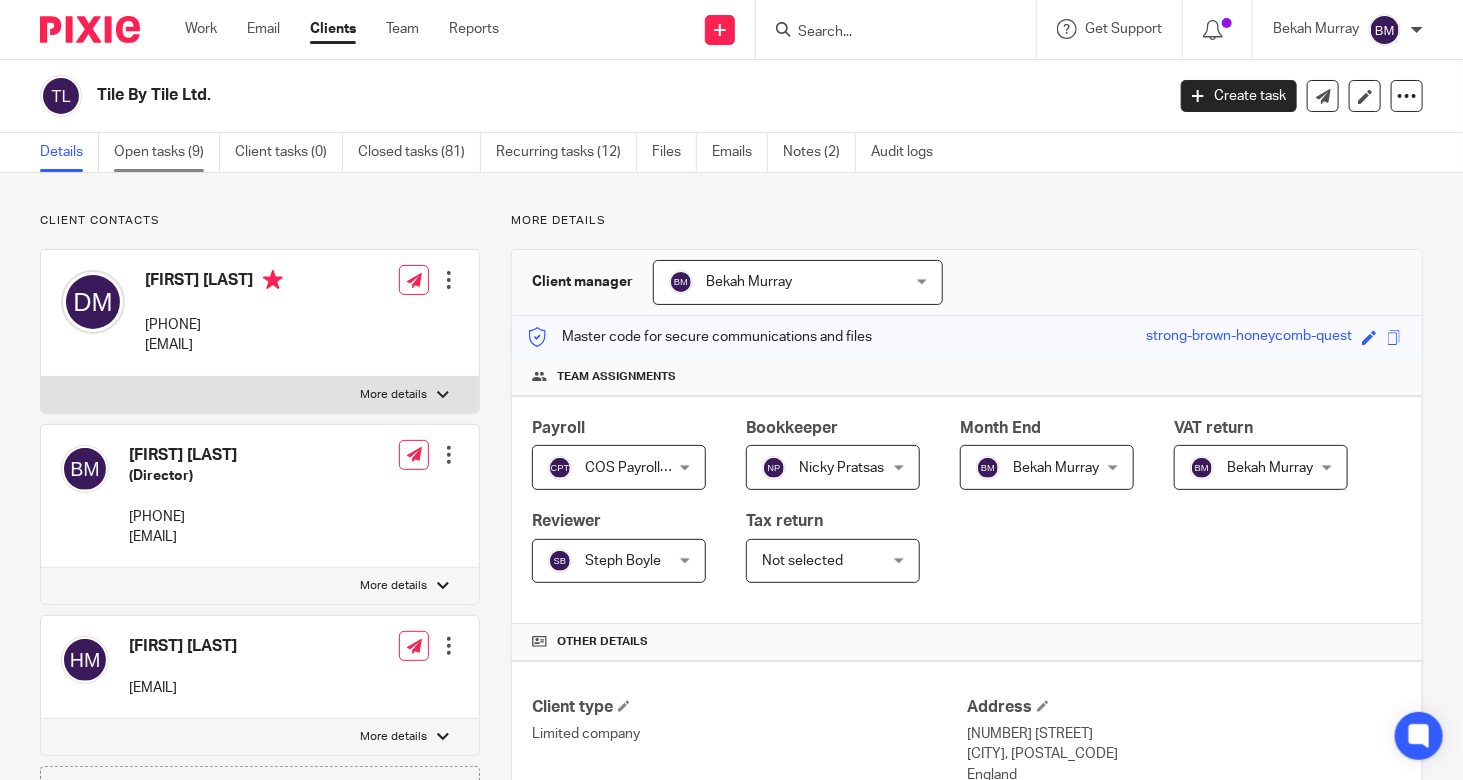 click on "Open tasks (9)" at bounding box center [167, 152] 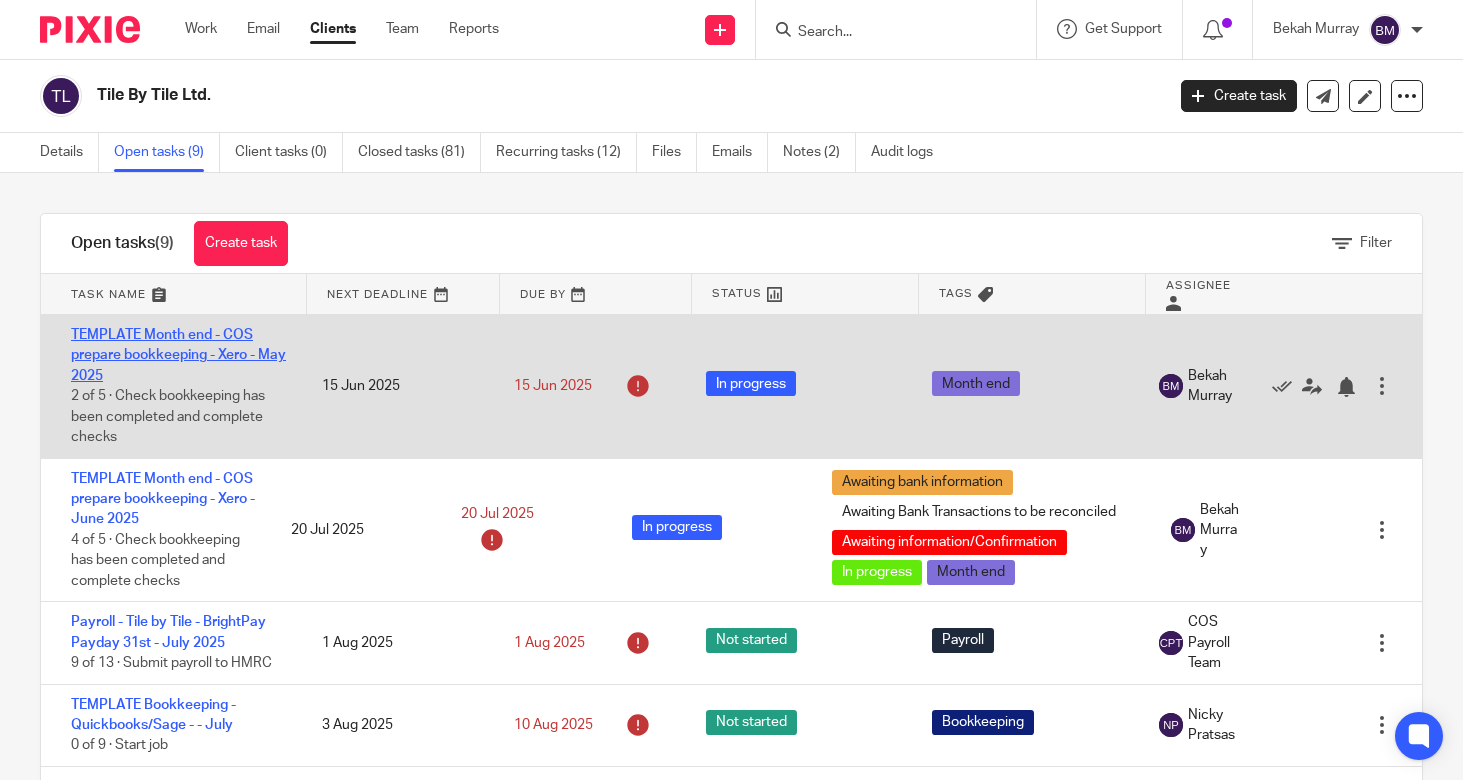 scroll, scrollTop: 0, scrollLeft: 0, axis: both 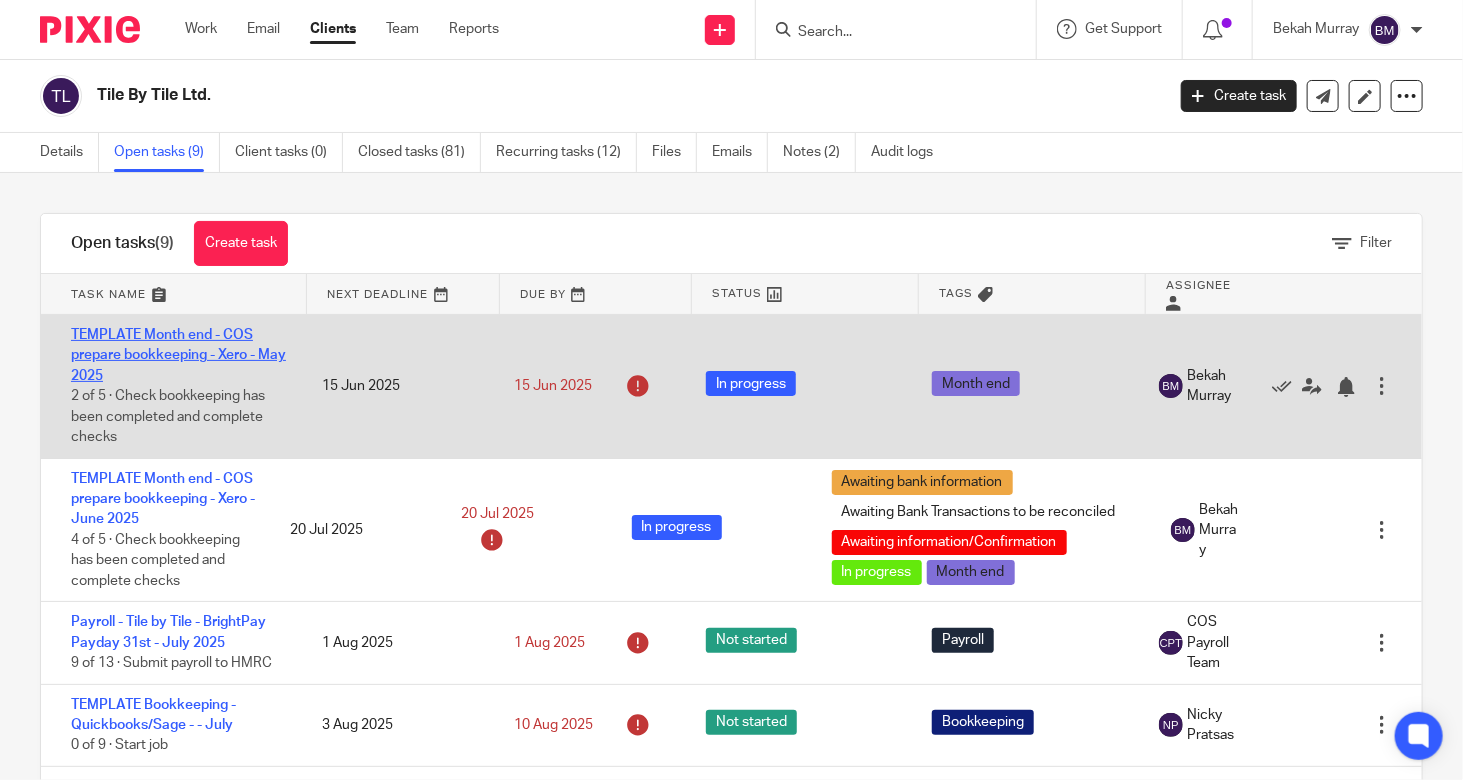 click on "TEMPLATE Month end - COS prepare bookkeeping - Xero - May 2025" at bounding box center [178, 355] 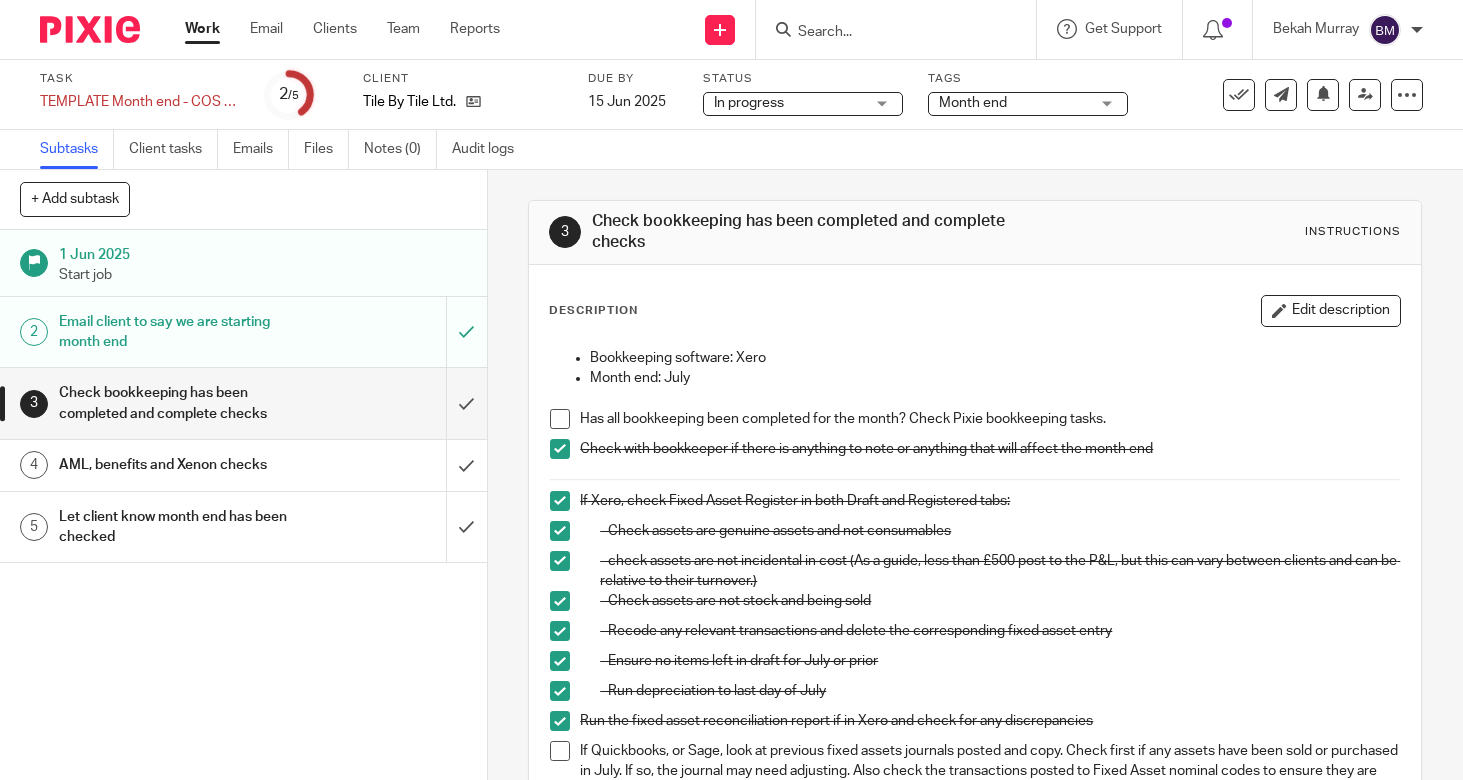 scroll, scrollTop: 0, scrollLeft: 0, axis: both 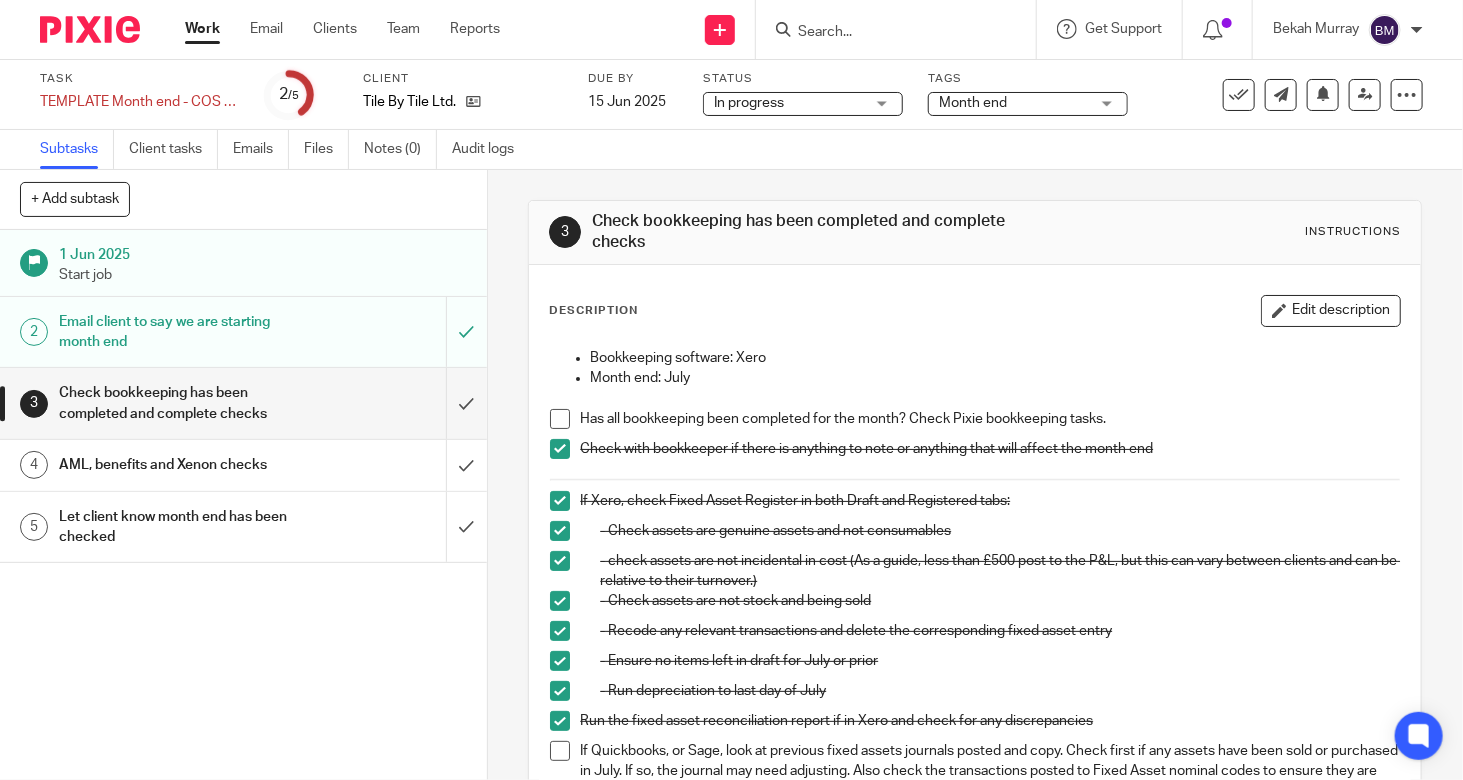 click on "AML, benefits and Xenon checks" at bounding box center (242, 465) 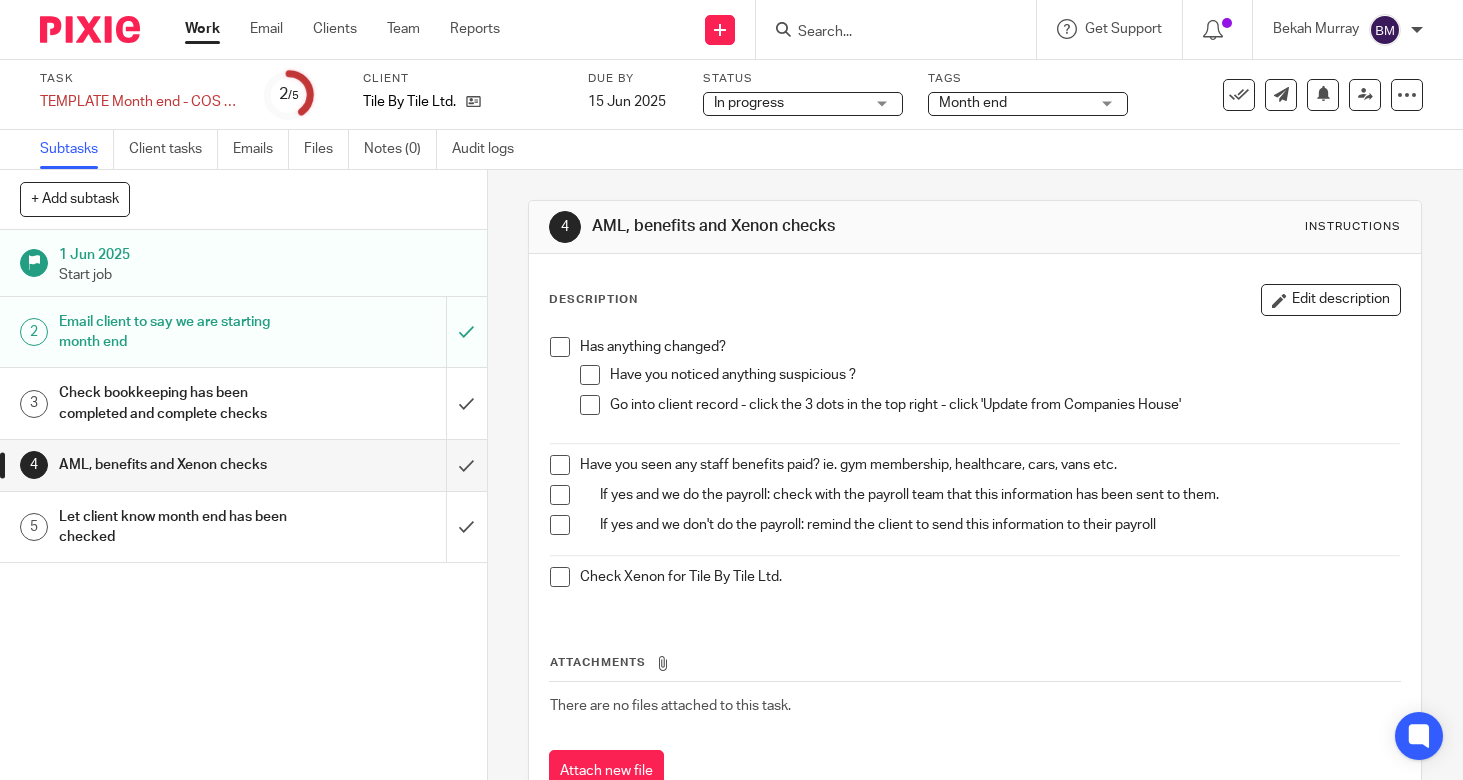 scroll, scrollTop: 0, scrollLeft: 0, axis: both 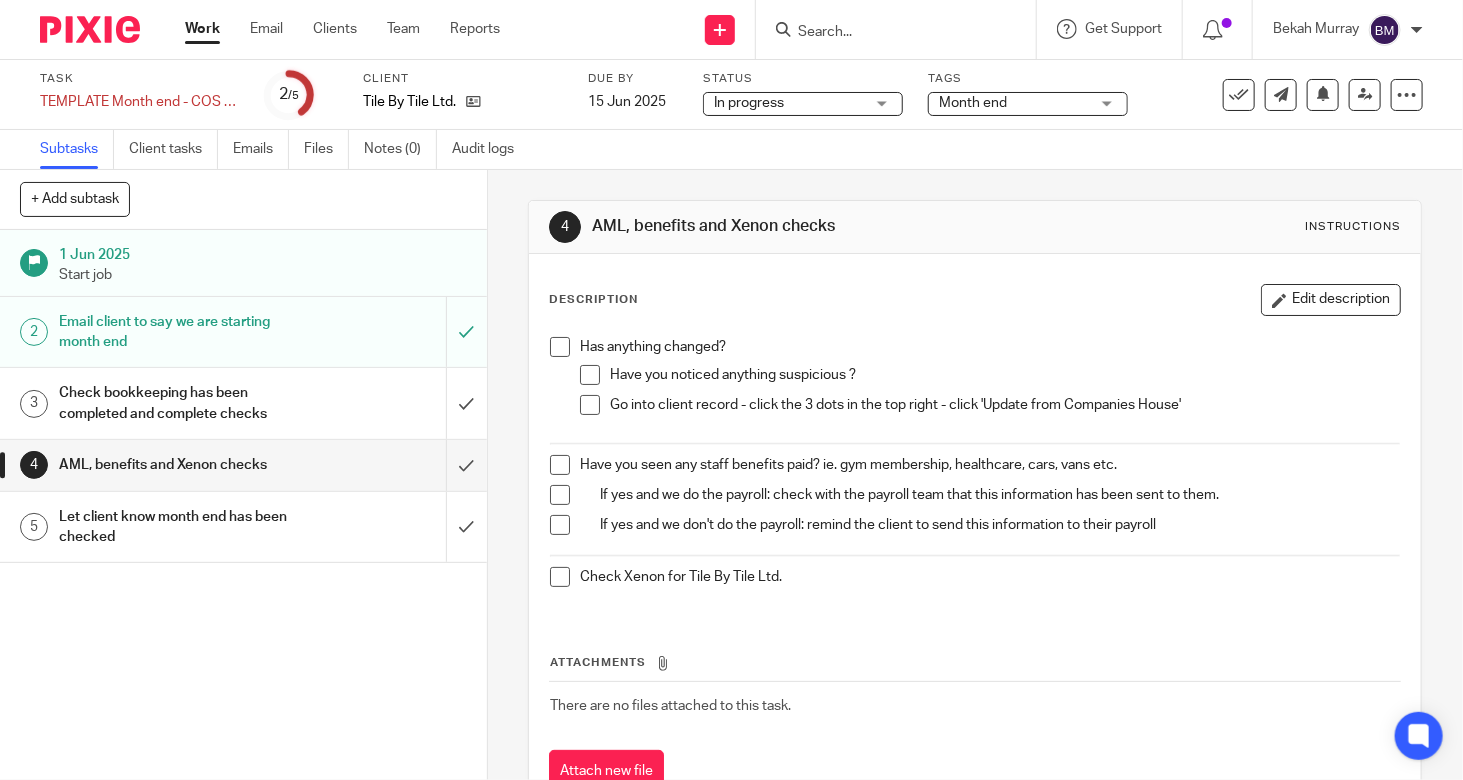 click at bounding box center (590, 405) 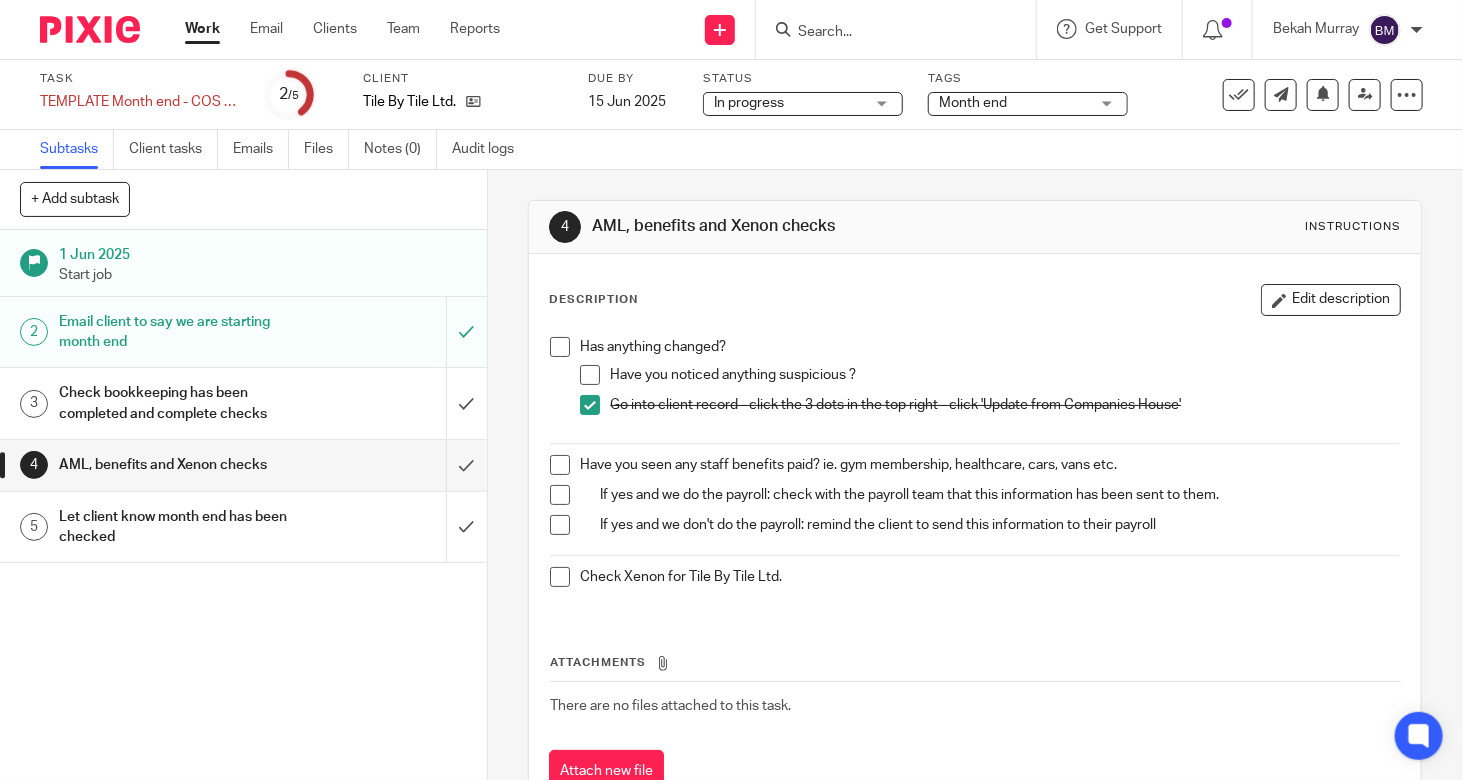 click at bounding box center (560, 577) 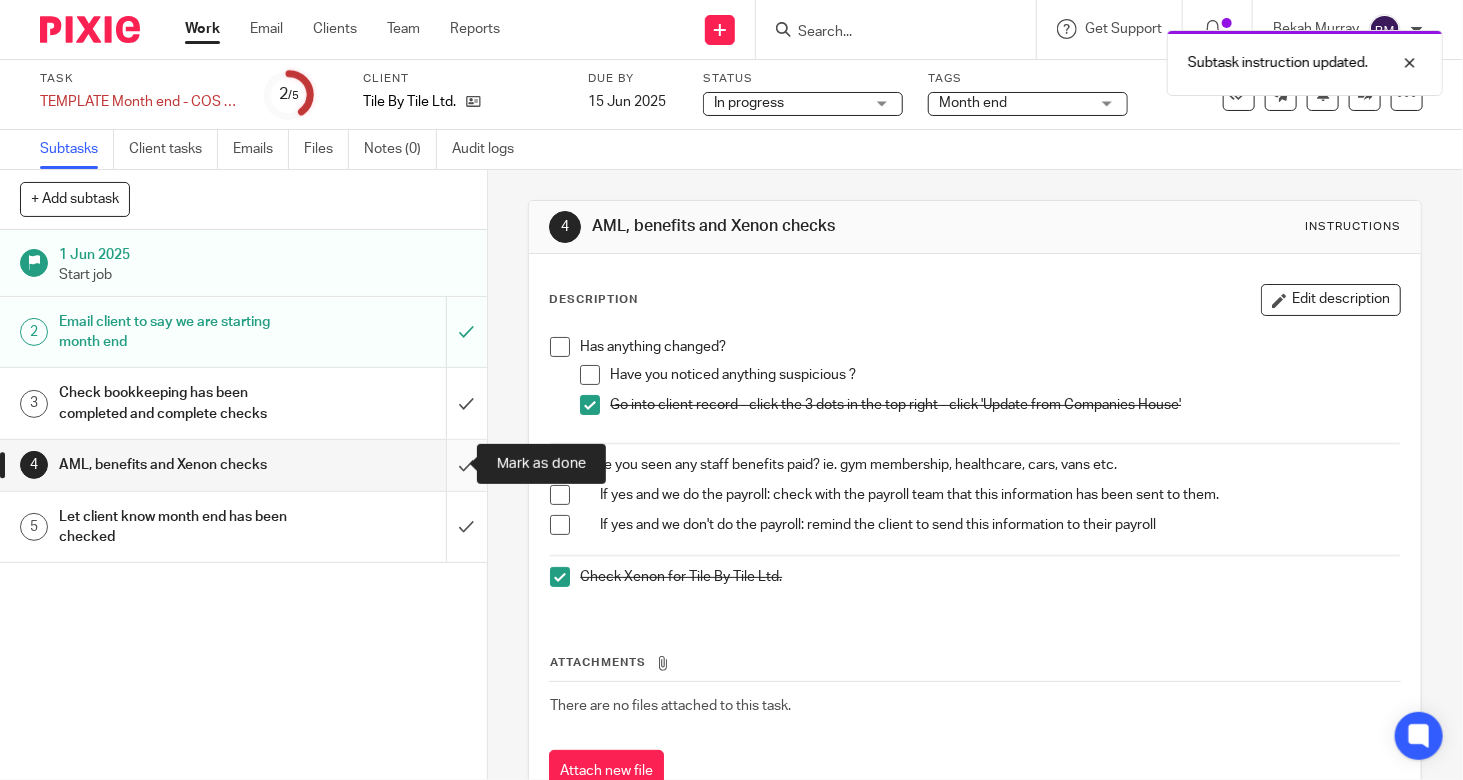 click at bounding box center [243, 465] 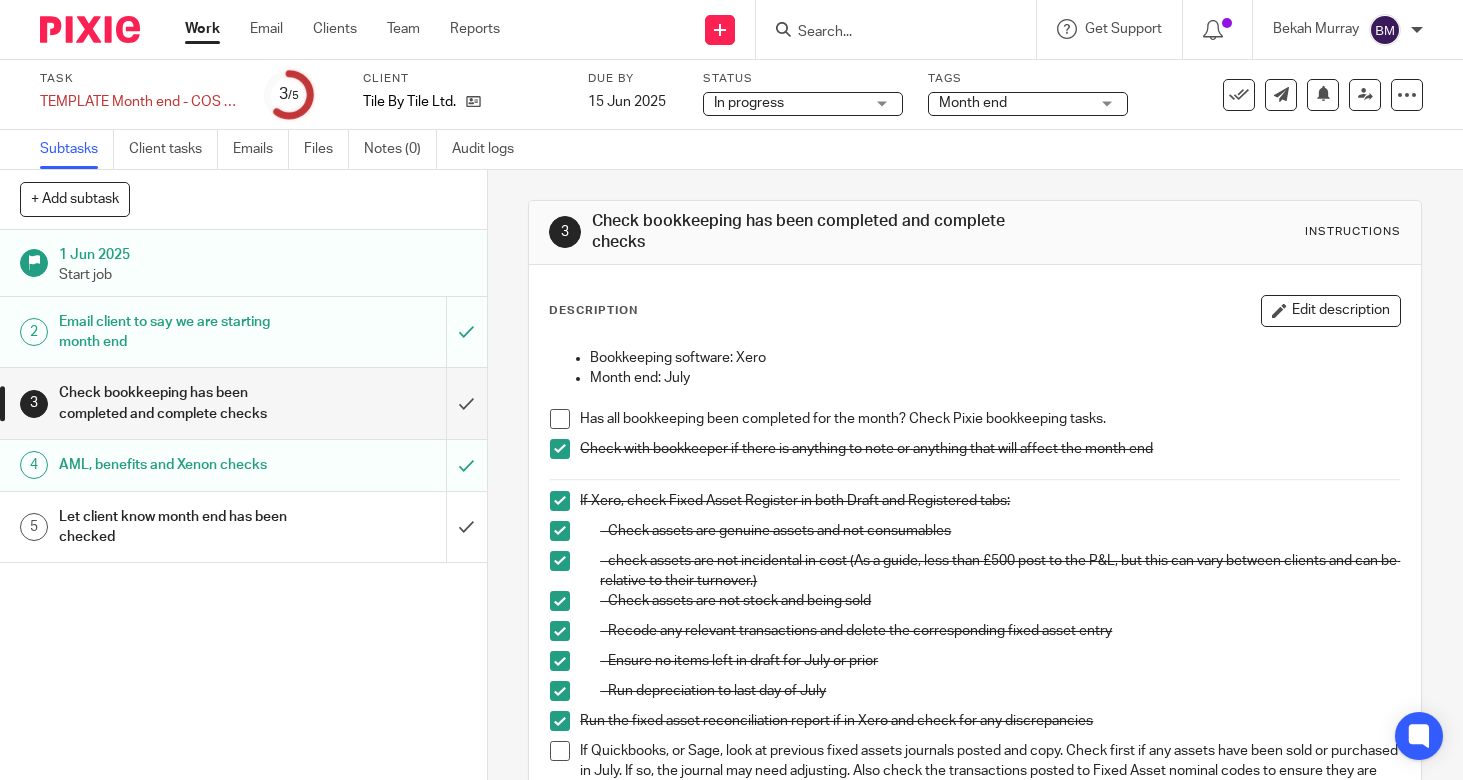 scroll, scrollTop: 0, scrollLeft: 0, axis: both 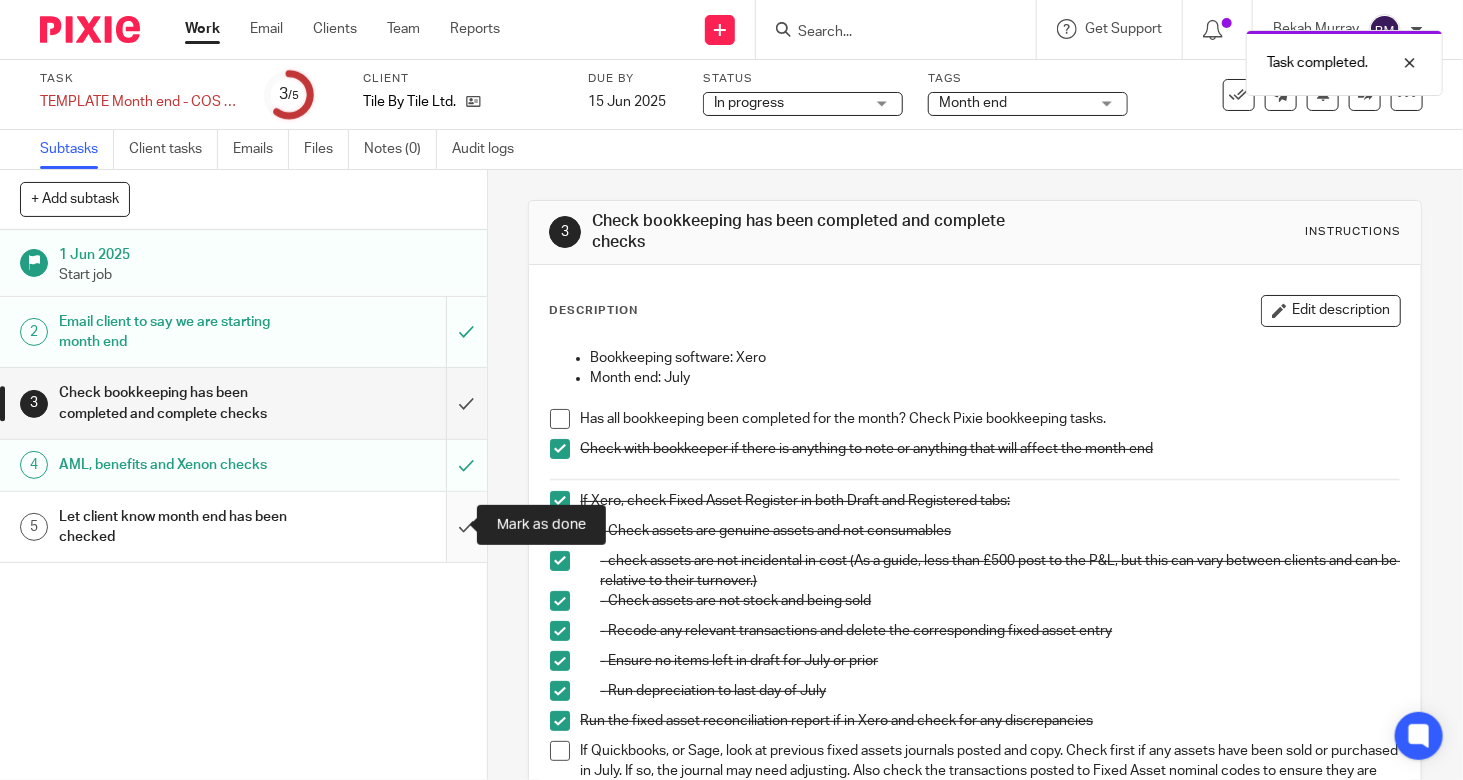 click at bounding box center (243, 527) 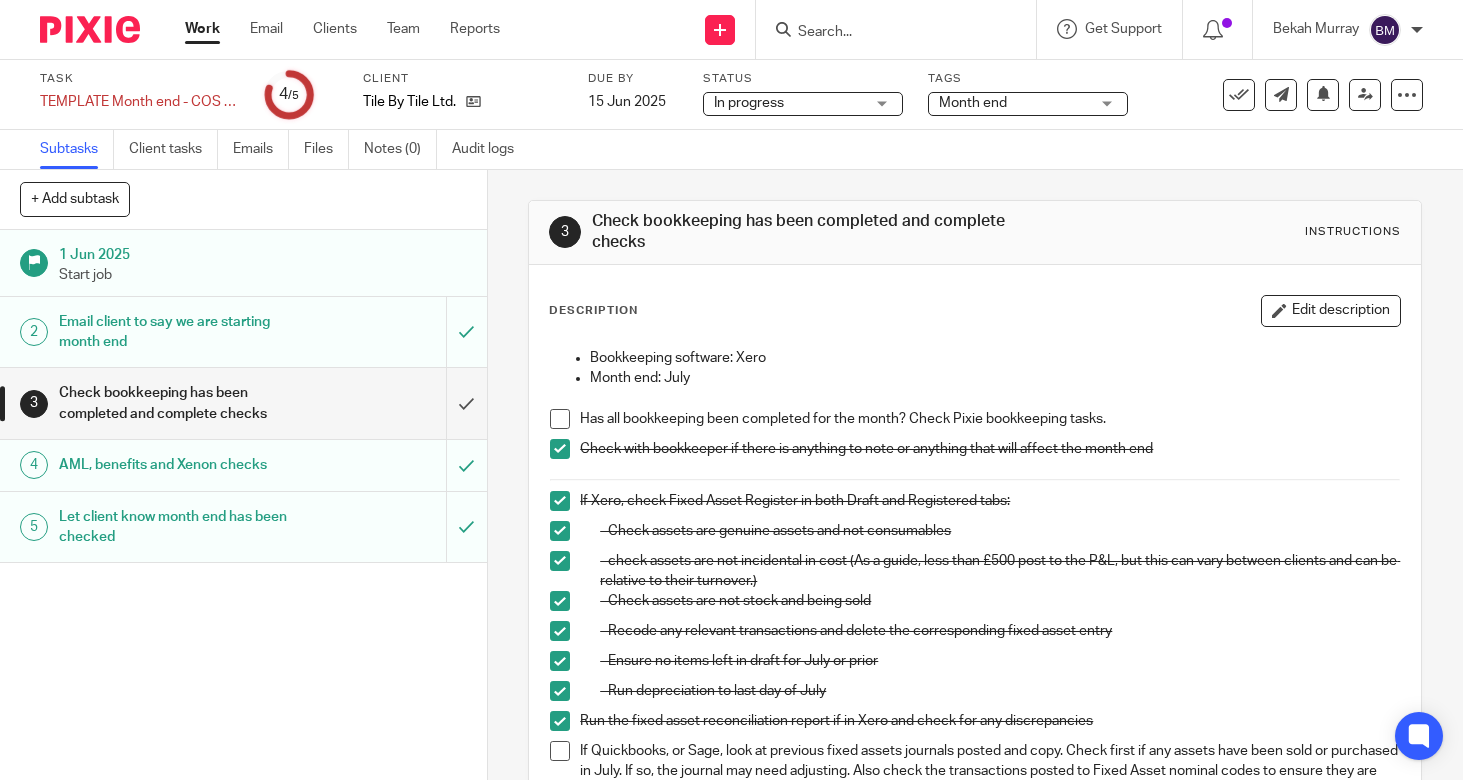 scroll, scrollTop: 0, scrollLeft: 0, axis: both 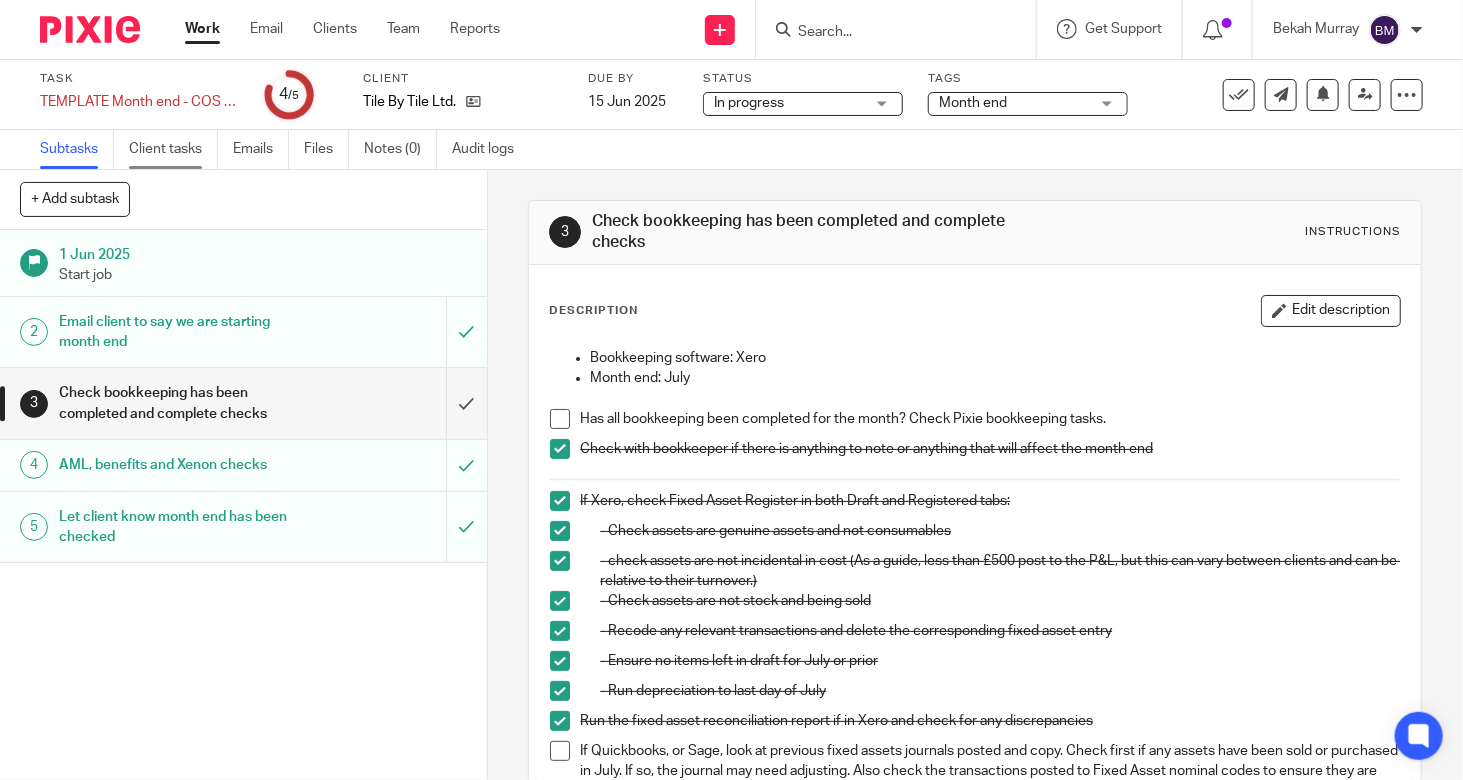 click on "Client tasks" at bounding box center [173, 149] 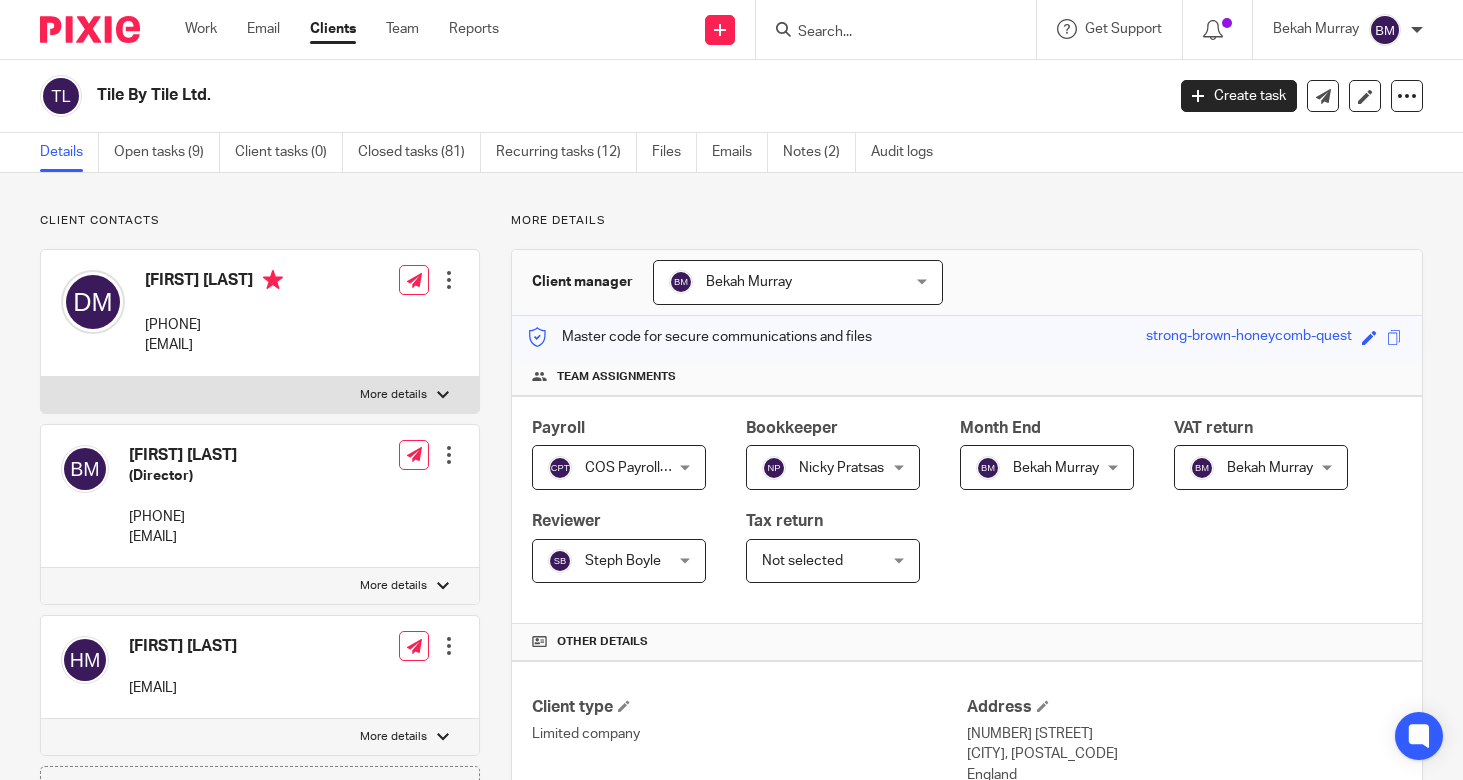 scroll, scrollTop: 0, scrollLeft: 0, axis: both 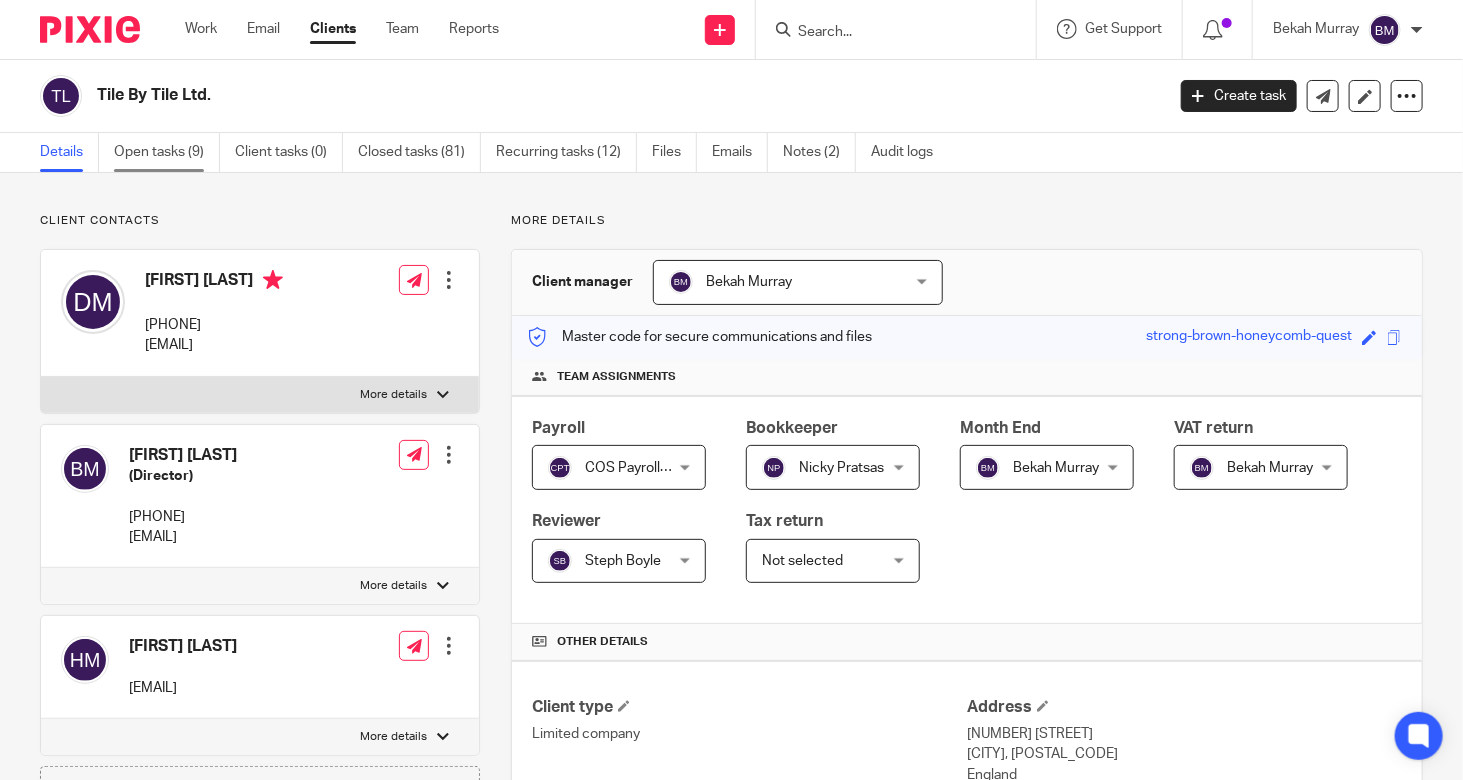 click on "Open tasks (9)" at bounding box center (167, 152) 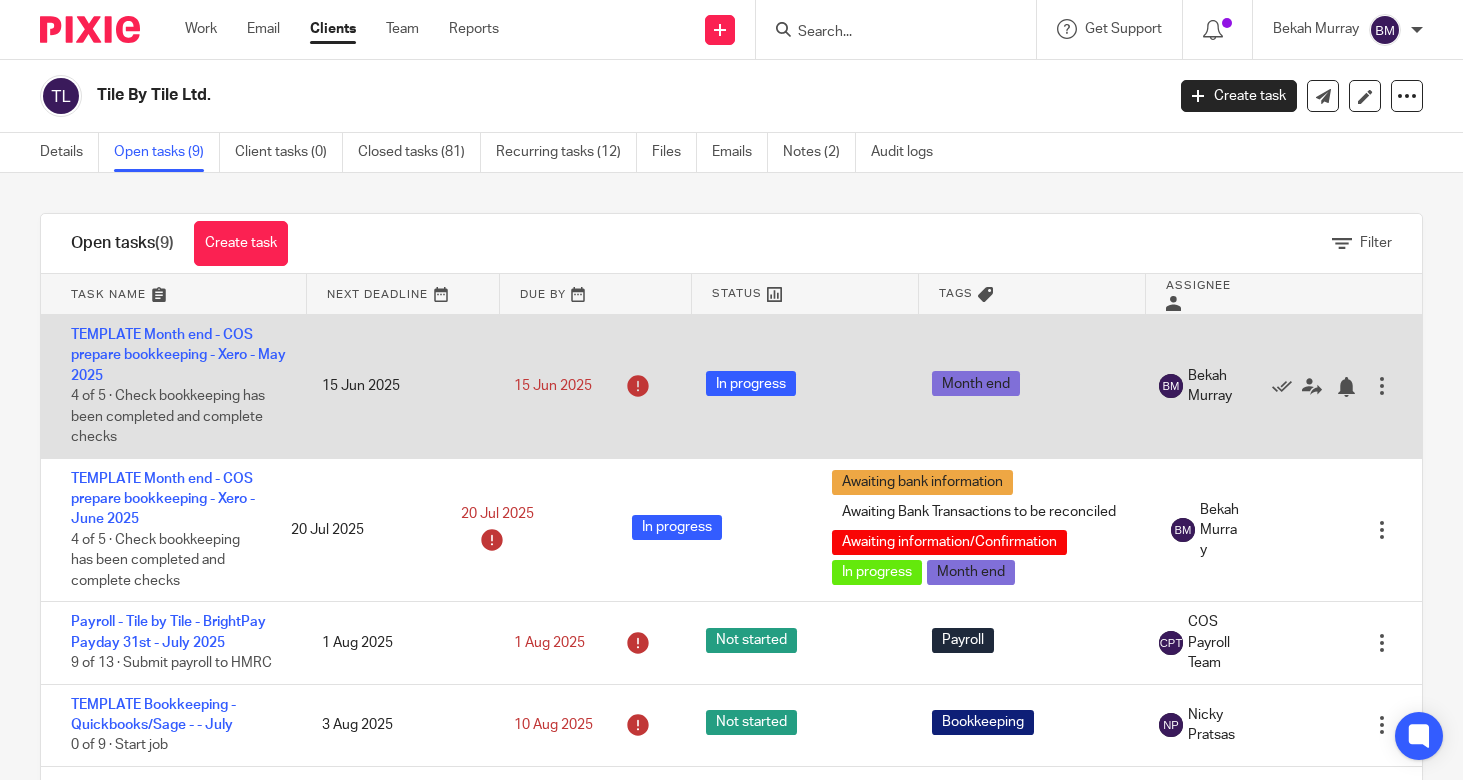 scroll, scrollTop: 0, scrollLeft: 0, axis: both 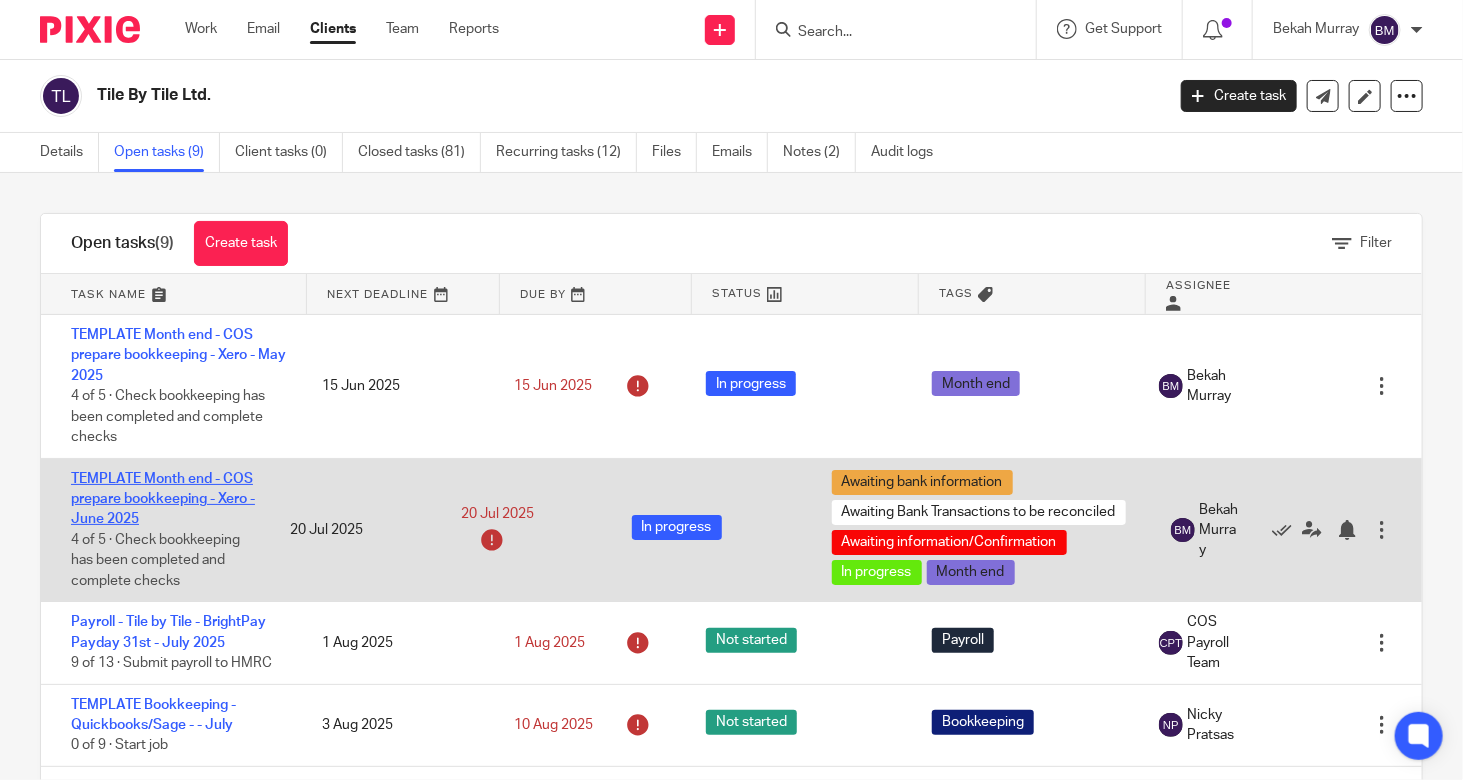 click on "TEMPLATE Month end - COS prepare bookkeeping - Xero - June 2025" at bounding box center [163, 499] 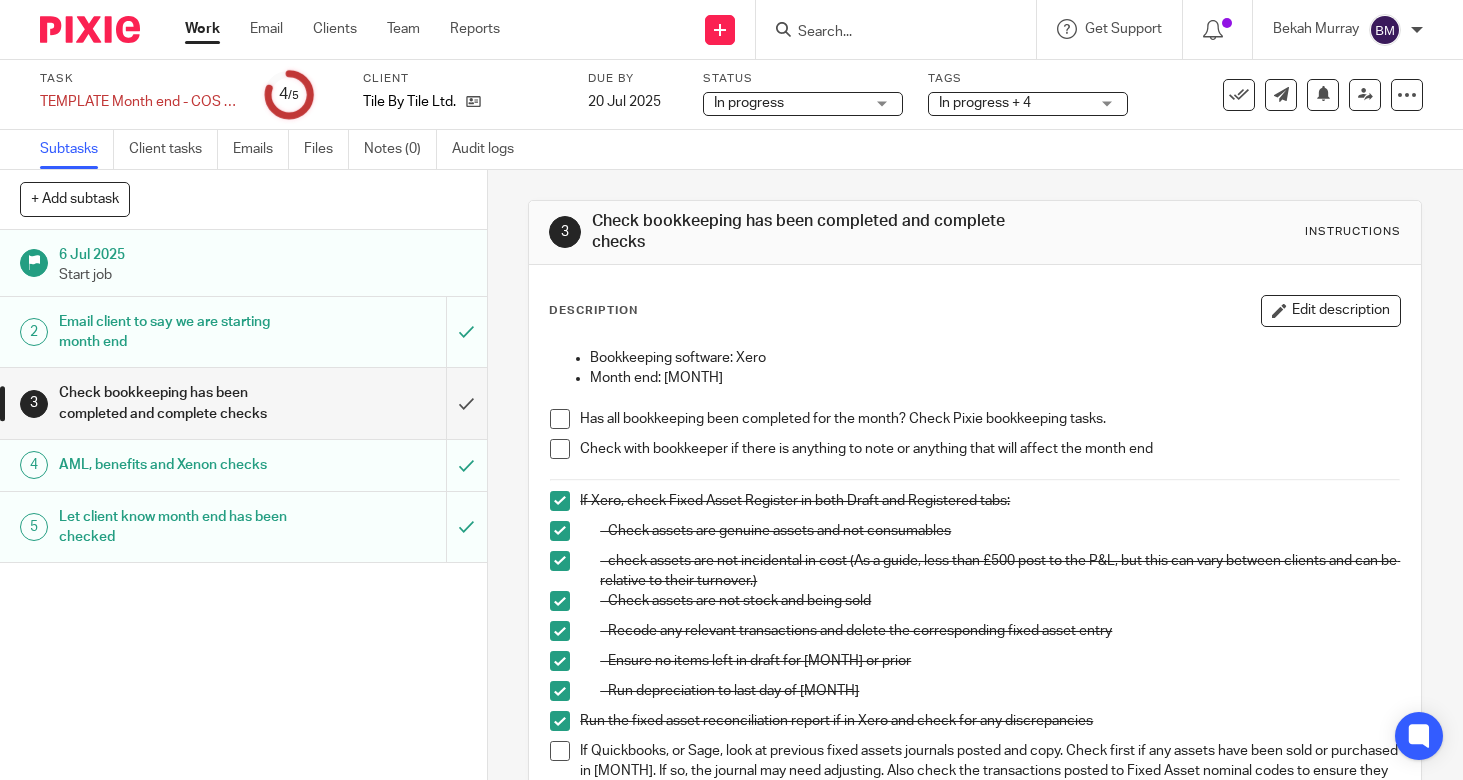 scroll, scrollTop: 0, scrollLeft: 0, axis: both 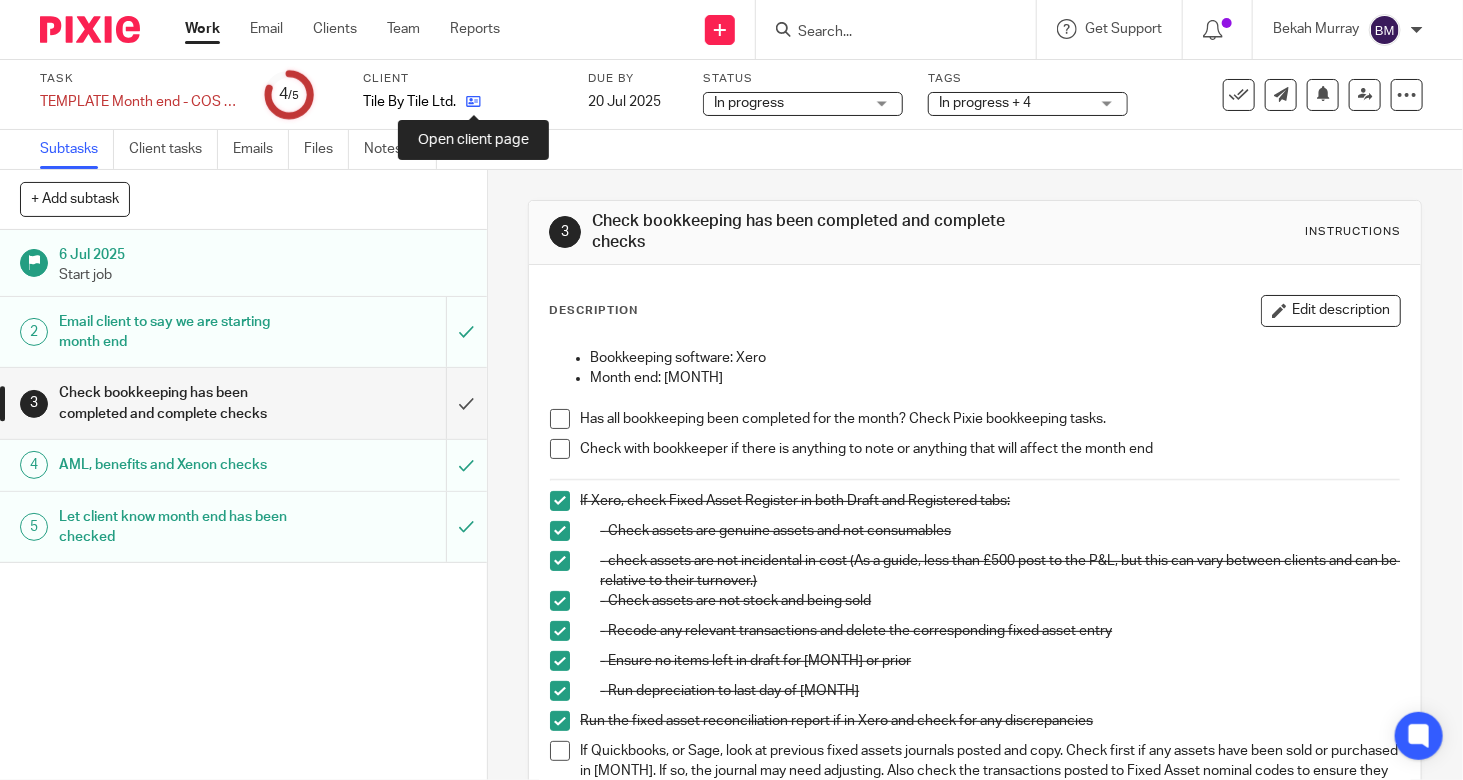 click at bounding box center [473, 101] 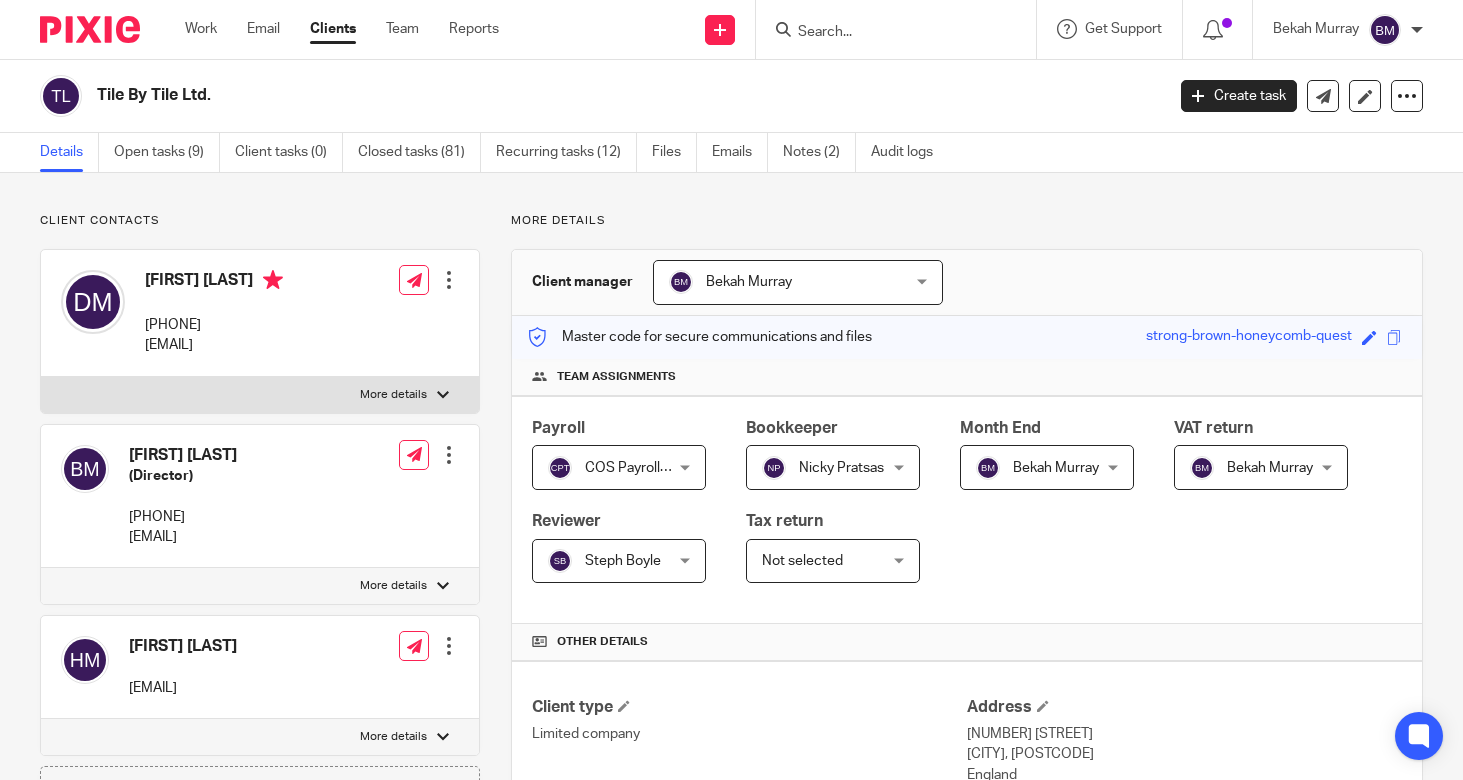 scroll, scrollTop: 0, scrollLeft: 0, axis: both 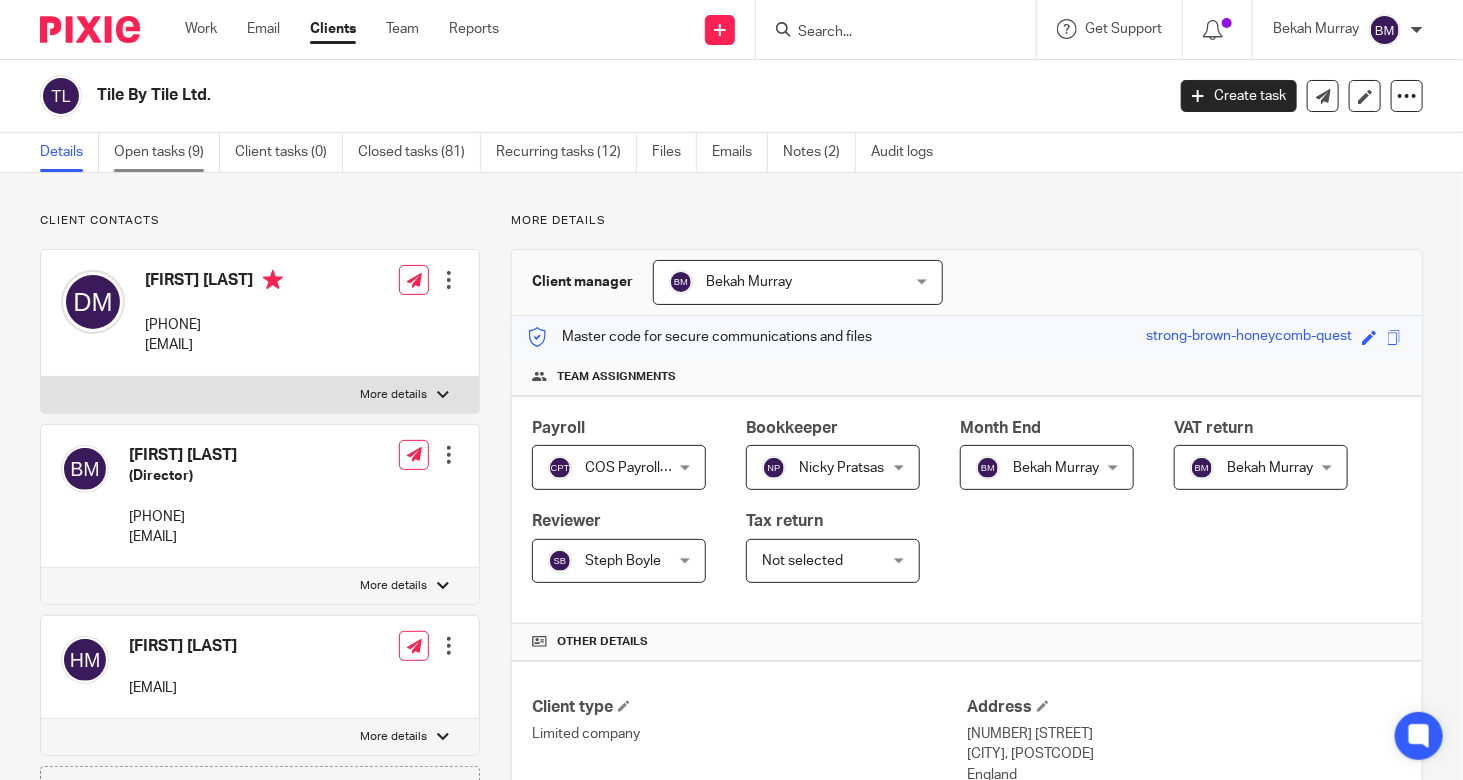 click on "Open tasks (9)" at bounding box center [167, 152] 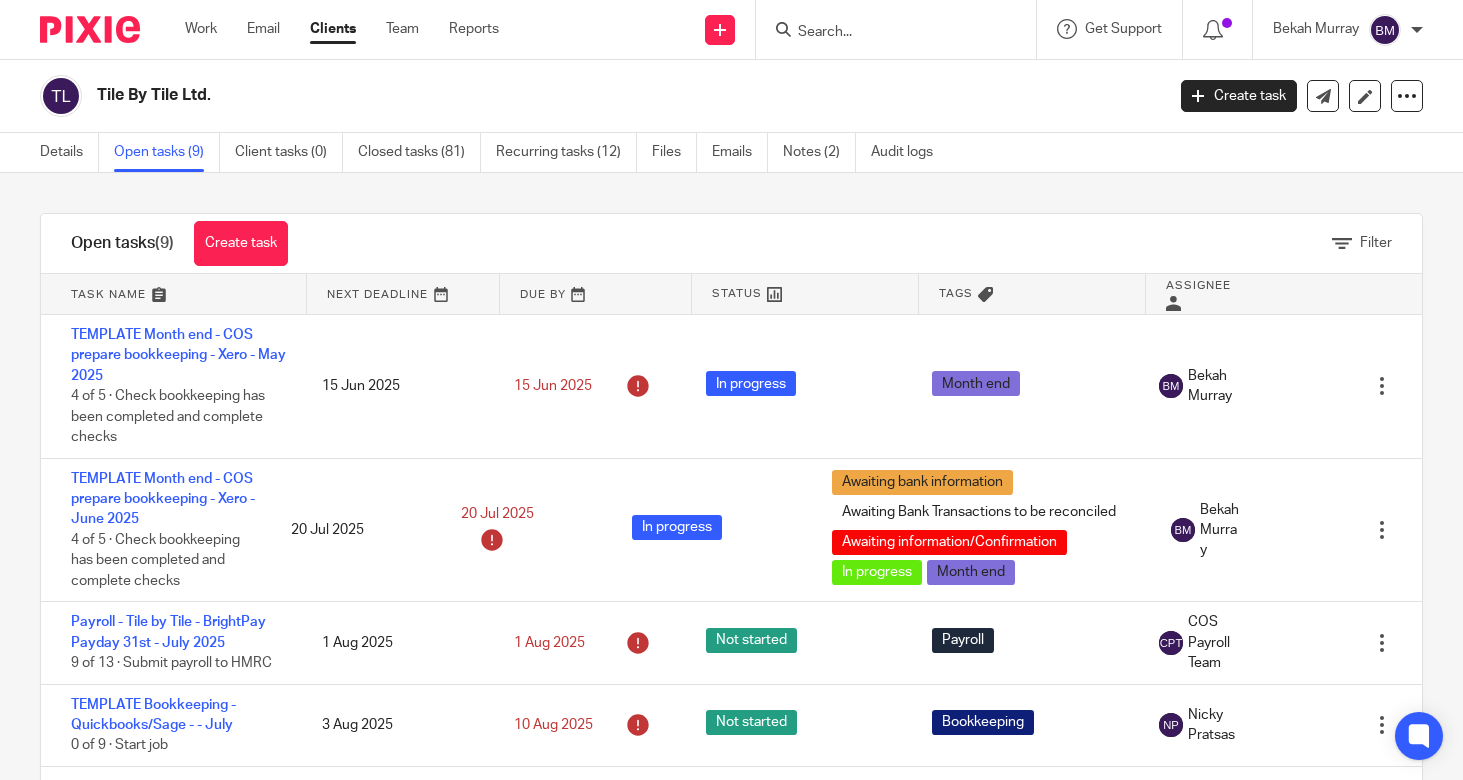 scroll, scrollTop: 0, scrollLeft: 0, axis: both 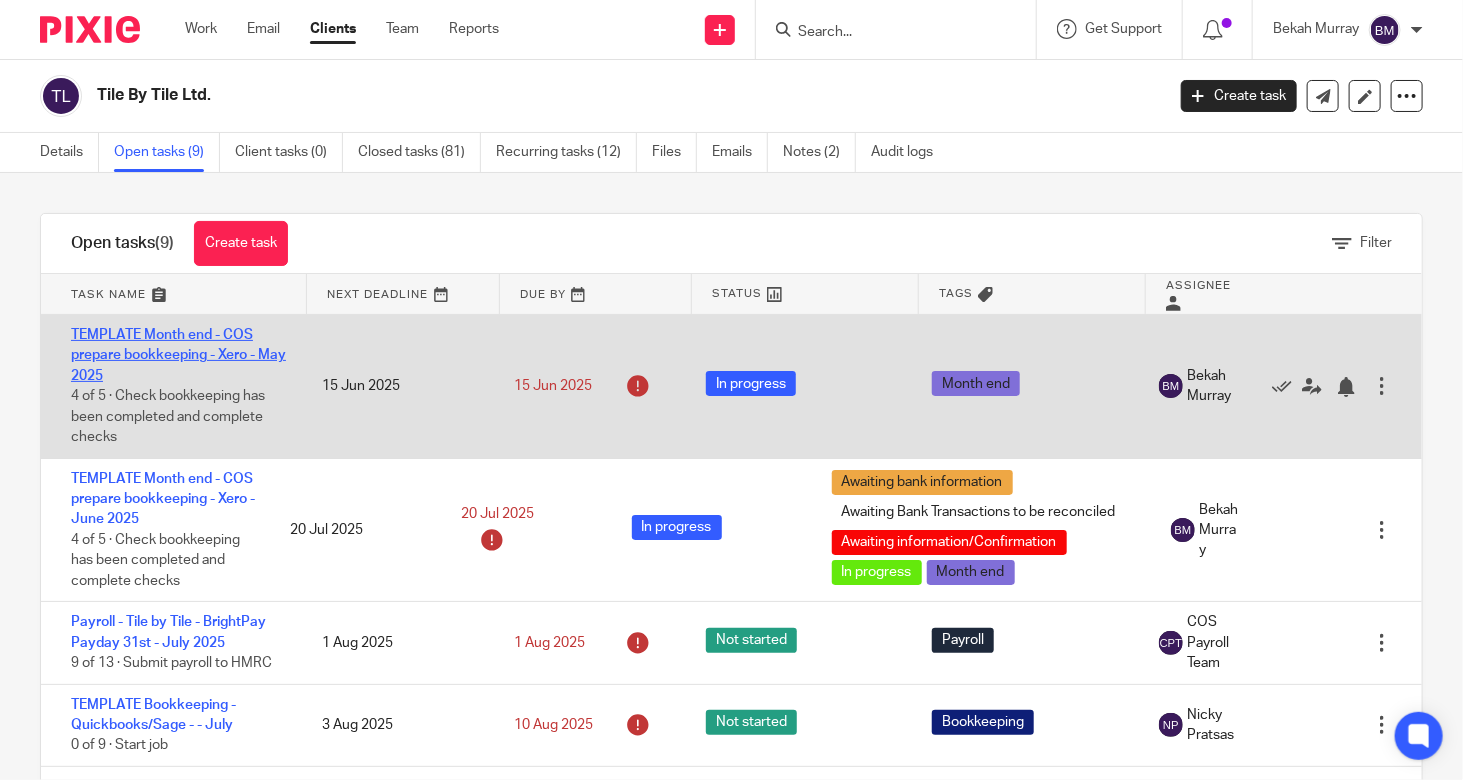click on "TEMPLATE Month end - COS prepare bookkeeping - Xero - May 2025" at bounding box center [178, 355] 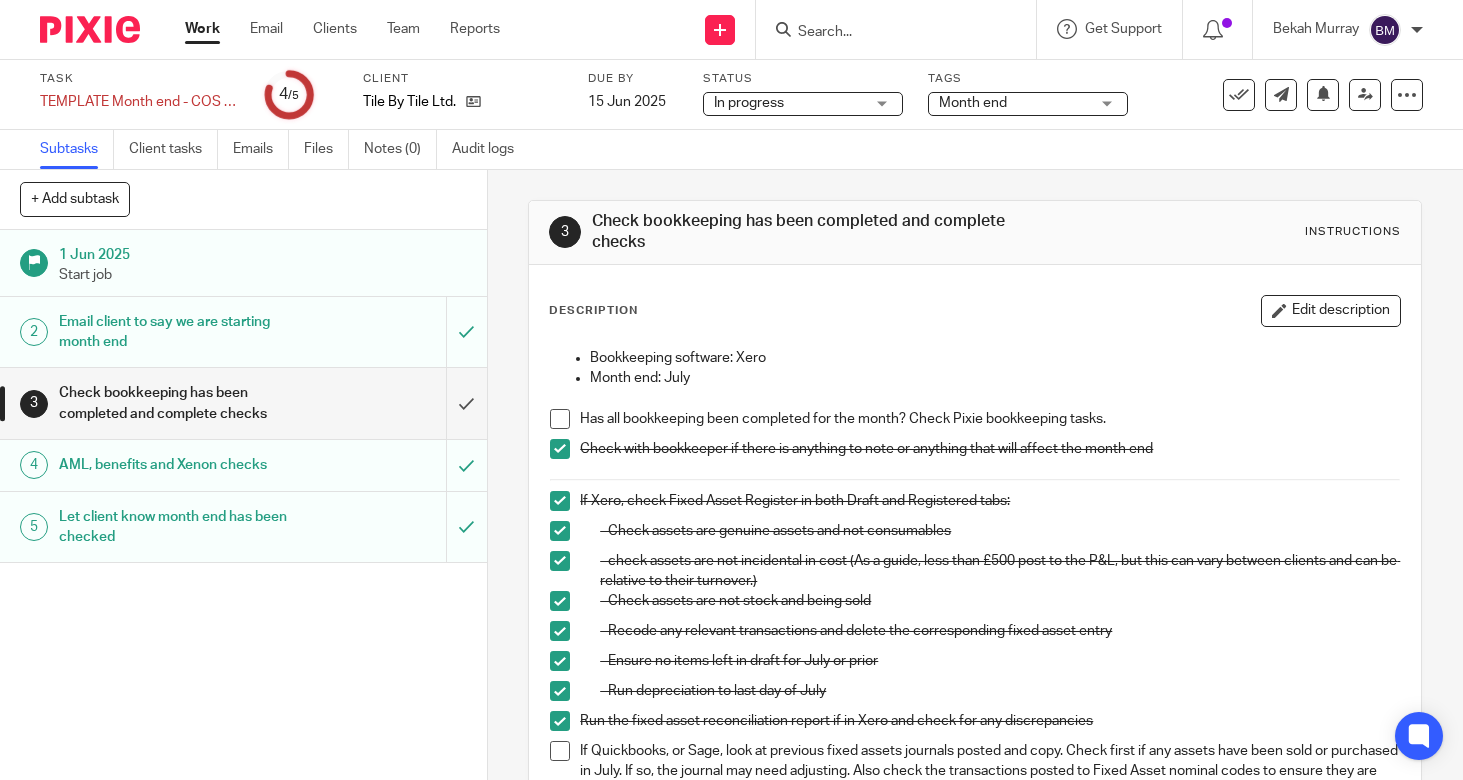 scroll, scrollTop: 0, scrollLeft: 0, axis: both 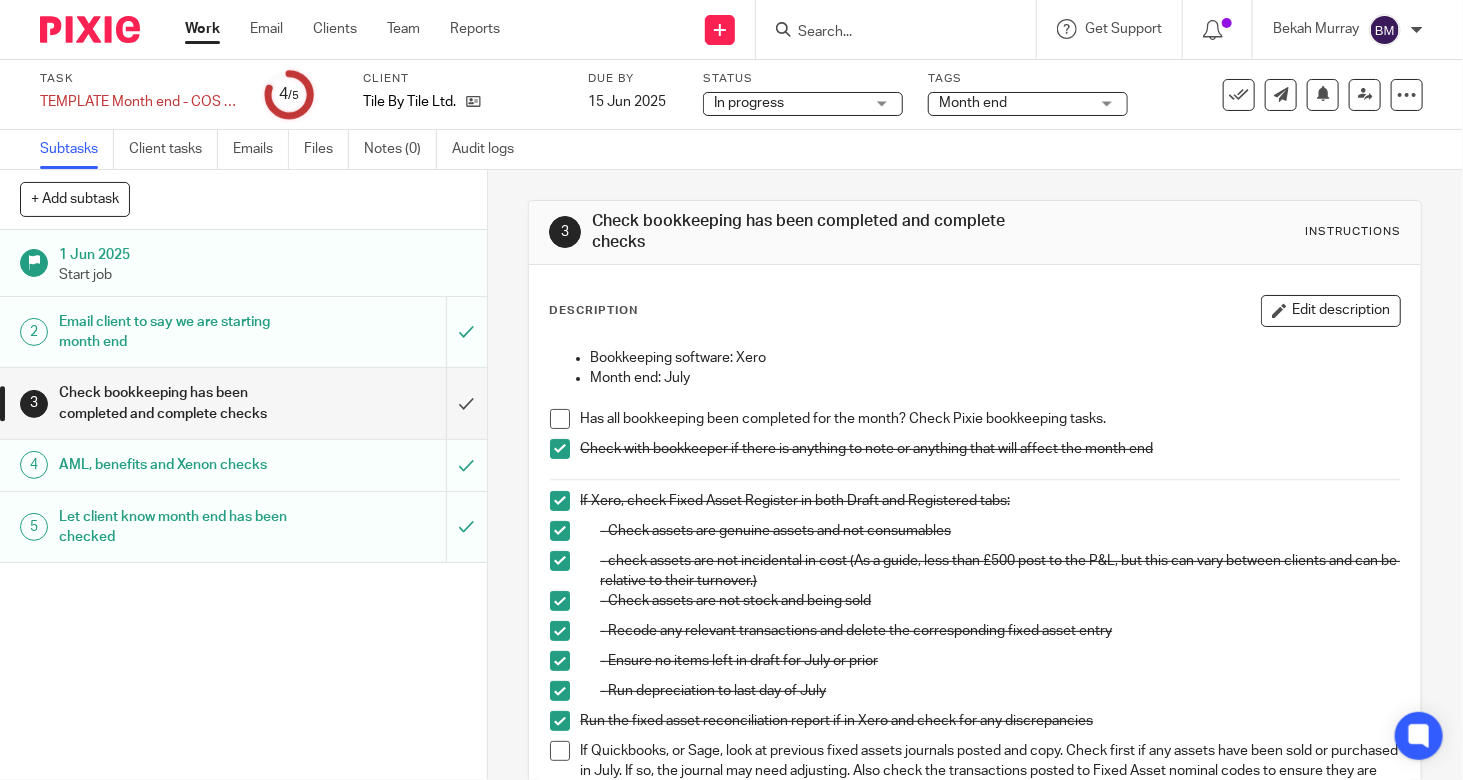 click on "In progress
In progress" at bounding box center (803, 104) 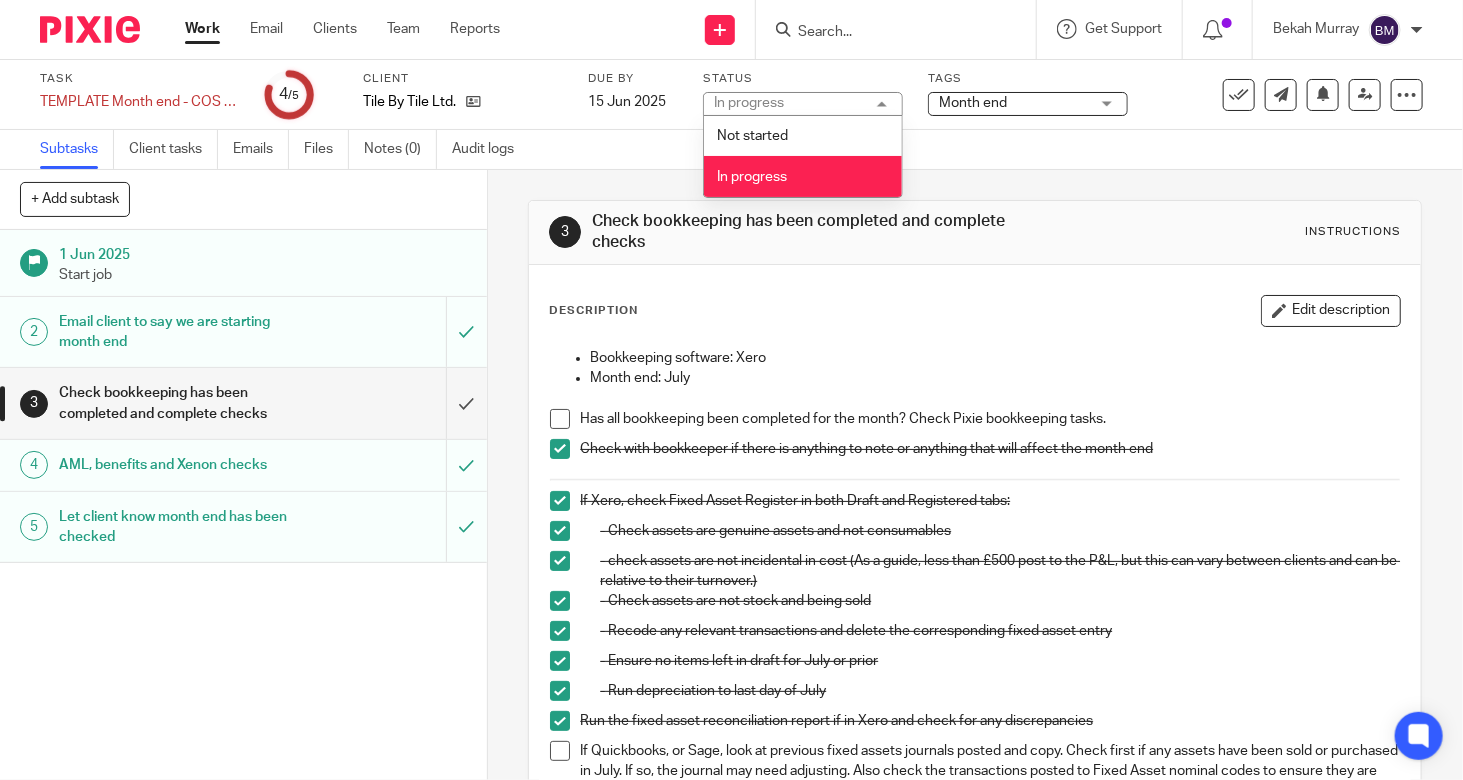 click on "In progress
In progress" at bounding box center [803, 104] 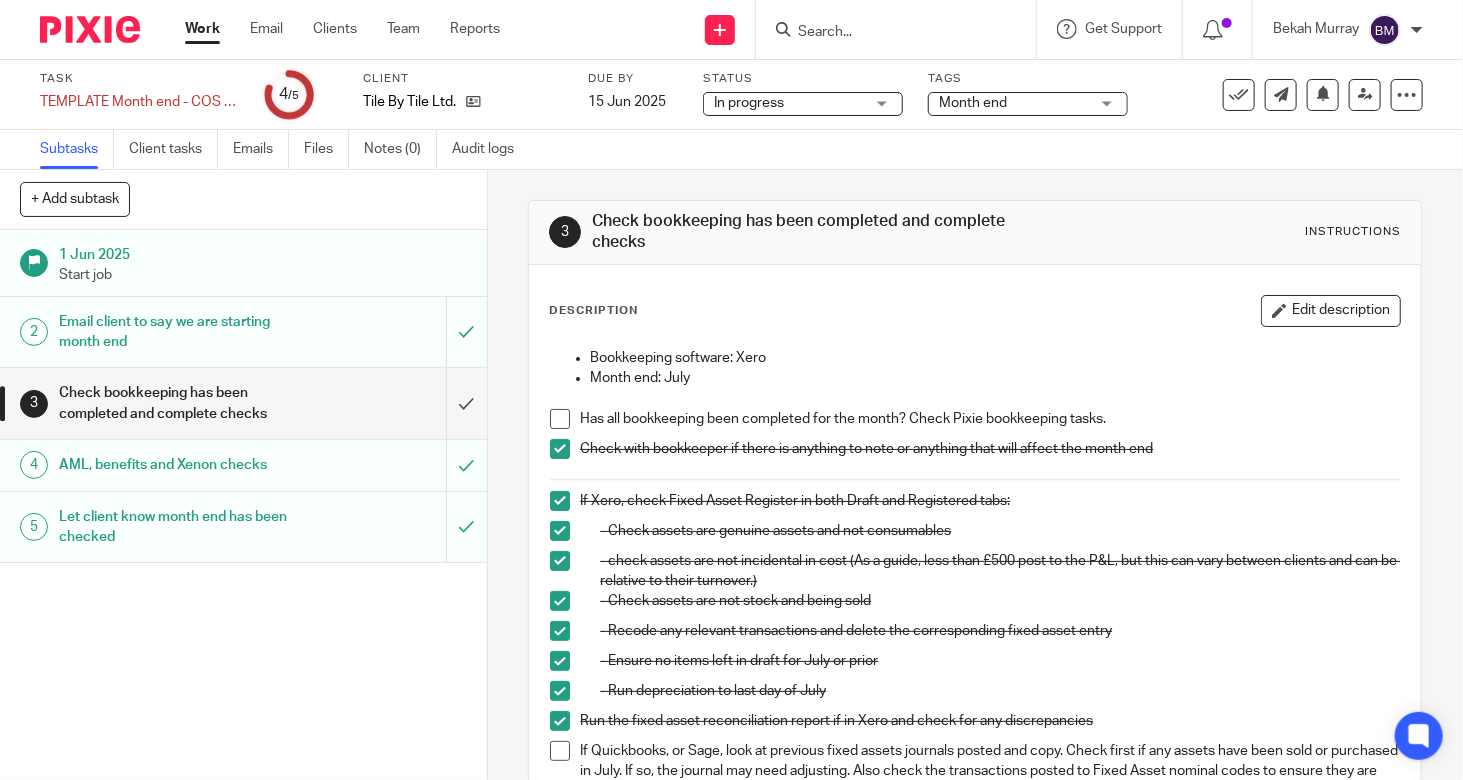 click on "Month end" at bounding box center (973, 103) 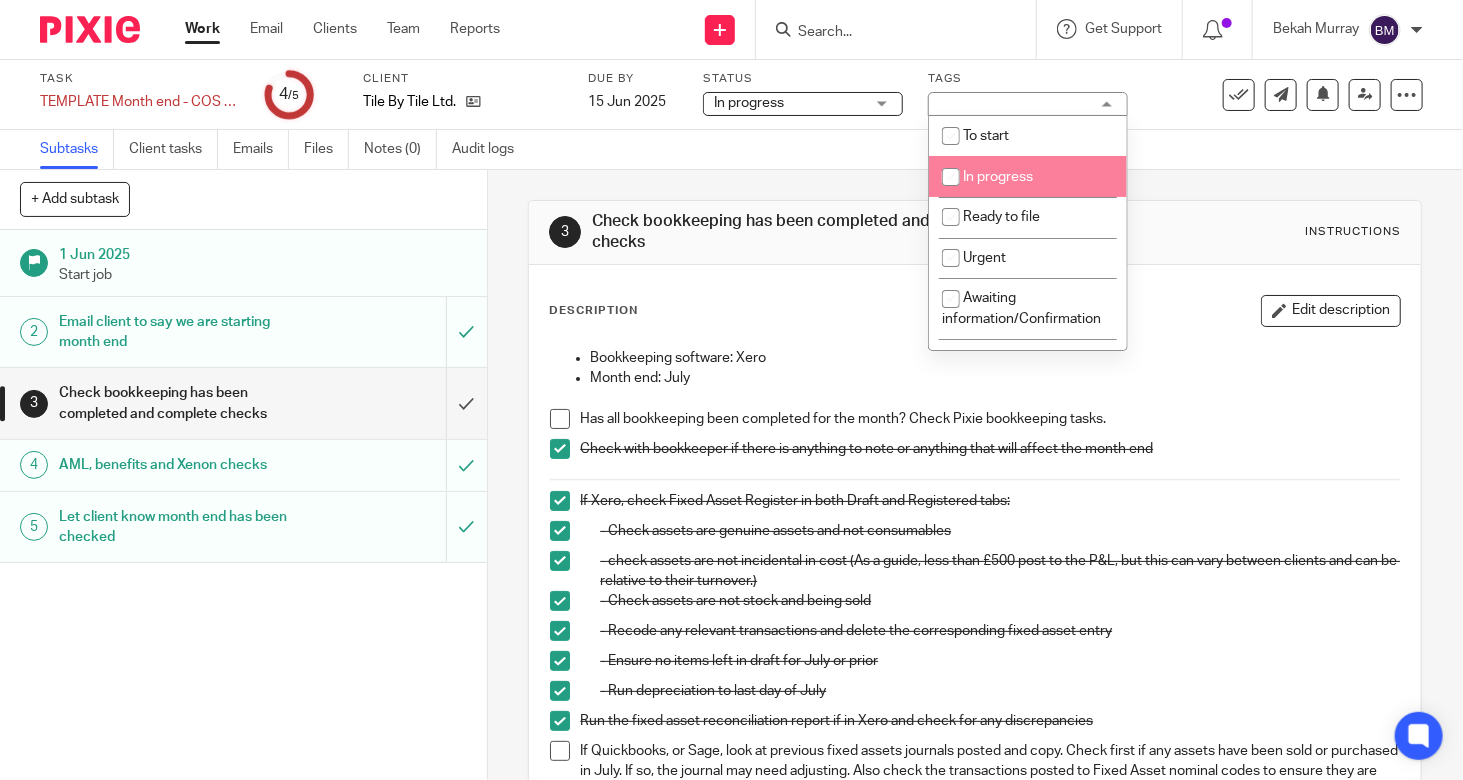 click at bounding box center [951, 177] 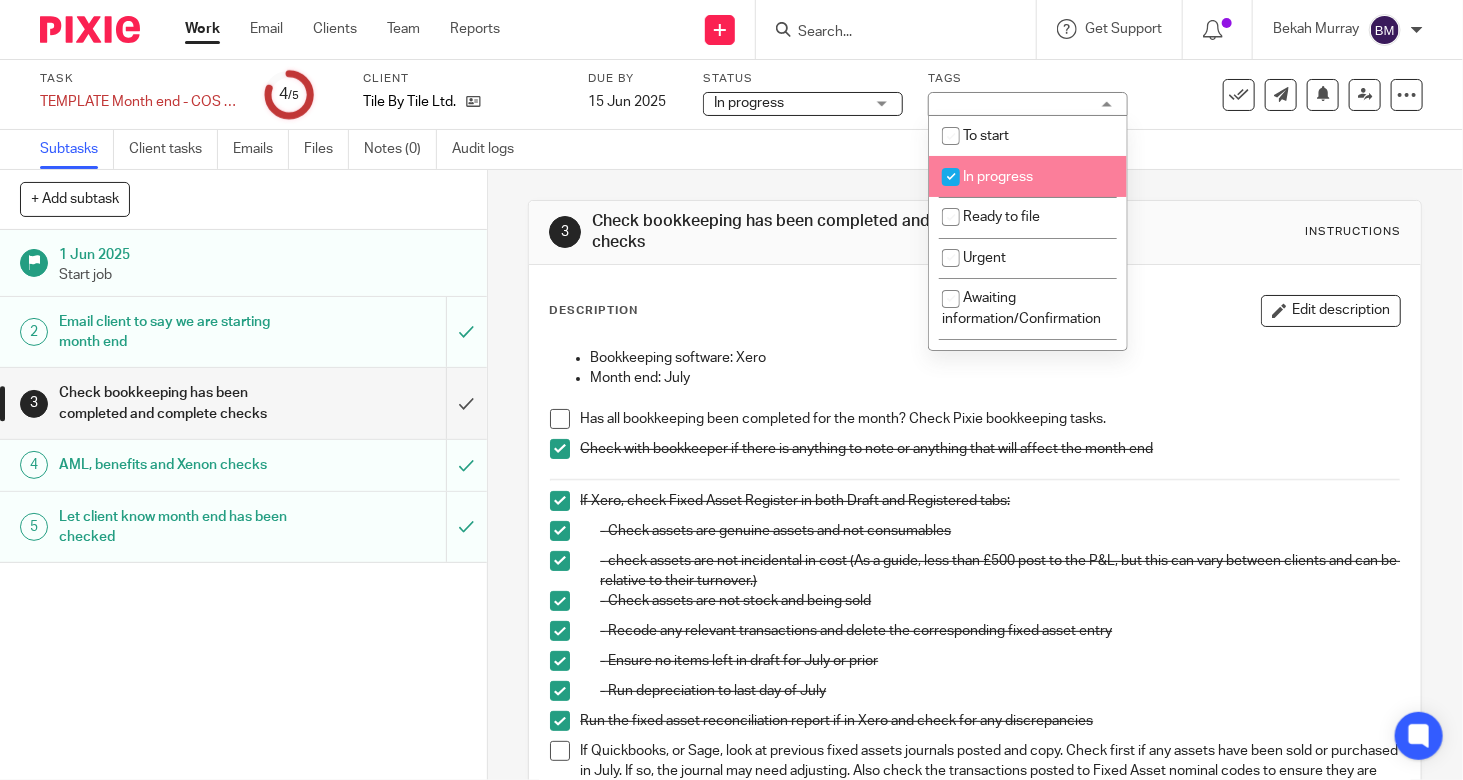 checkbox on "true" 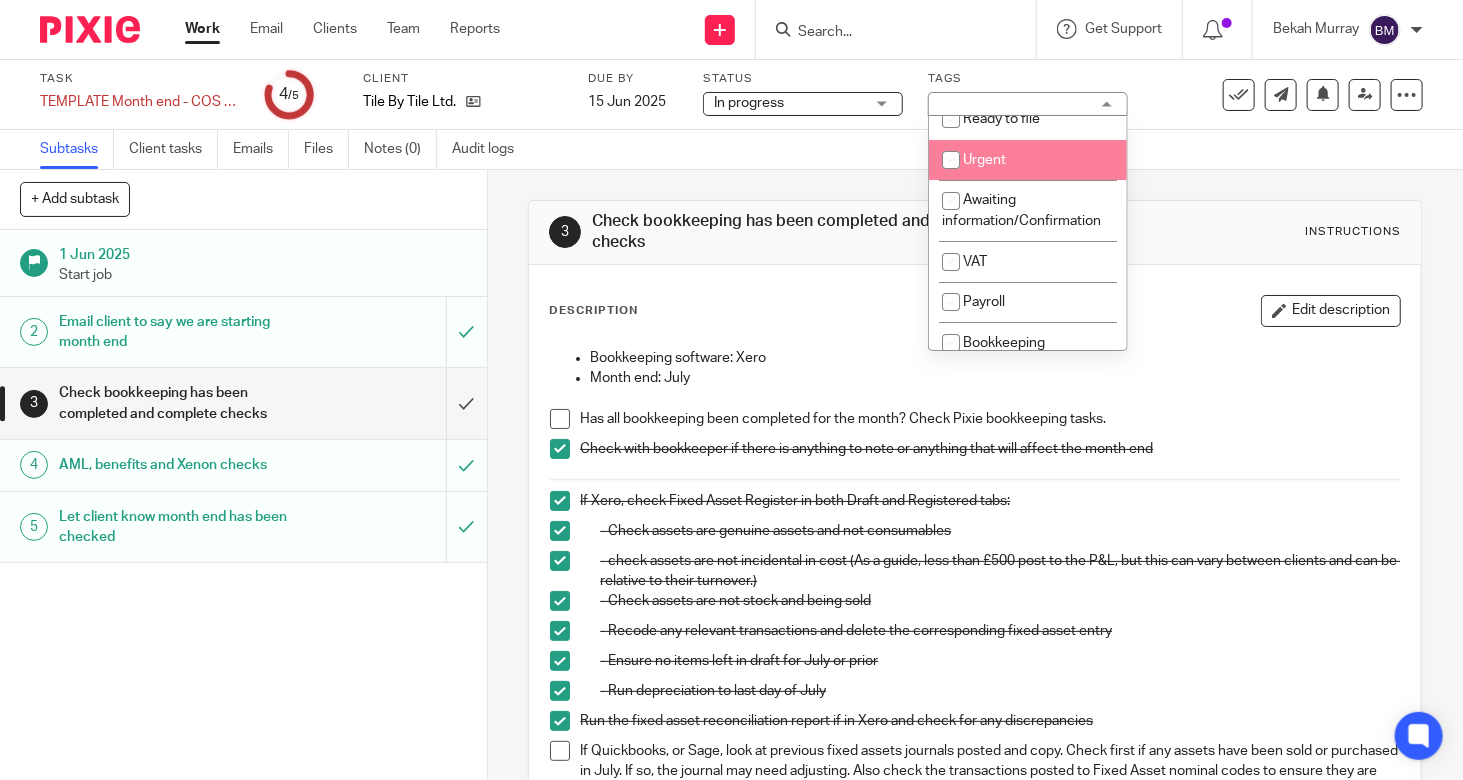 scroll, scrollTop: 100, scrollLeft: 0, axis: vertical 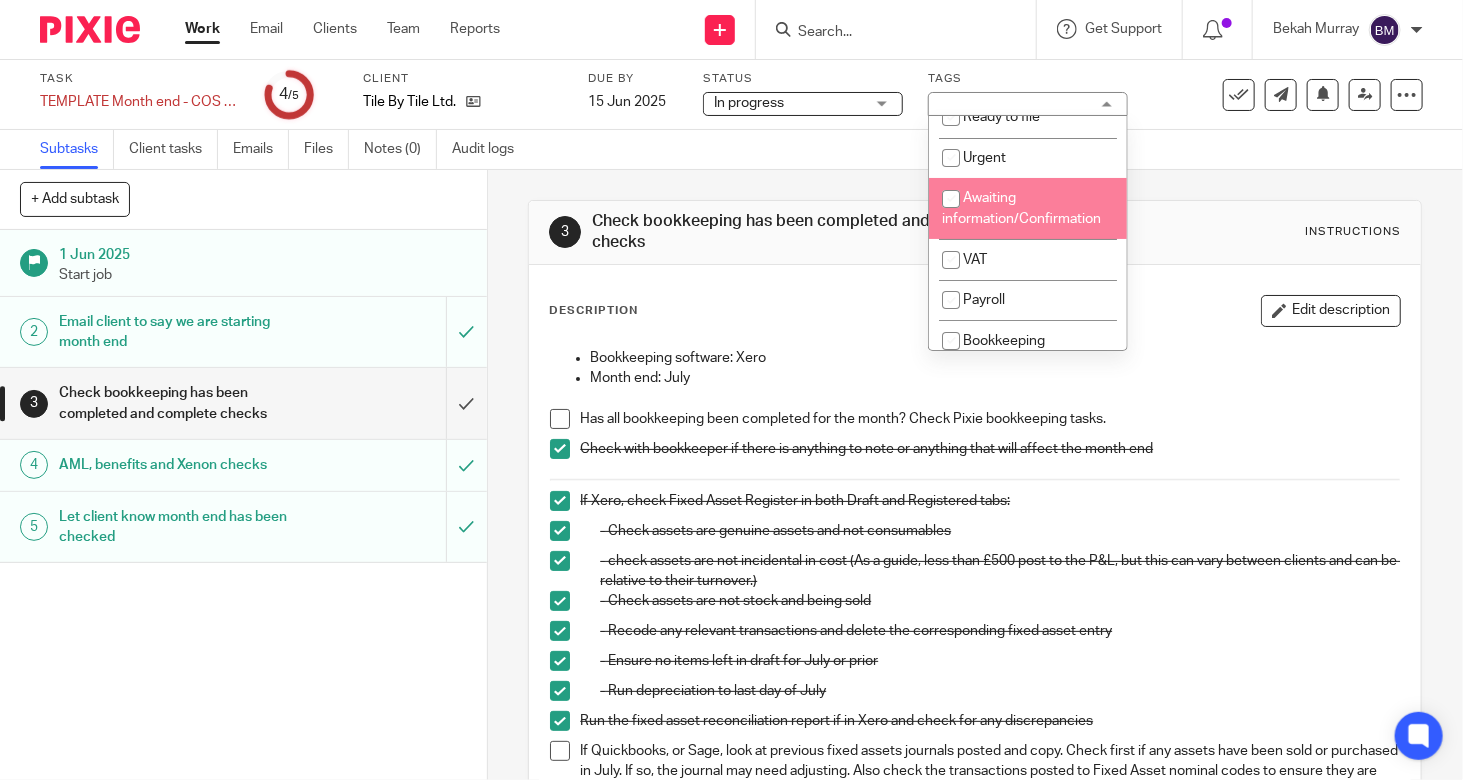 click on "Awaiting information/Confirmation" at bounding box center [1028, 208] 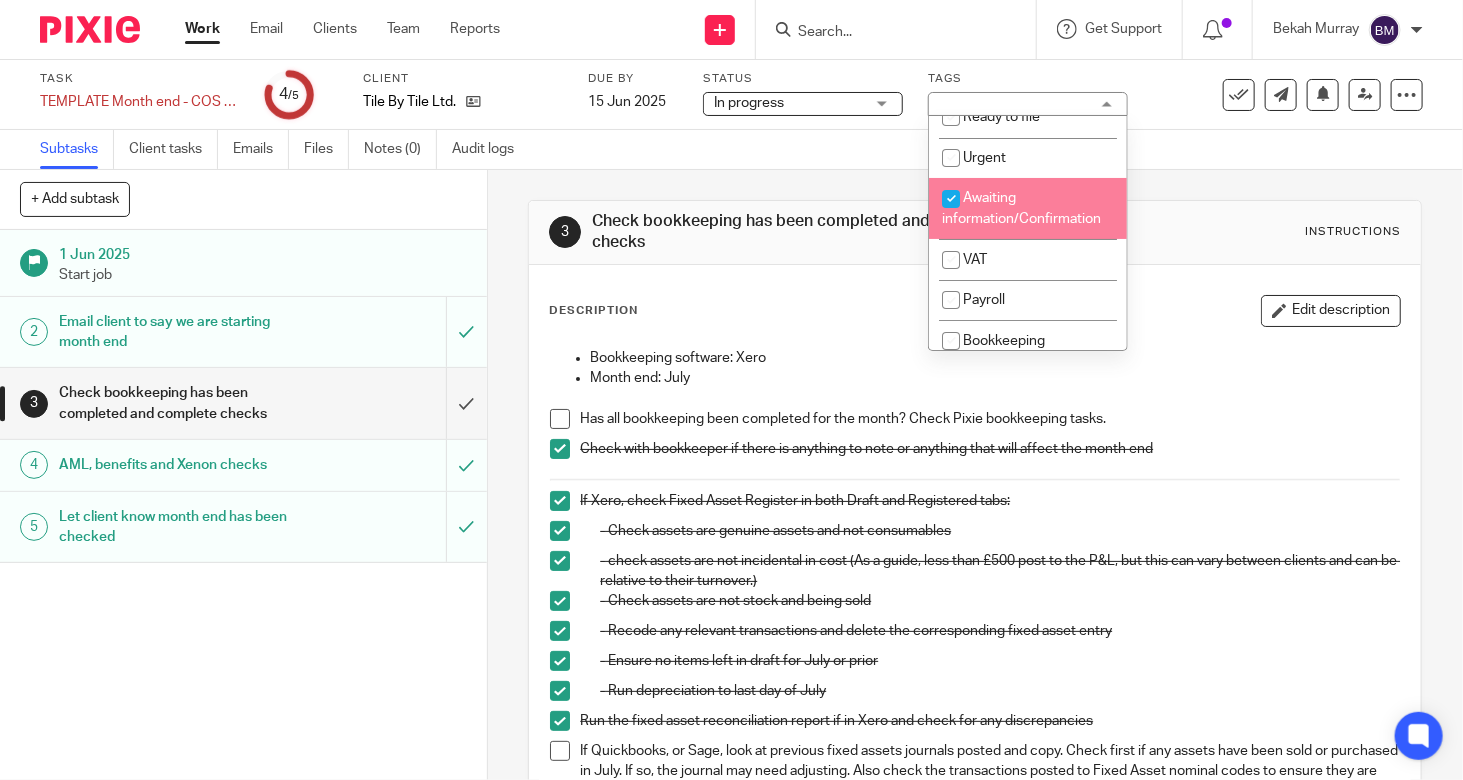 checkbox on "true" 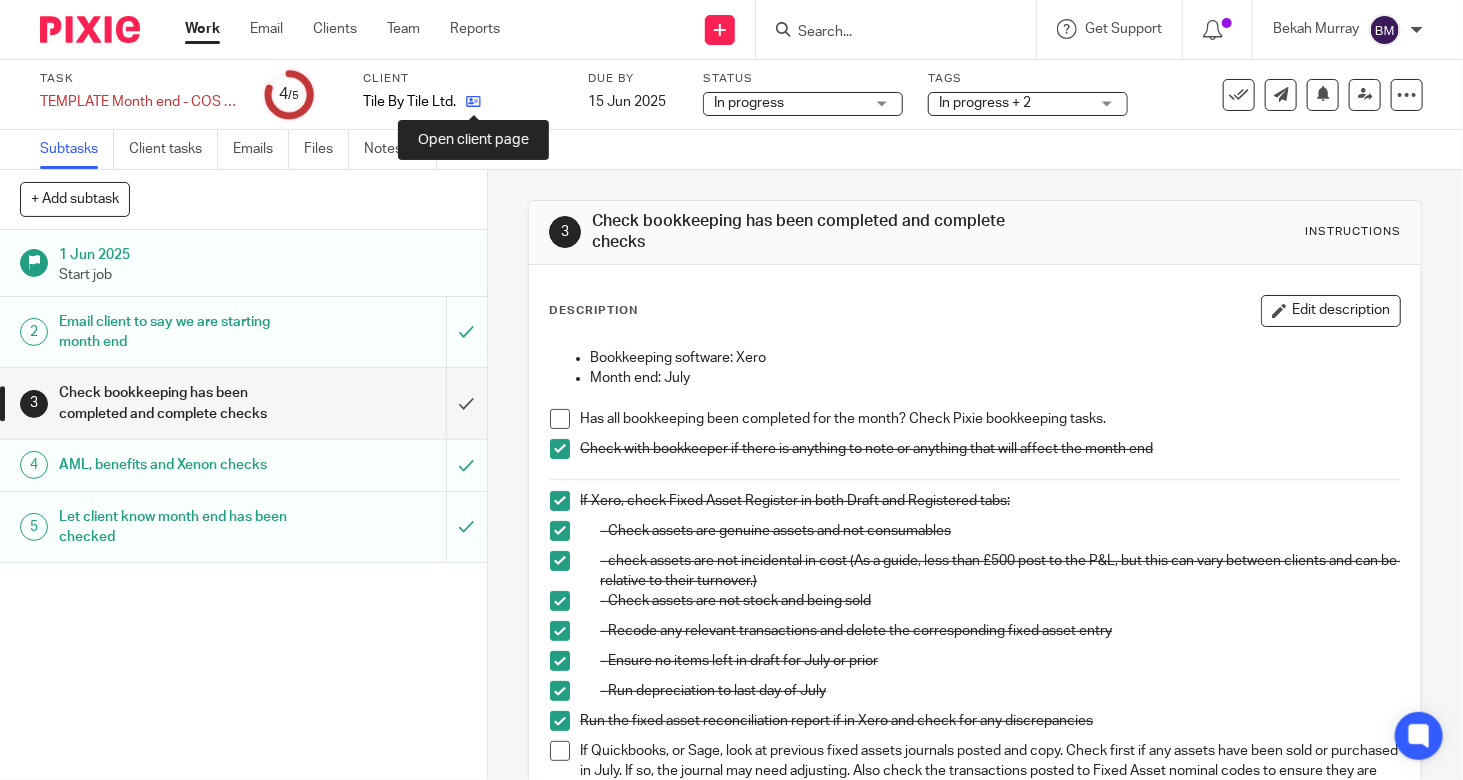 click at bounding box center [473, 101] 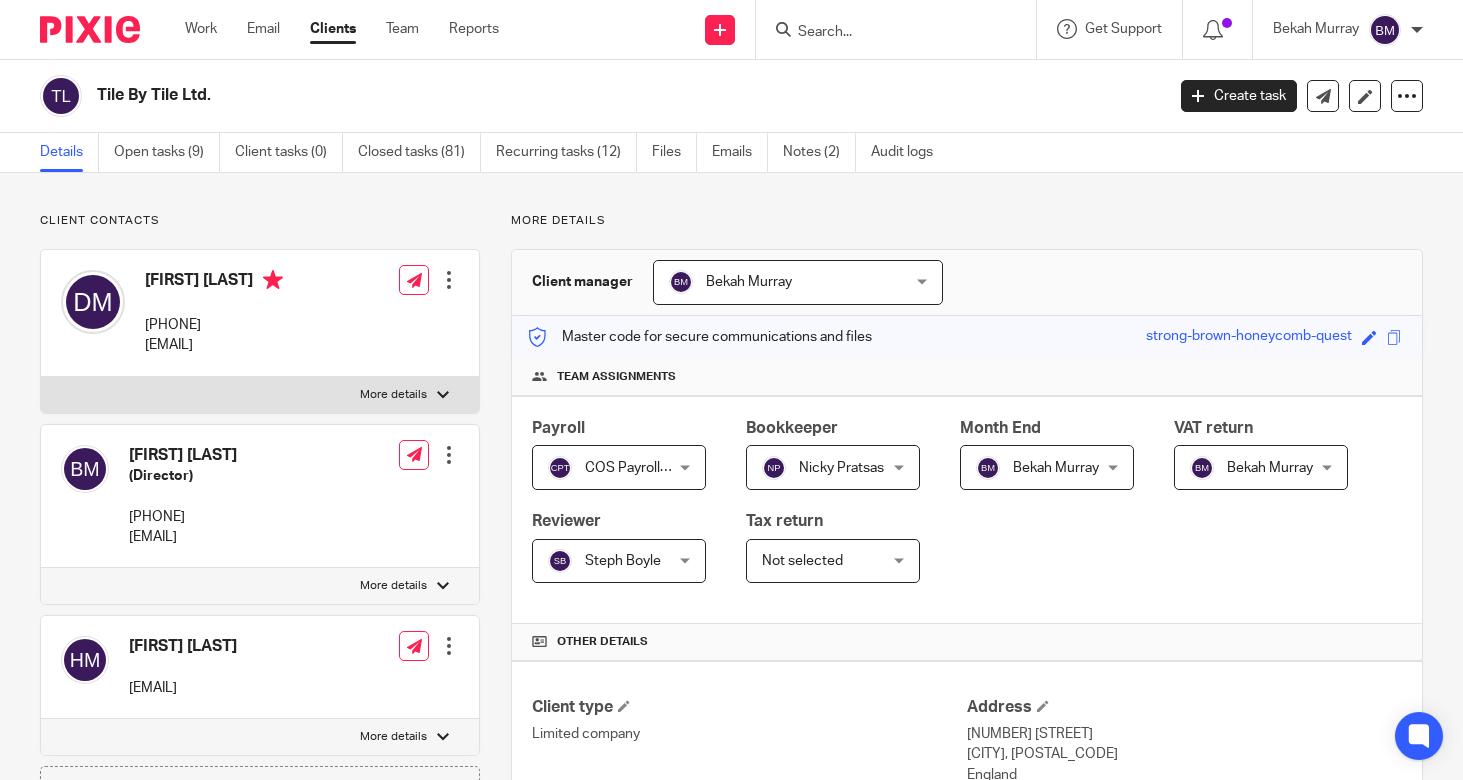 scroll, scrollTop: 0, scrollLeft: 0, axis: both 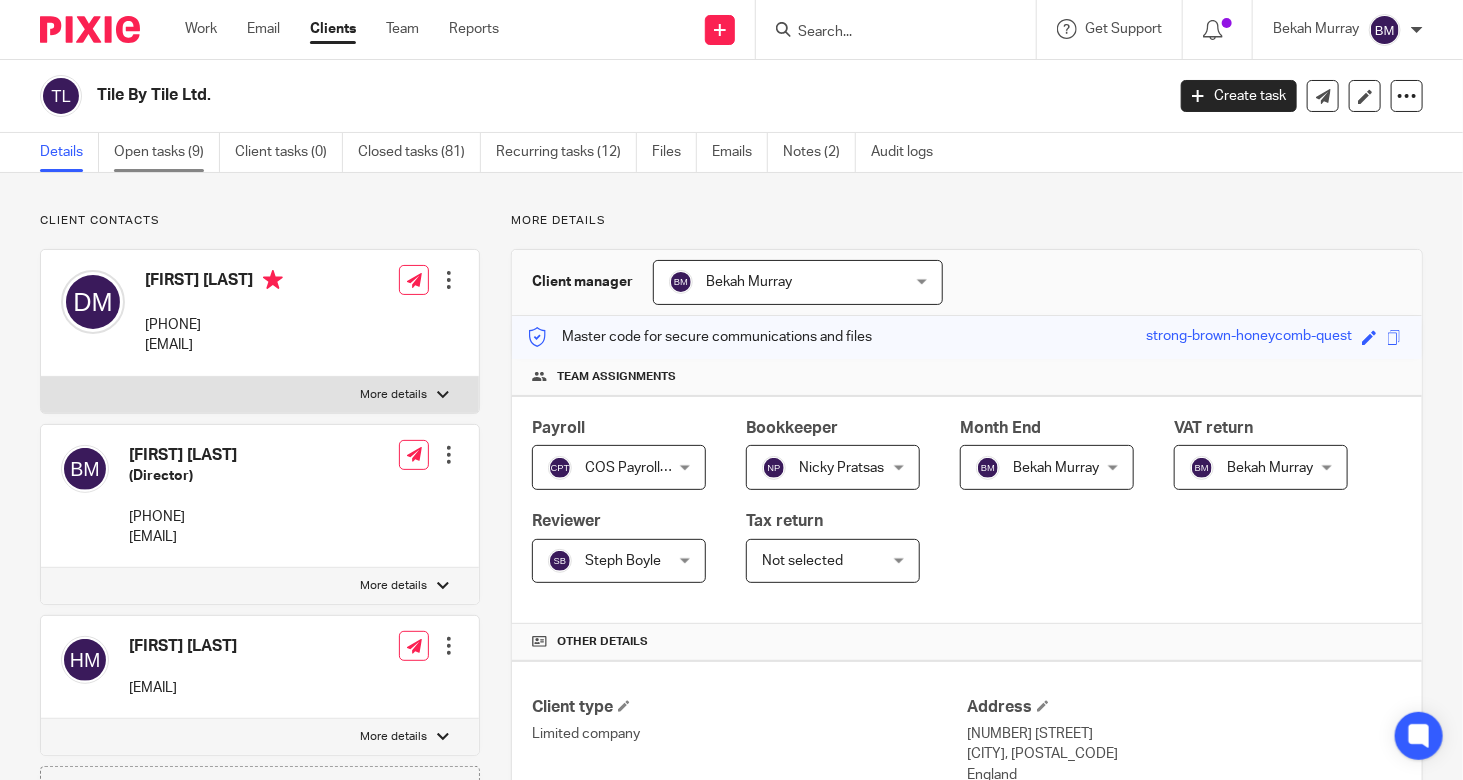 click on "Open tasks (9)" at bounding box center (167, 152) 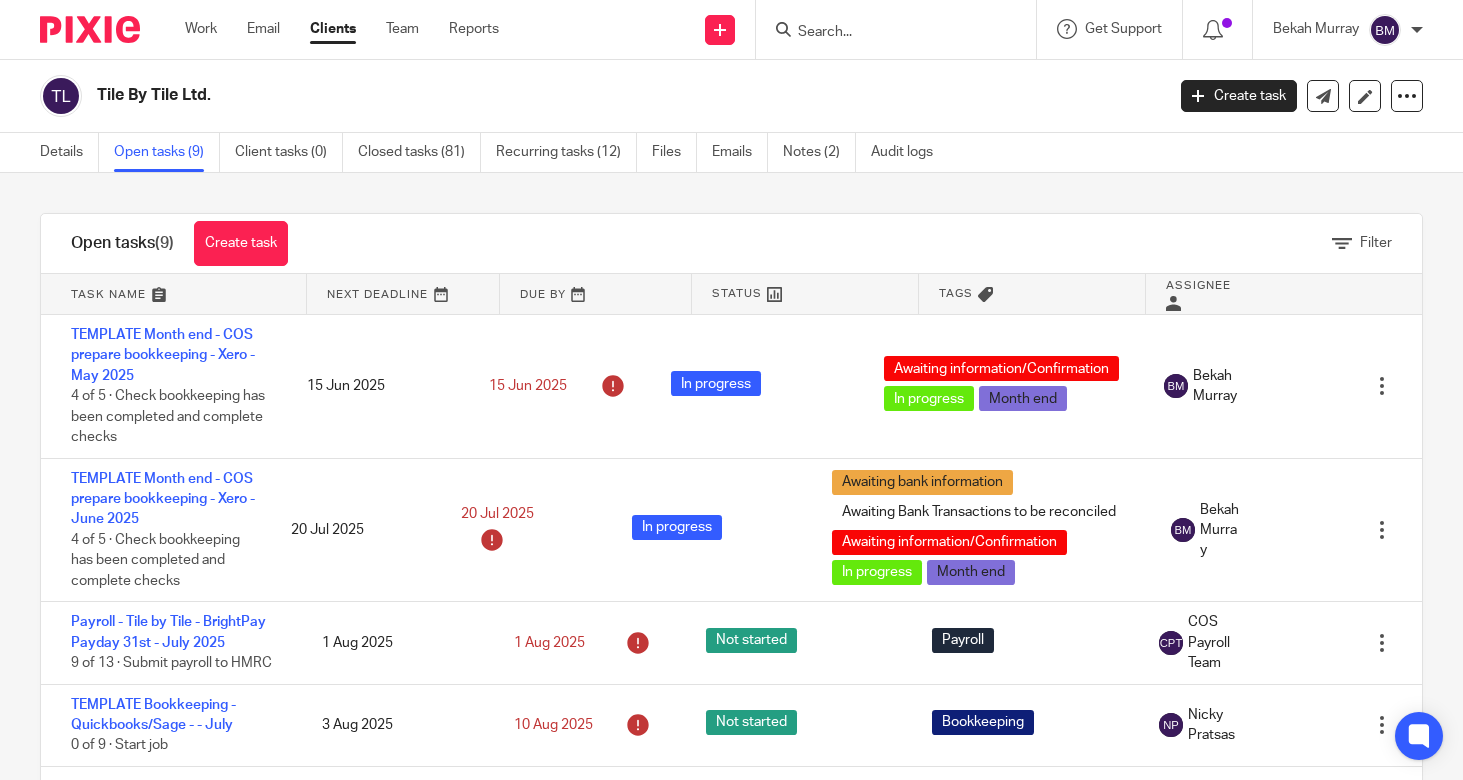 scroll, scrollTop: 0, scrollLeft: 0, axis: both 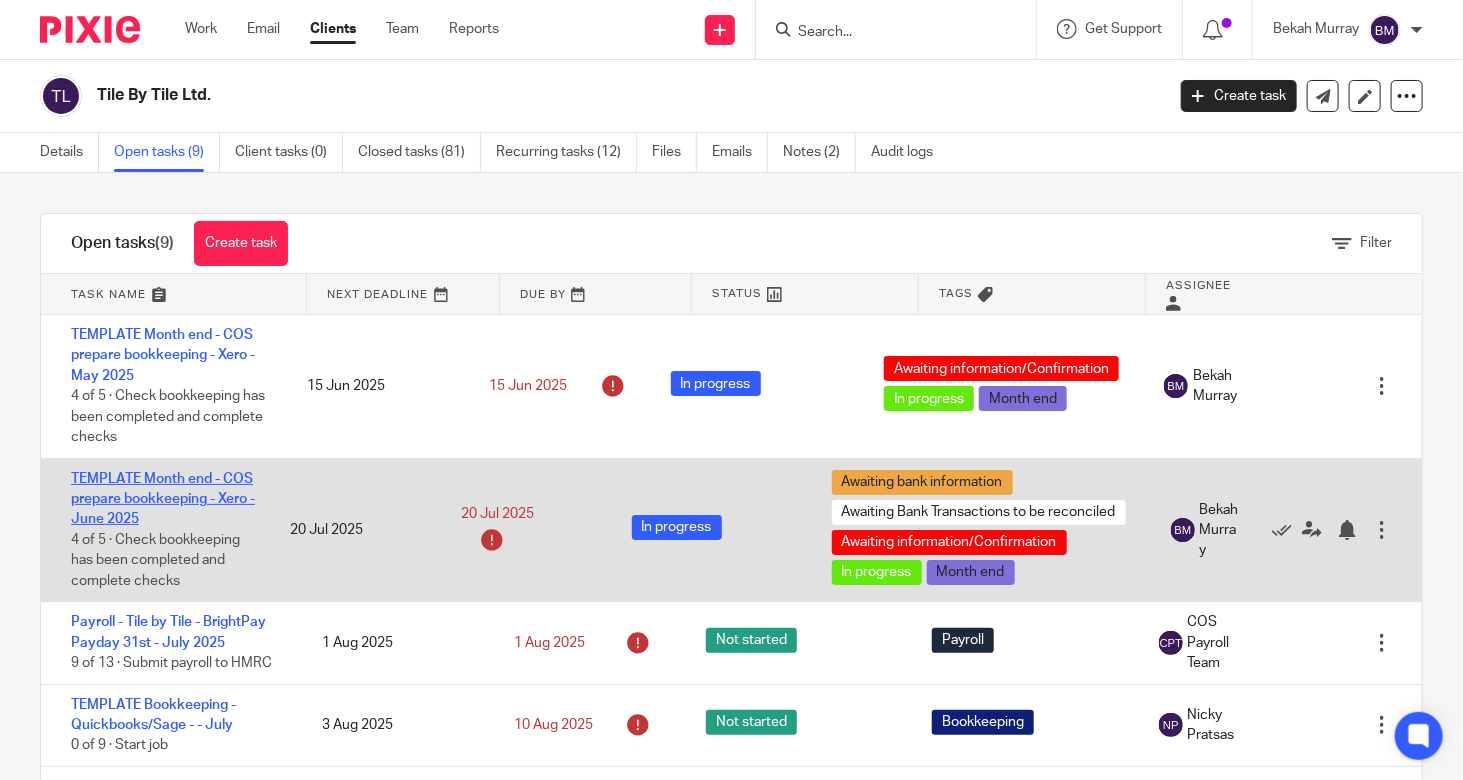 click on "TEMPLATE Month end - COS prepare bookkeeping - Xero - June 2025" at bounding box center [163, 499] 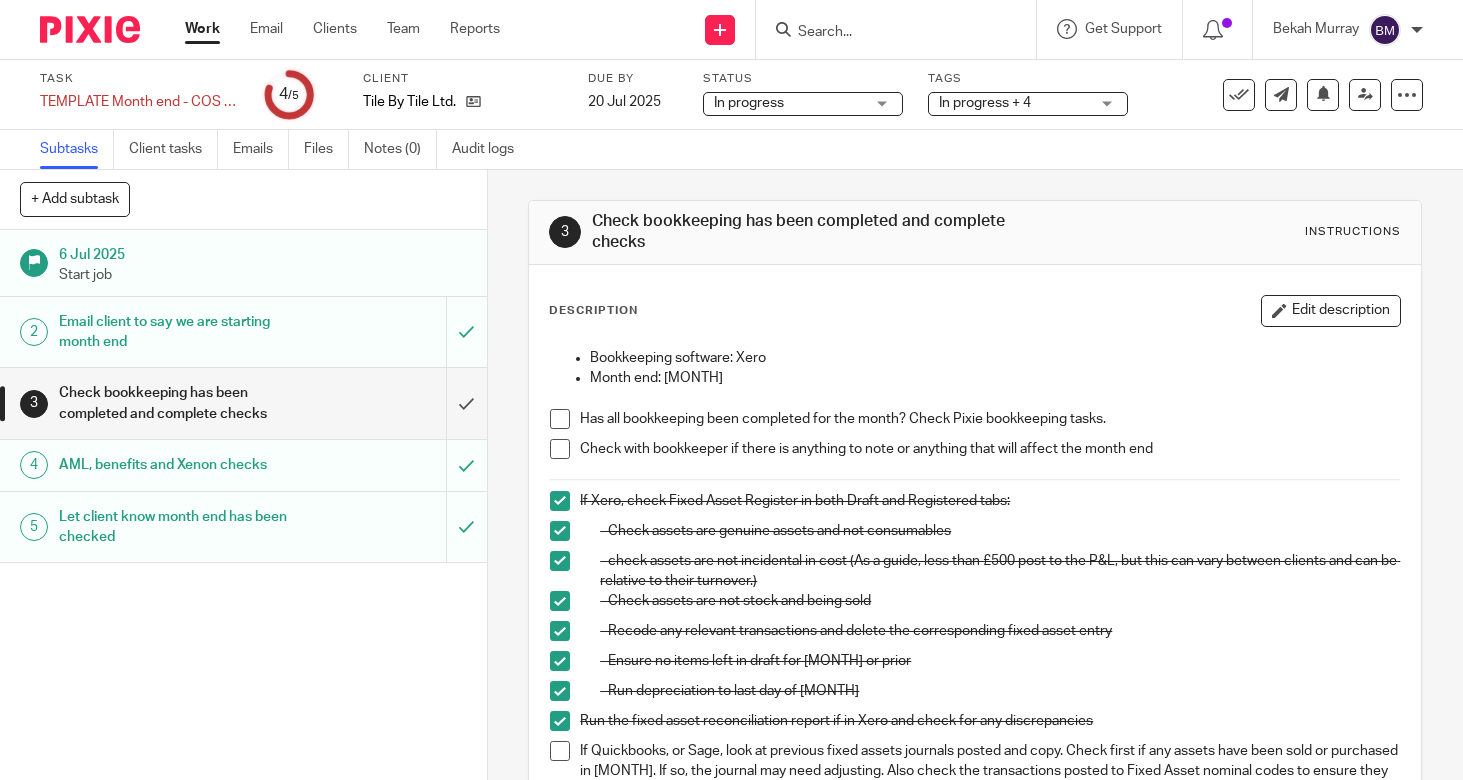 scroll, scrollTop: 0, scrollLeft: 0, axis: both 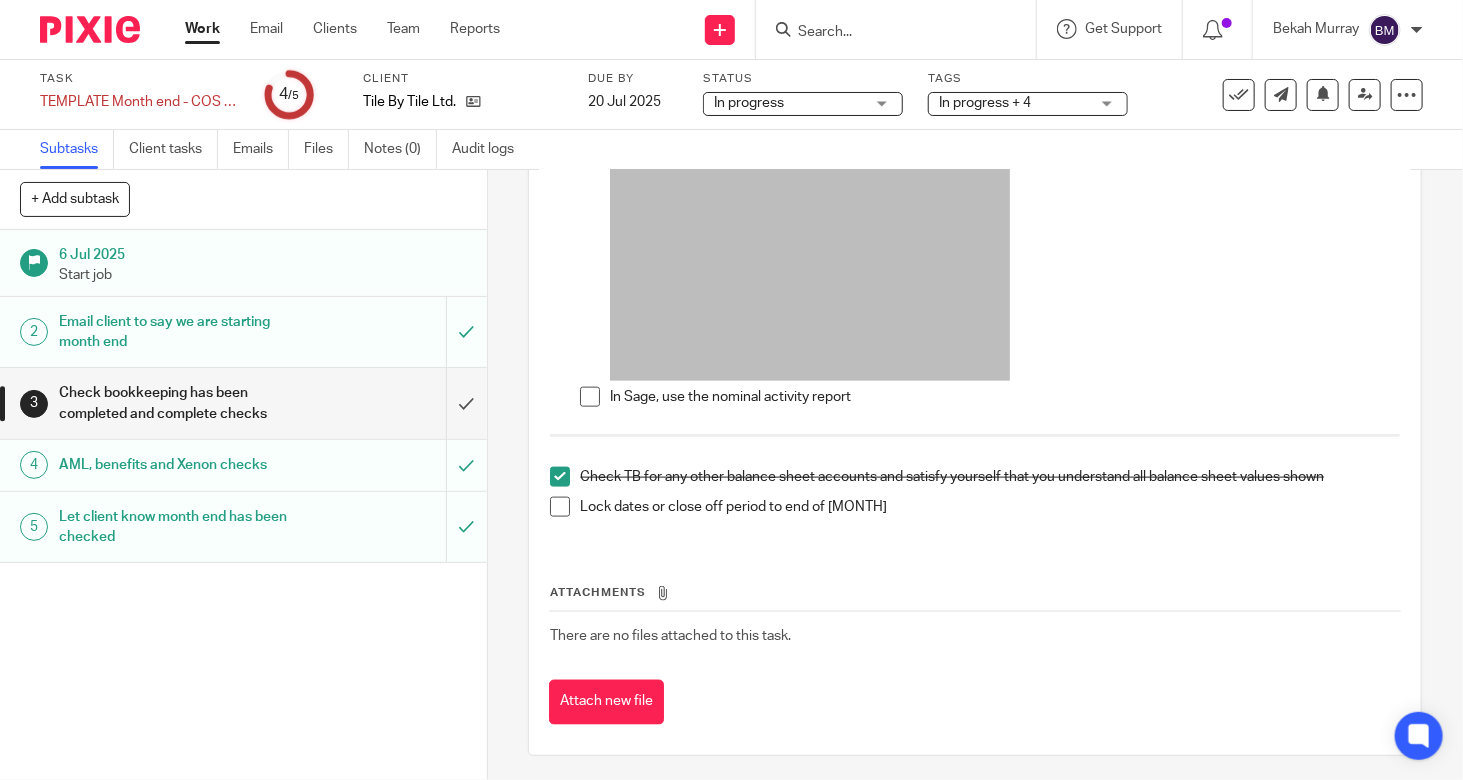 click at bounding box center [560, 477] 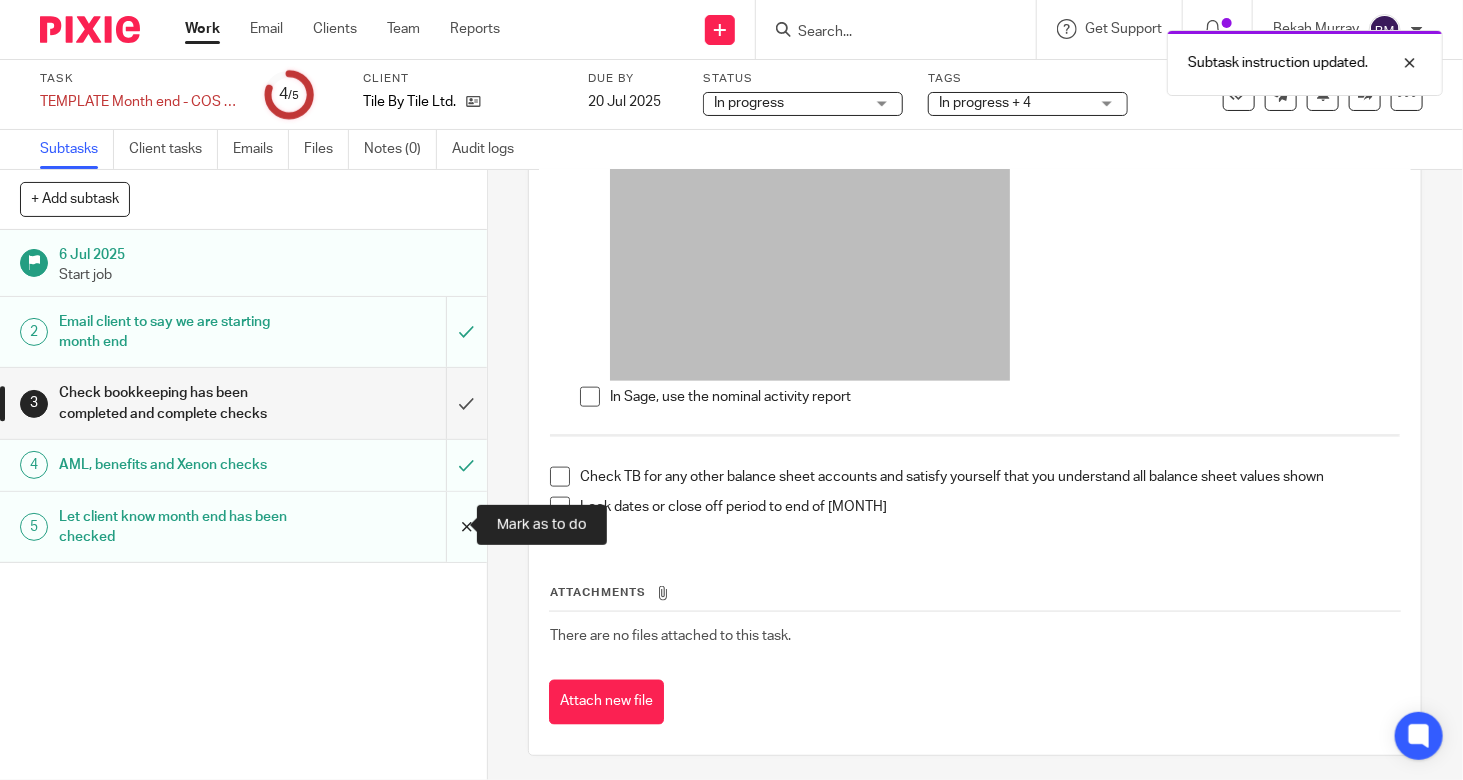 click at bounding box center (243, 527) 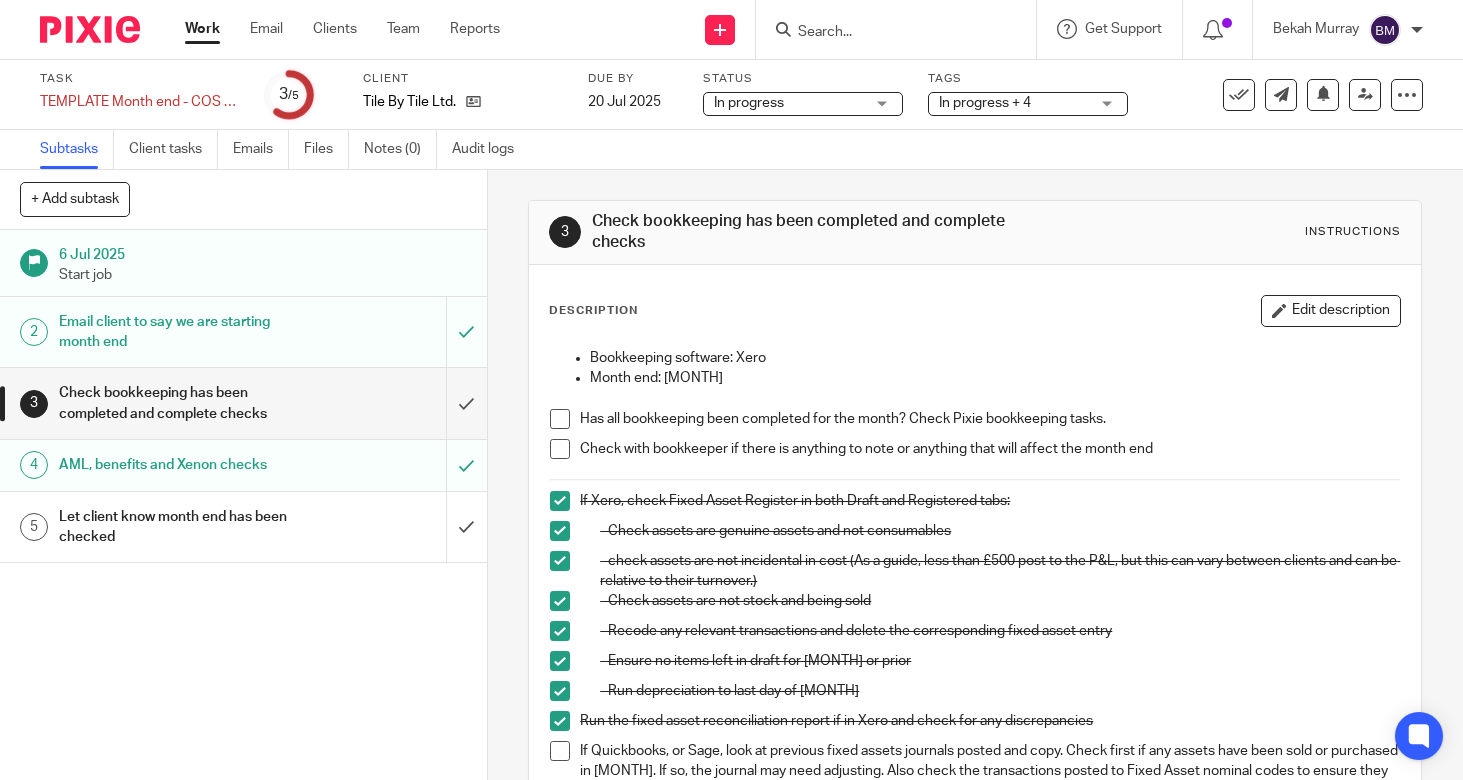scroll, scrollTop: 0, scrollLeft: 0, axis: both 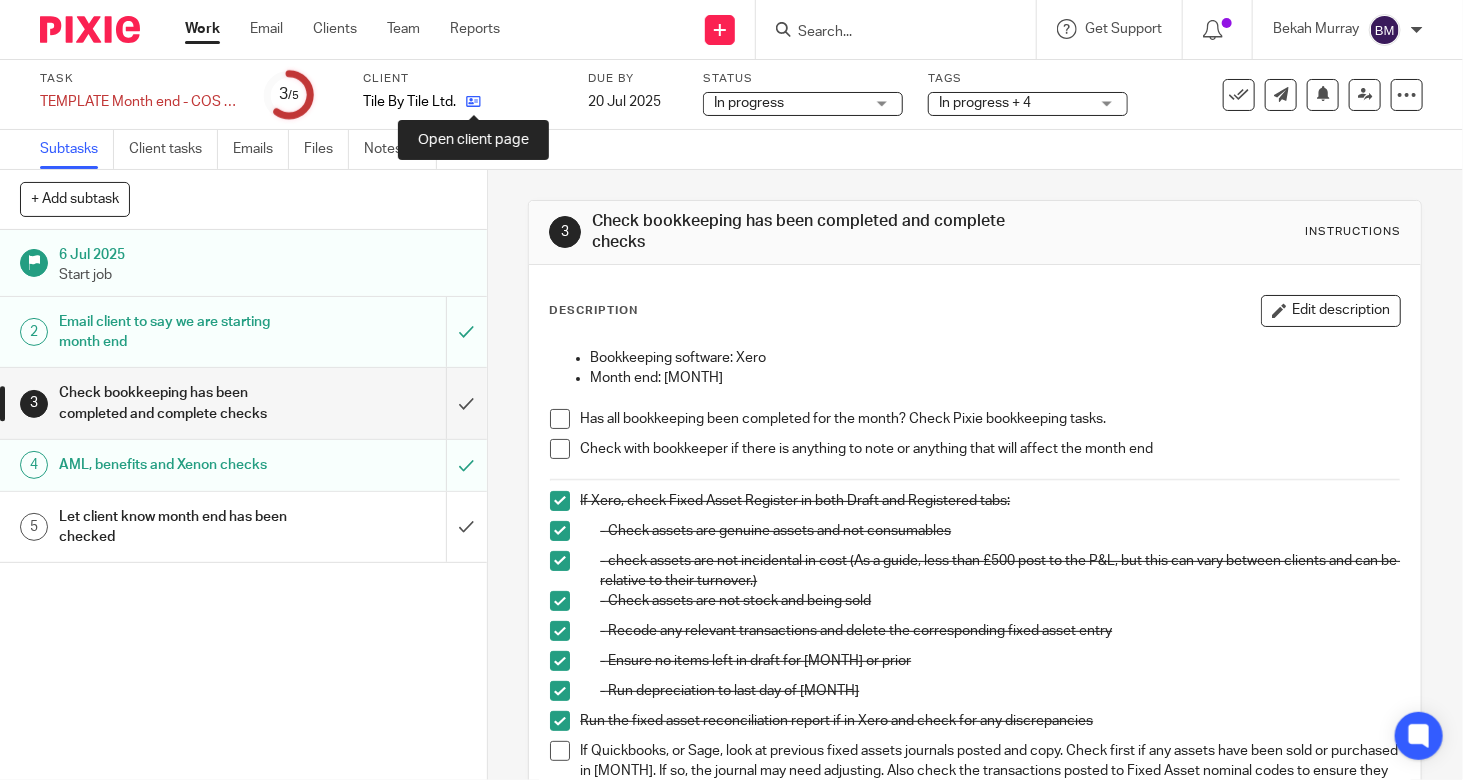 click at bounding box center [473, 101] 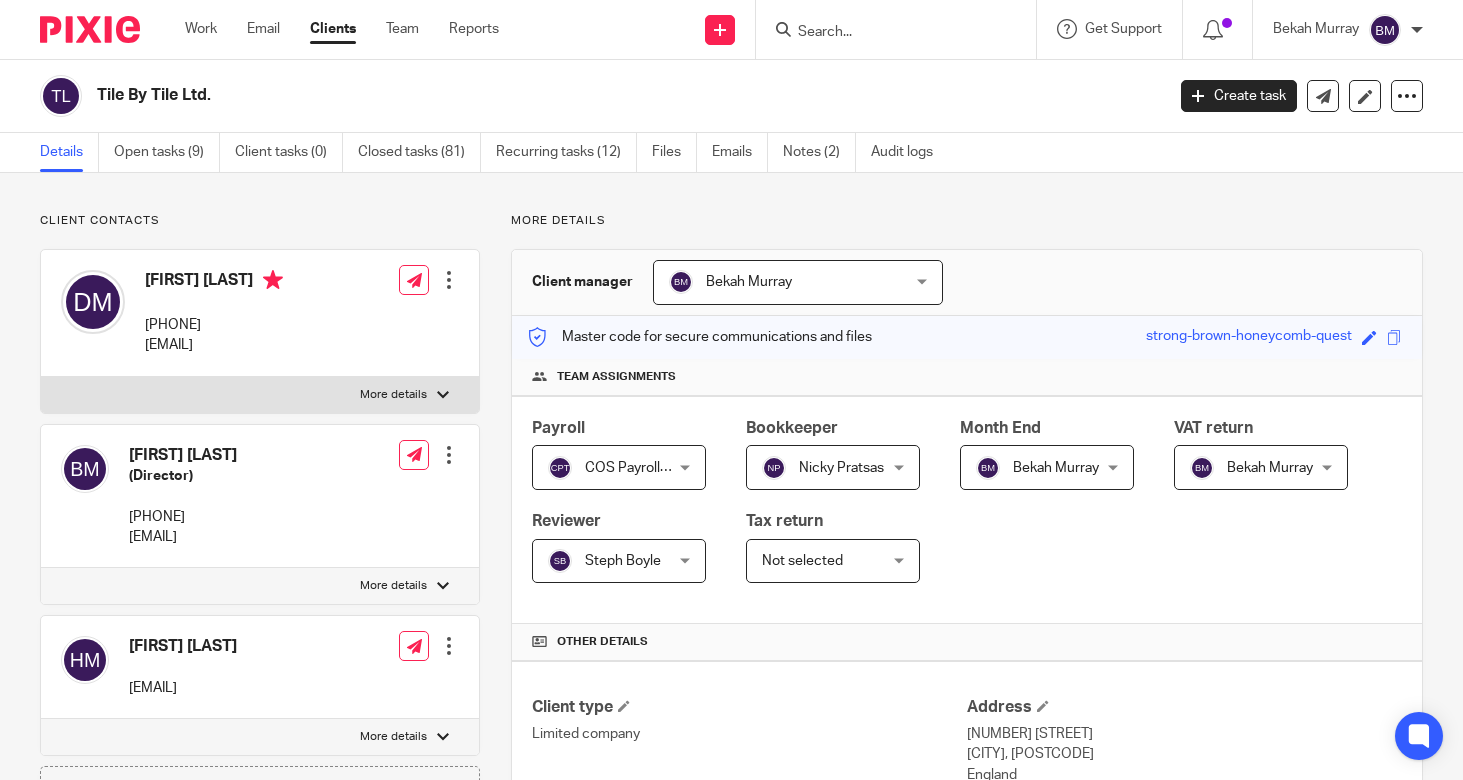 scroll, scrollTop: 0, scrollLeft: 0, axis: both 